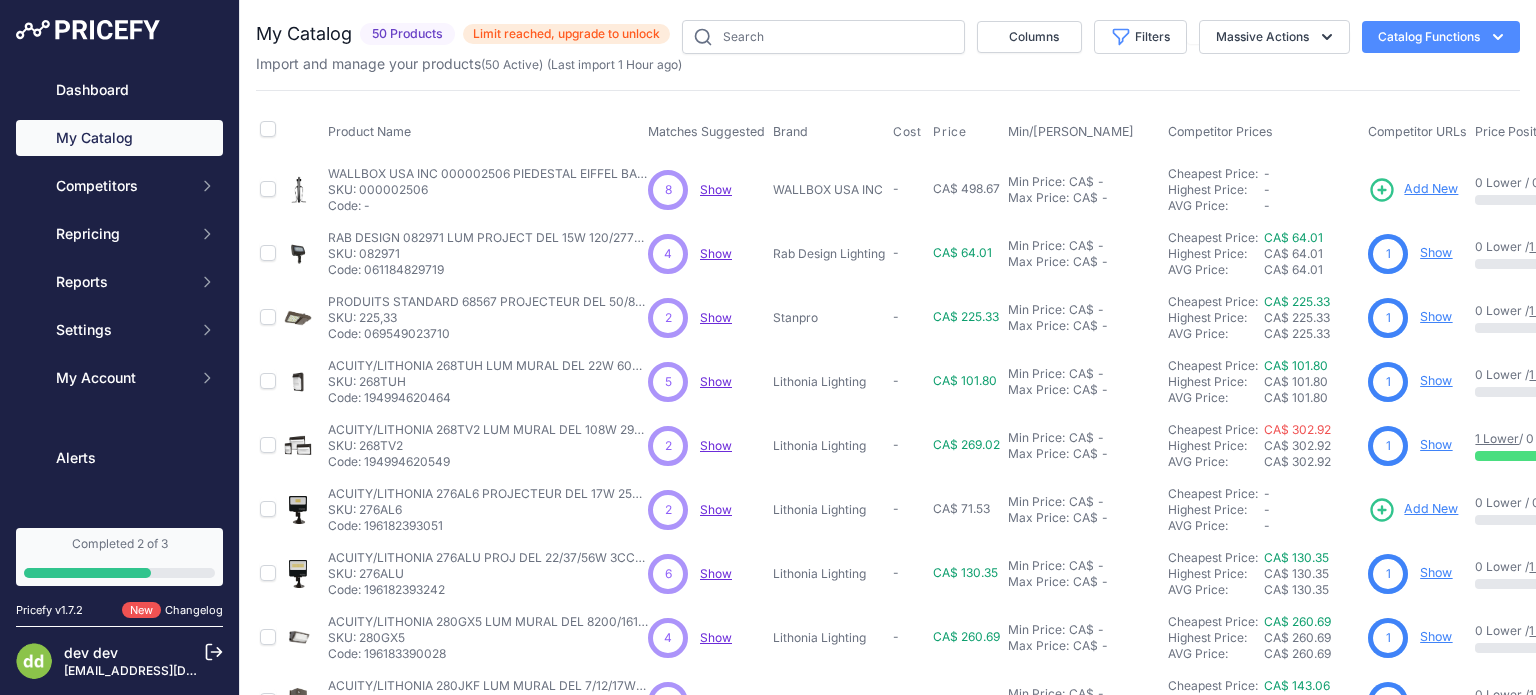 scroll, scrollTop: 0, scrollLeft: 0, axis: both 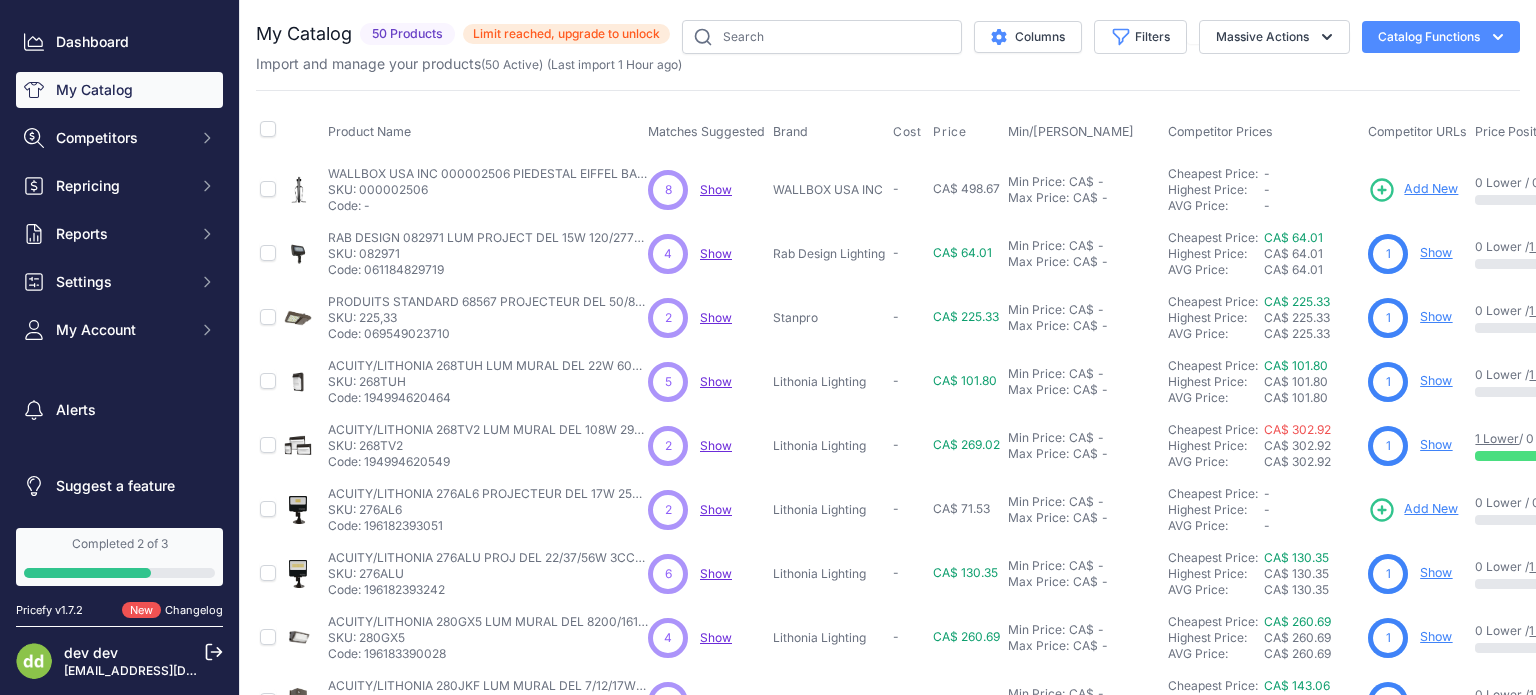 click on "Limit reached, upgrade to unlock" at bounding box center [566, 34] 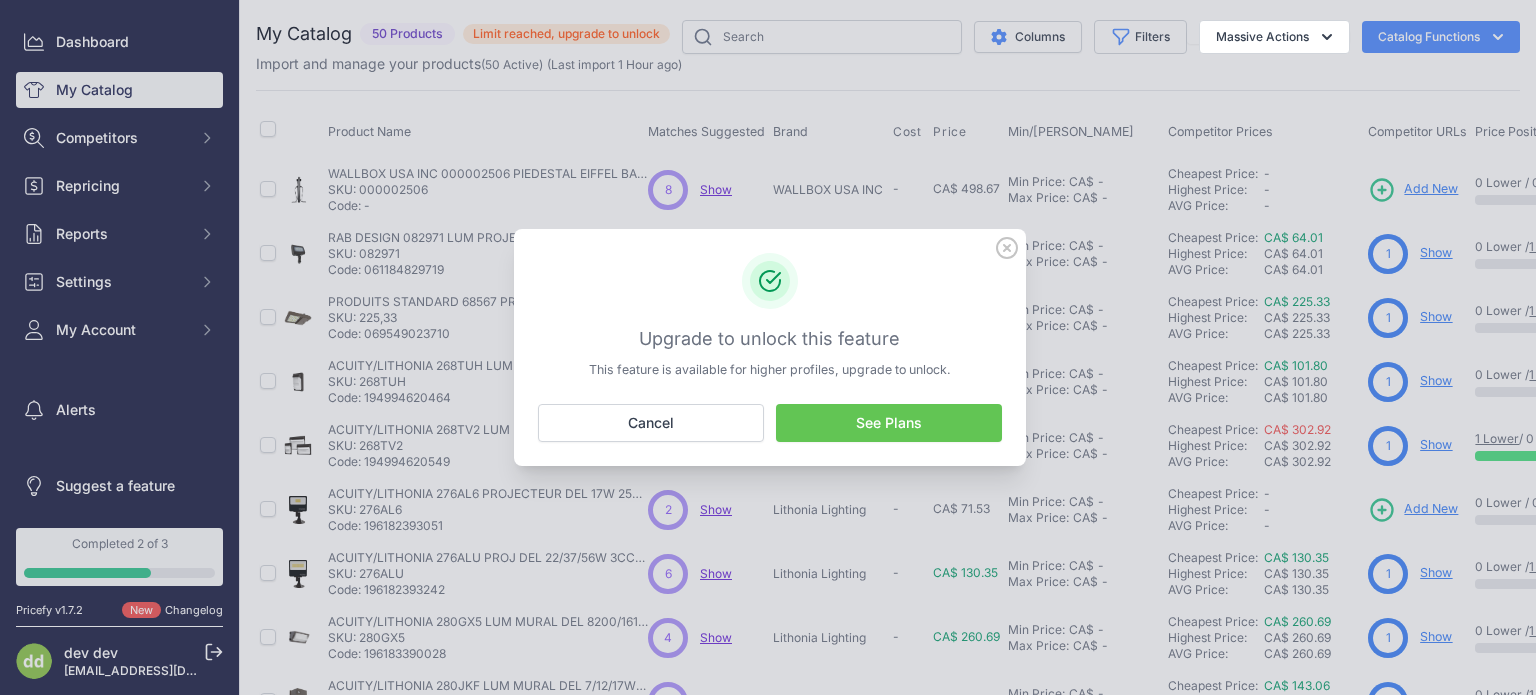 click on "See Plans" at bounding box center [889, 423] 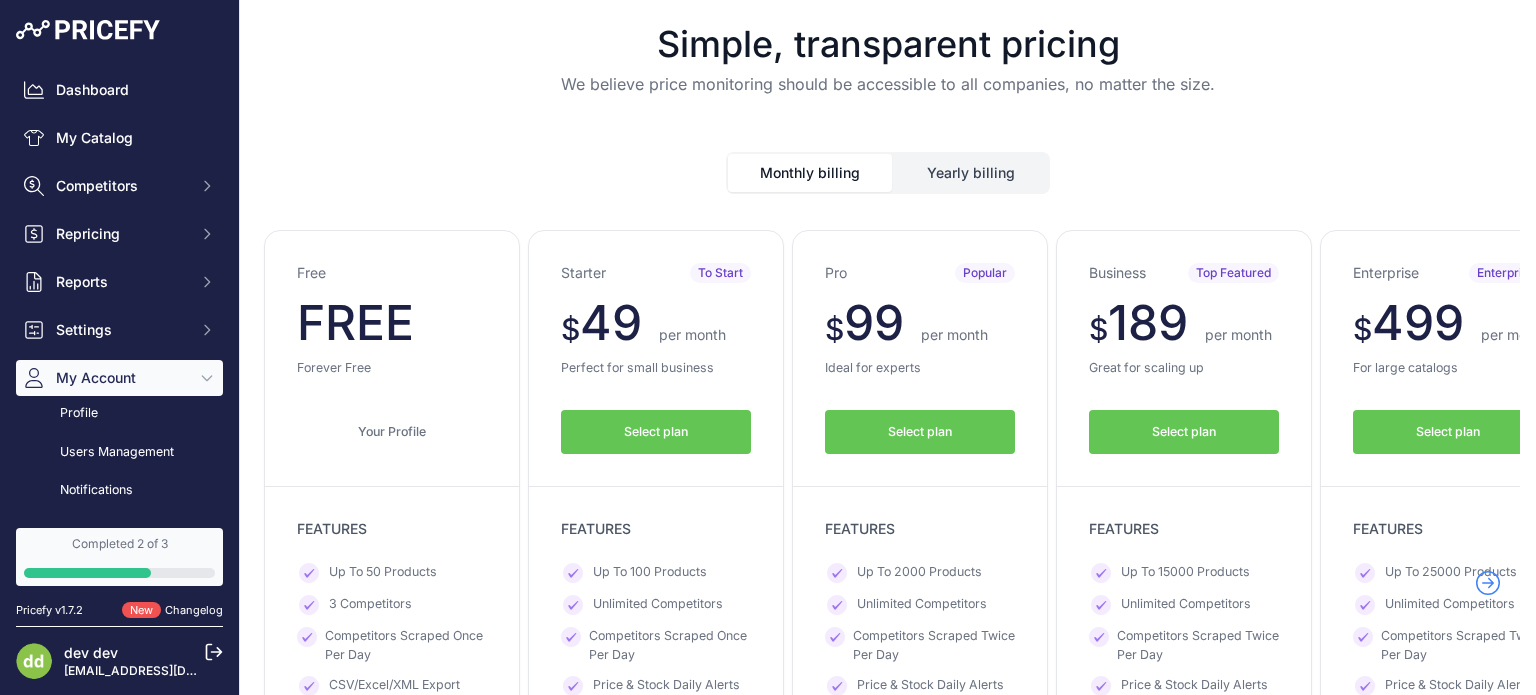 scroll, scrollTop: 0, scrollLeft: 0, axis: both 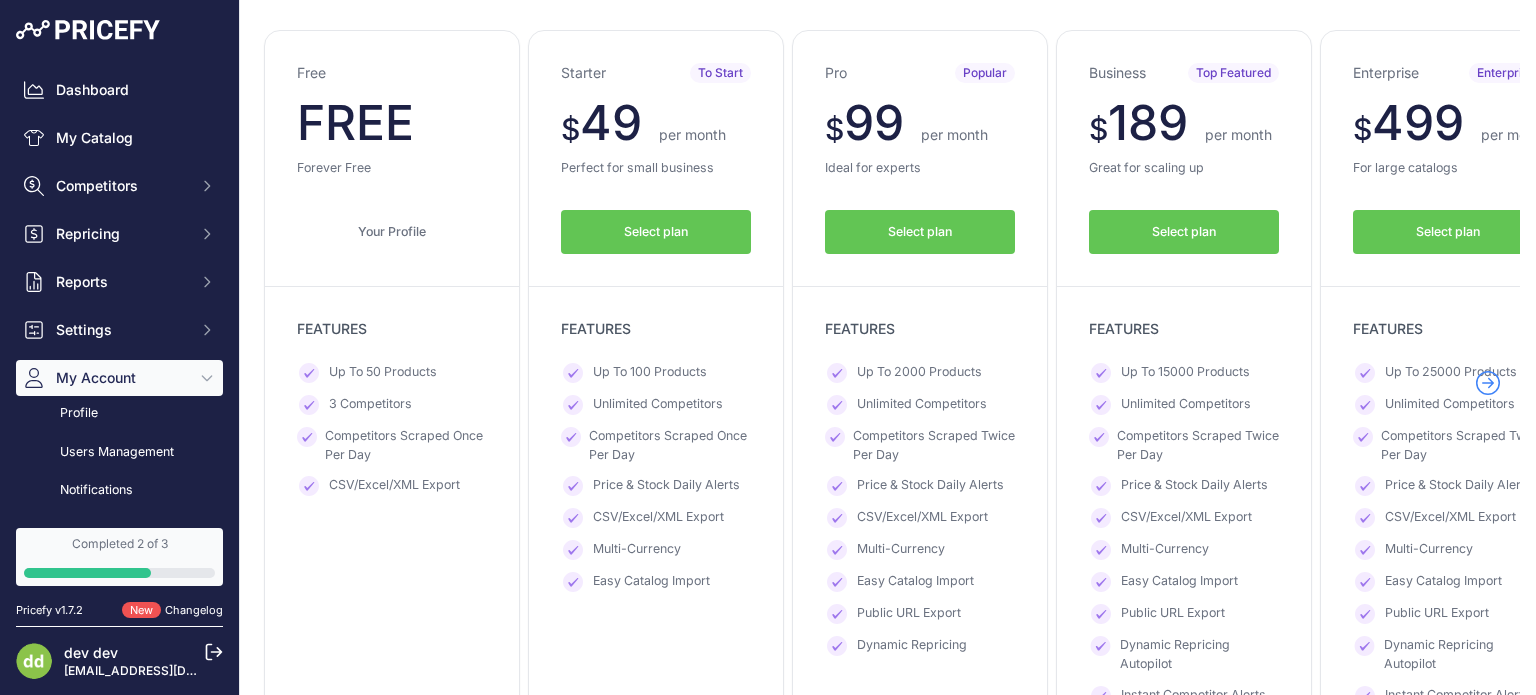 click on "Select plan" at bounding box center (920, 232) 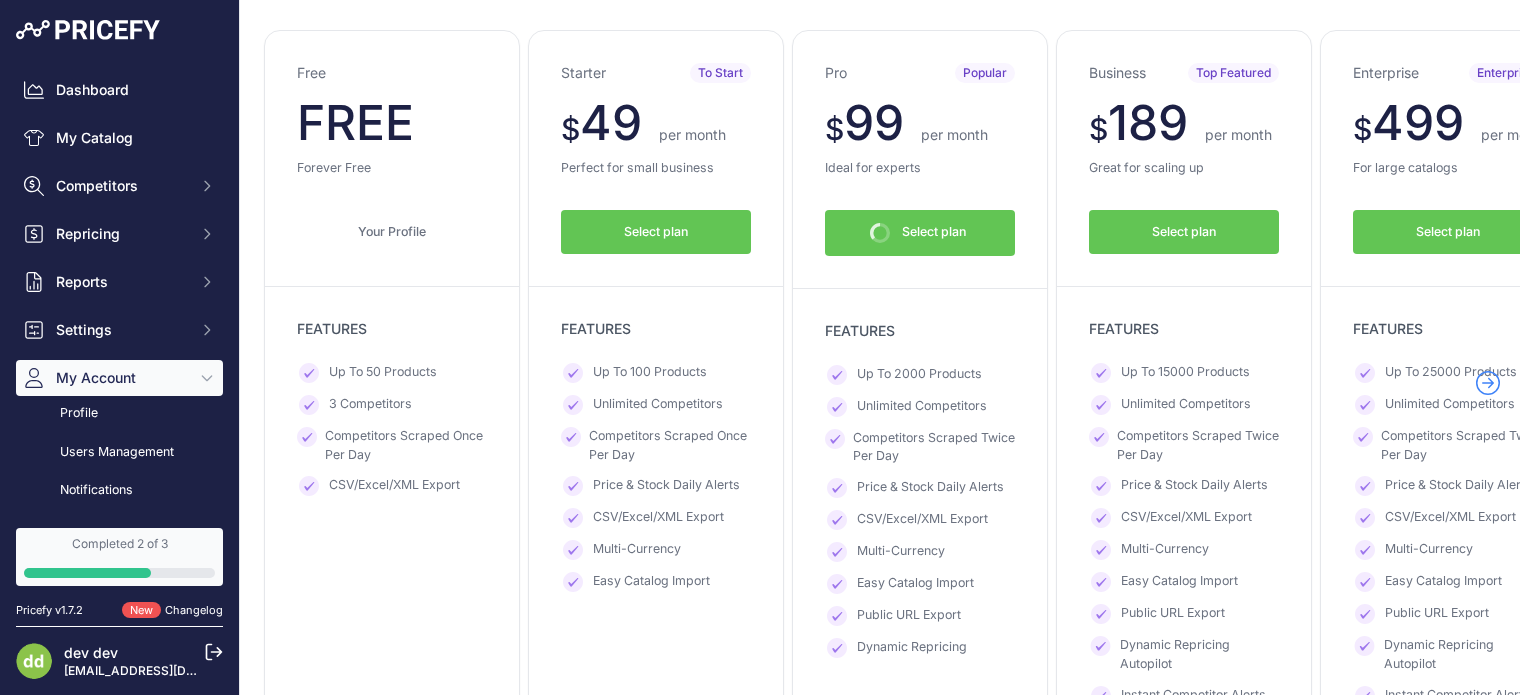 scroll, scrollTop: 244, scrollLeft: 0, axis: vertical 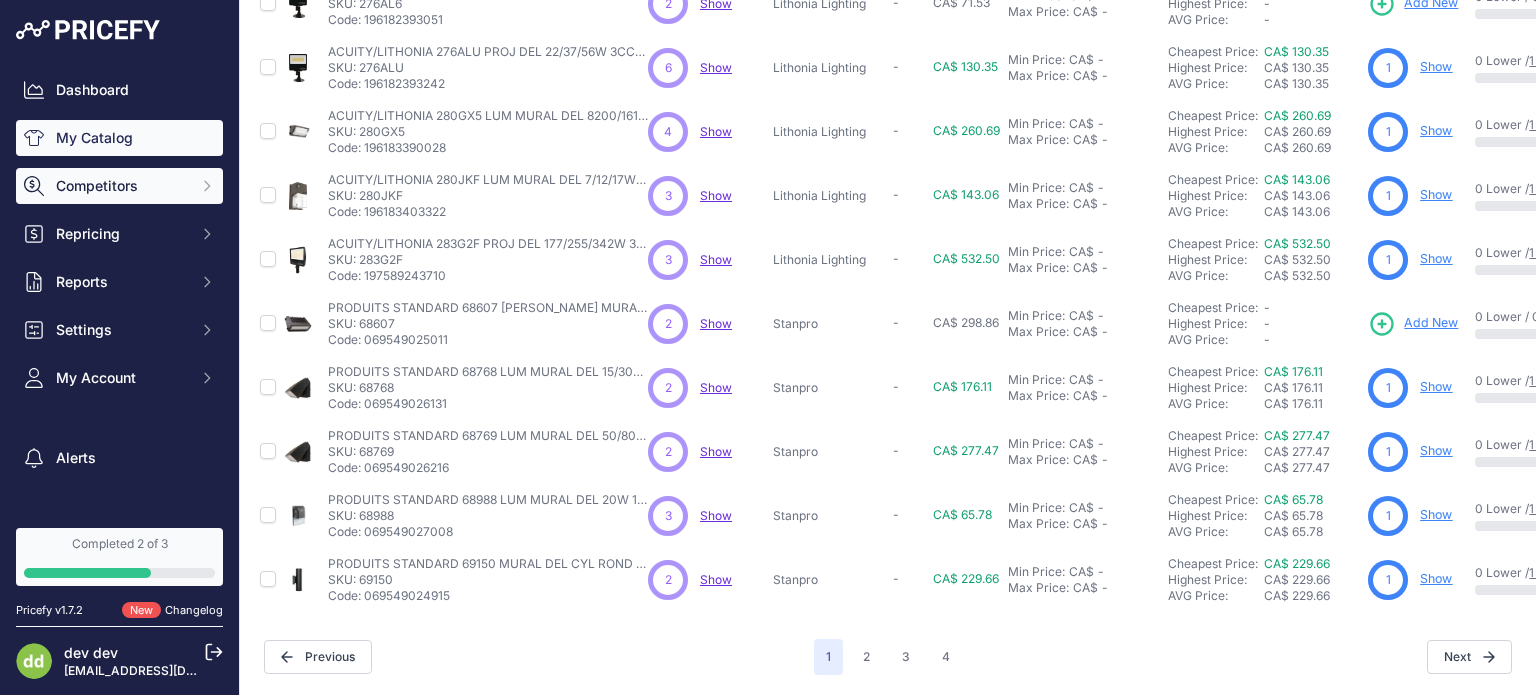 click on "Competitors" at bounding box center [121, 186] 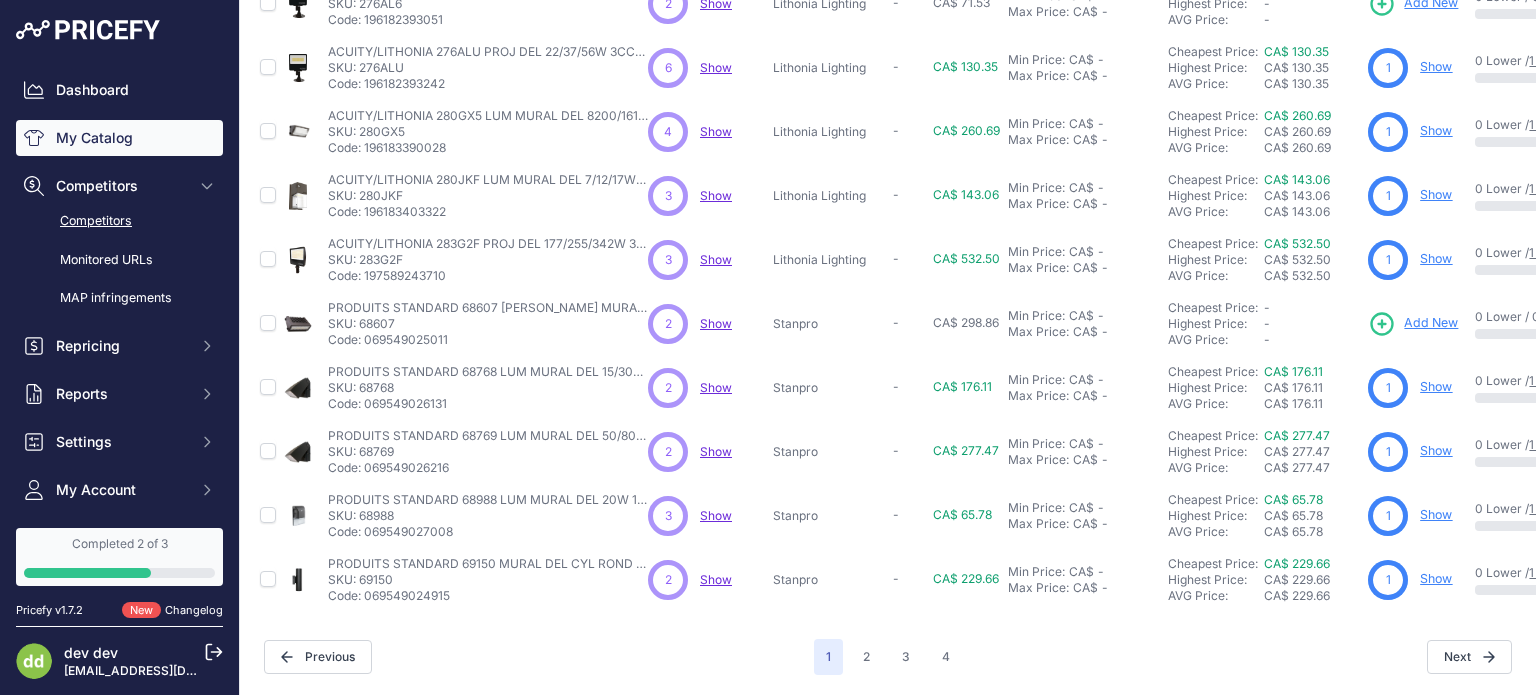 click on "Competitors" at bounding box center [119, 221] 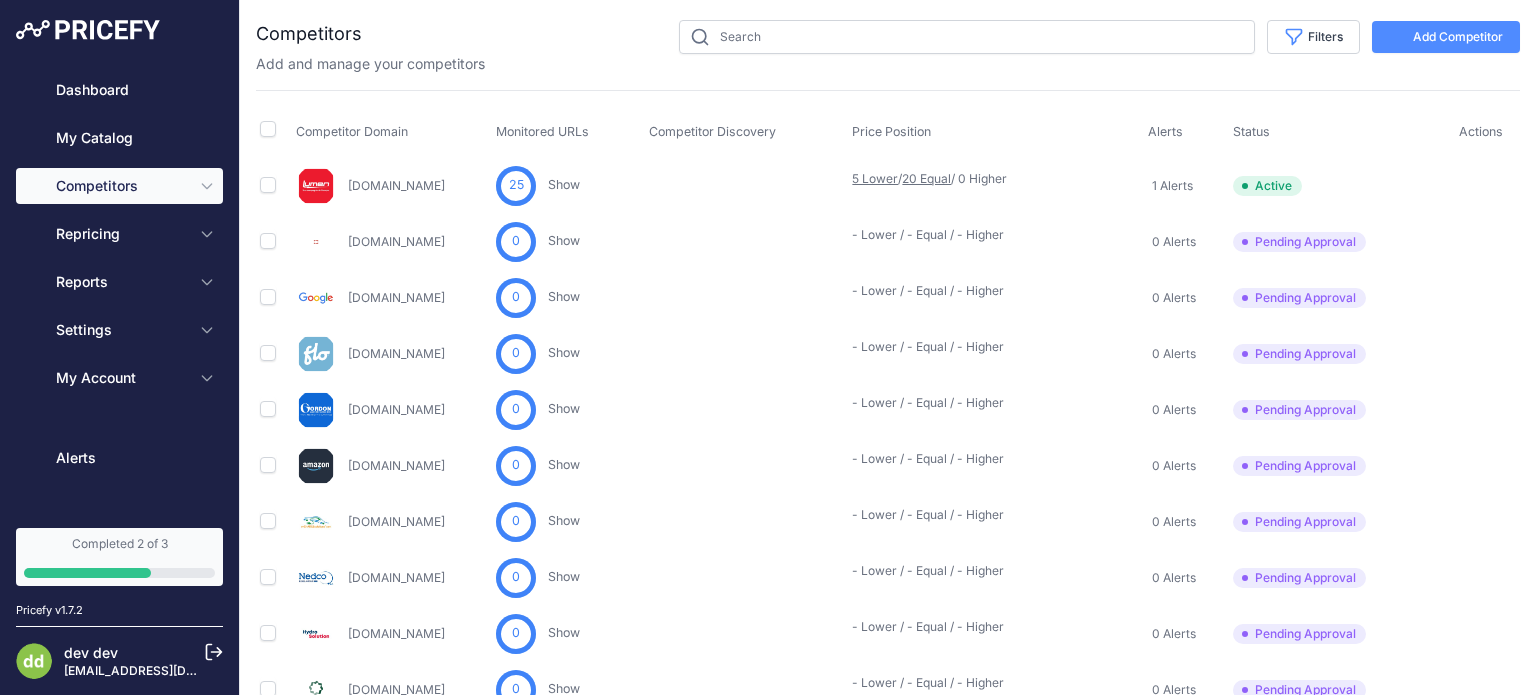 scroll, scrollTop: 0, scrollLeft: 0, axis: both 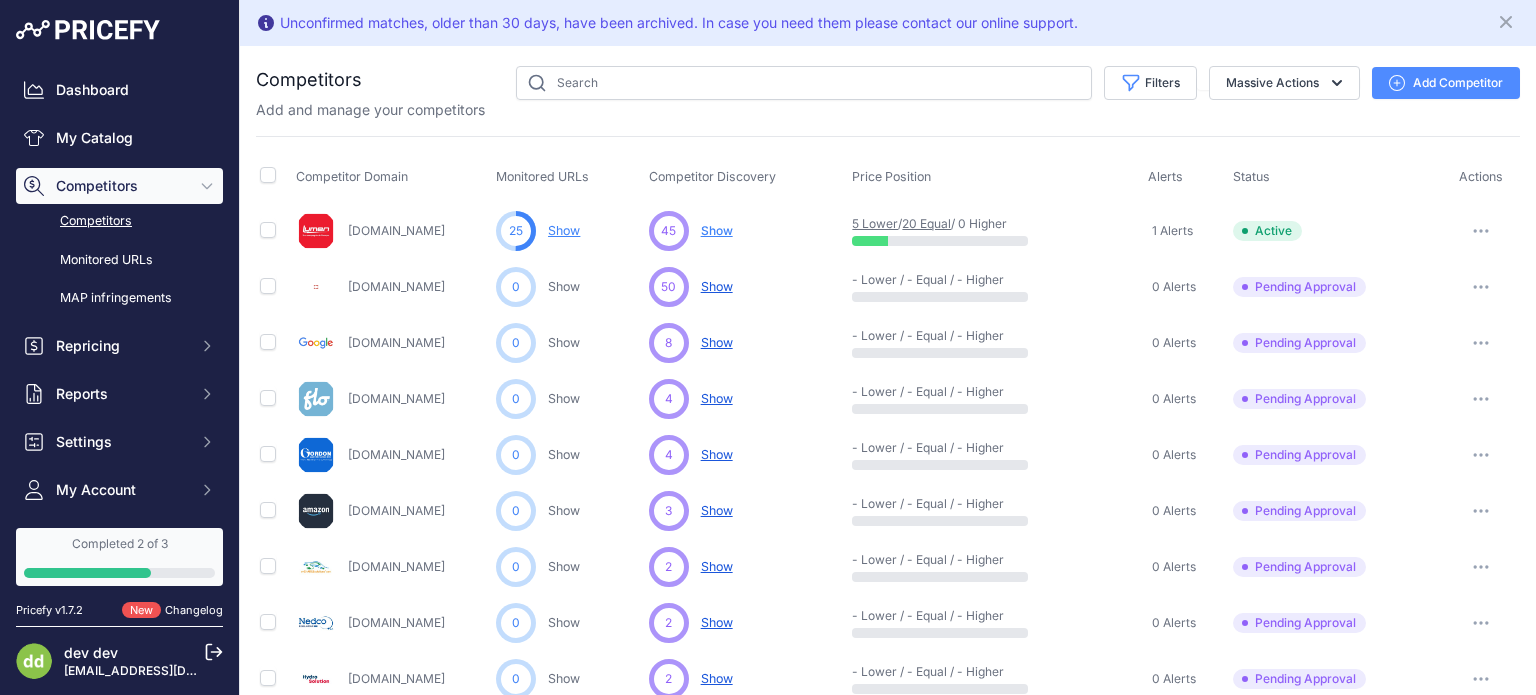 click on "Lumen.ca" at bounding box center [396, 230] 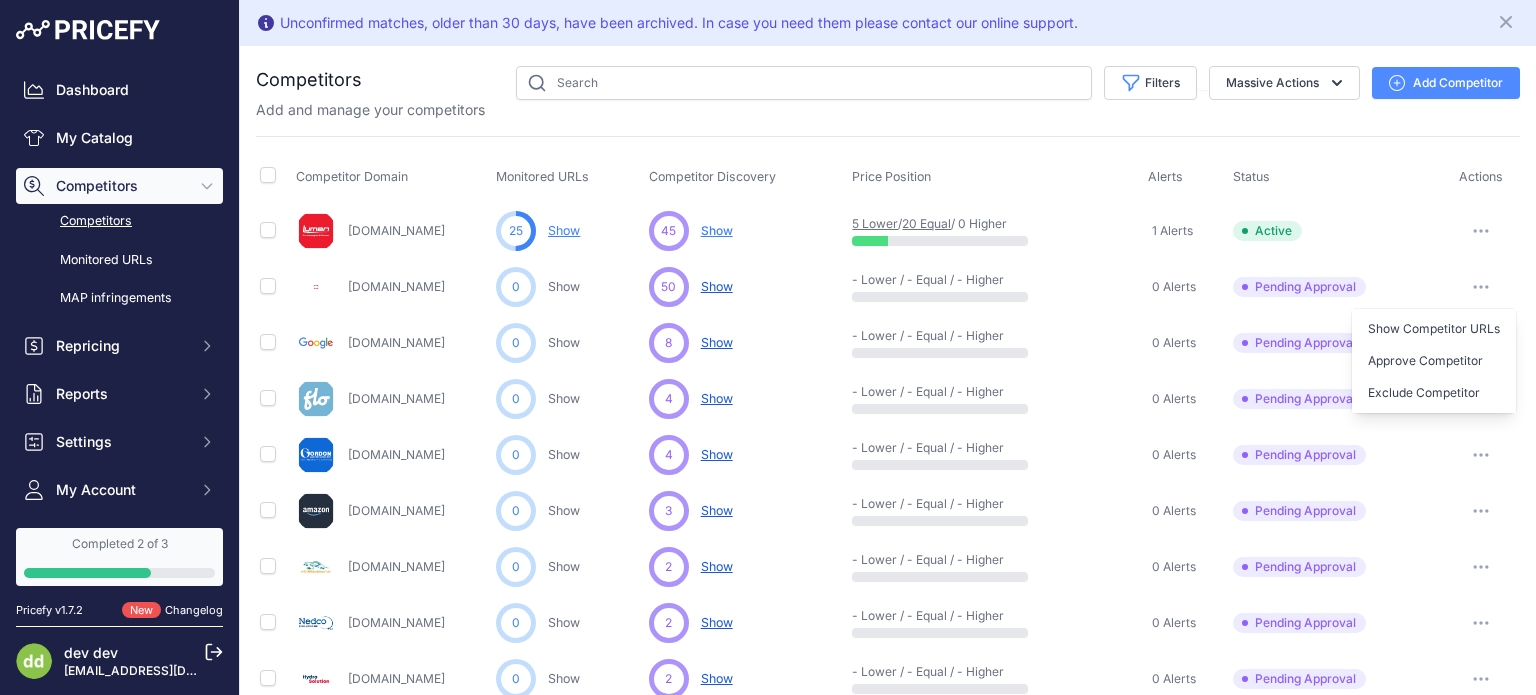 click on "Price Position" at bounding box center [996, 178] 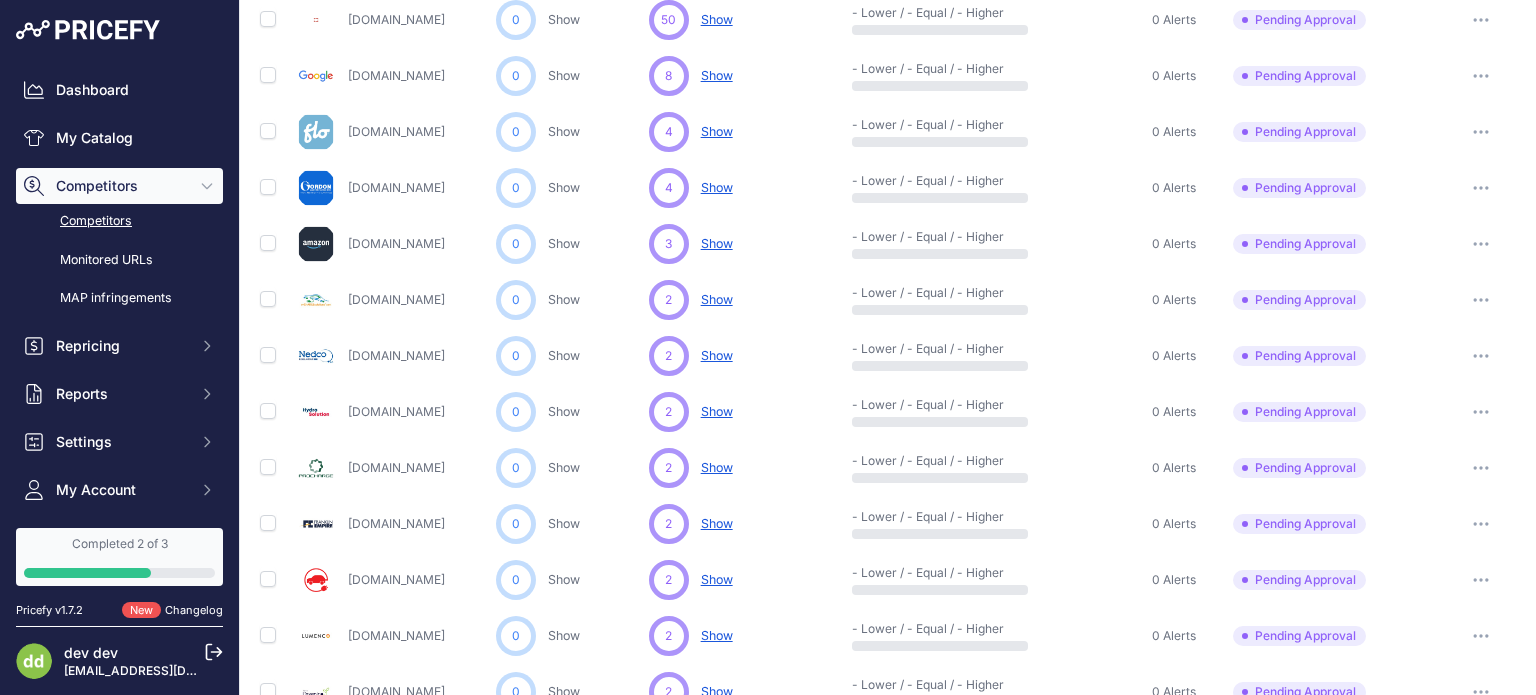 scroll, scrollTop: 300, scrollLeft: 0, axis: vertical 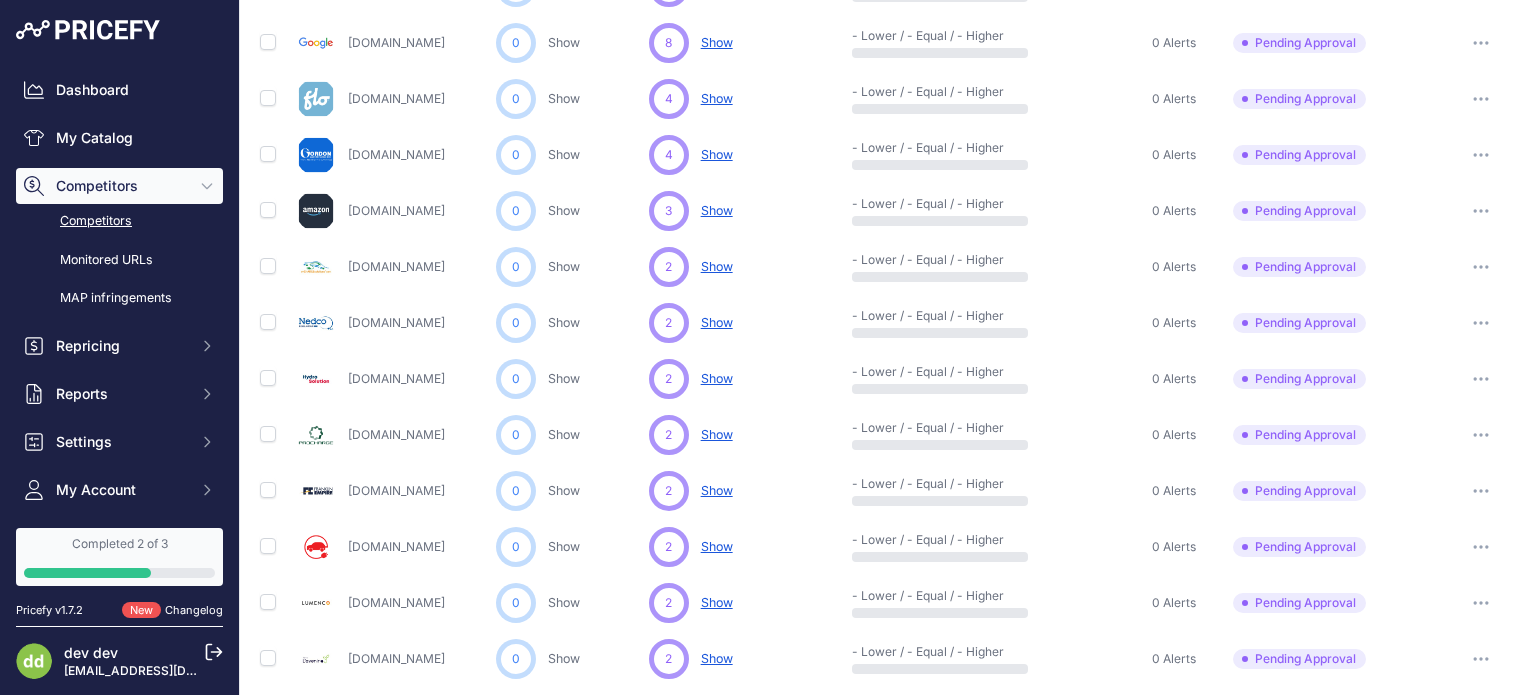 click on "Show" at bounding box center [717, 322] 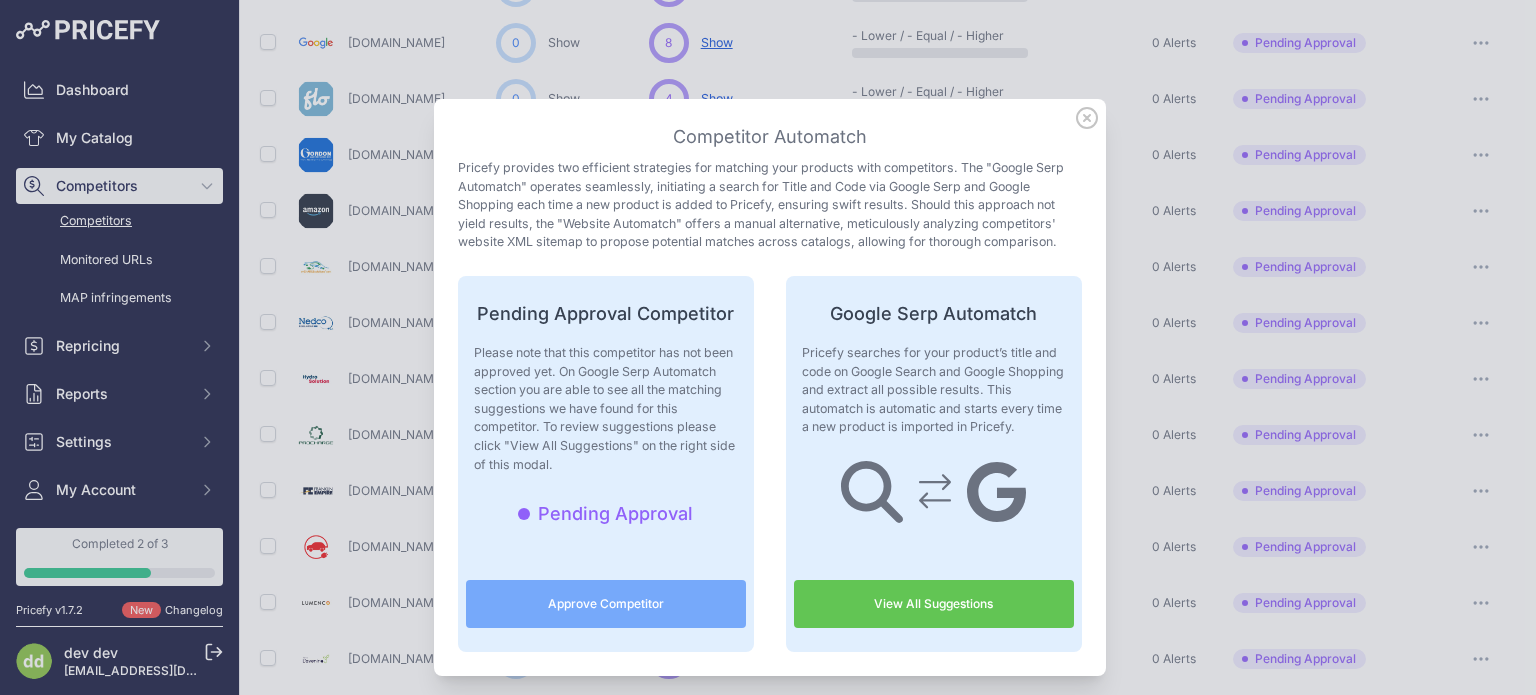 click 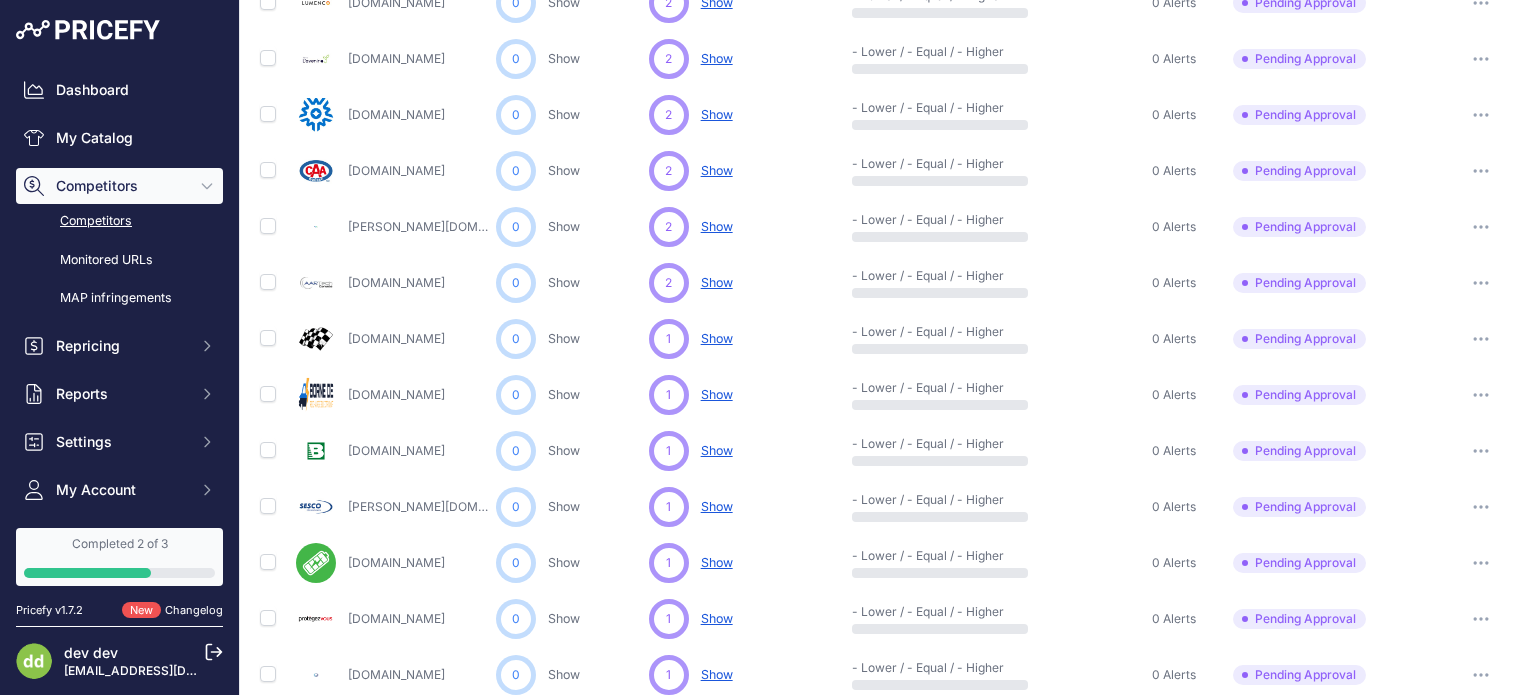 scroll, scrollTop: 988, scrollLeft: 0, axis: vertical 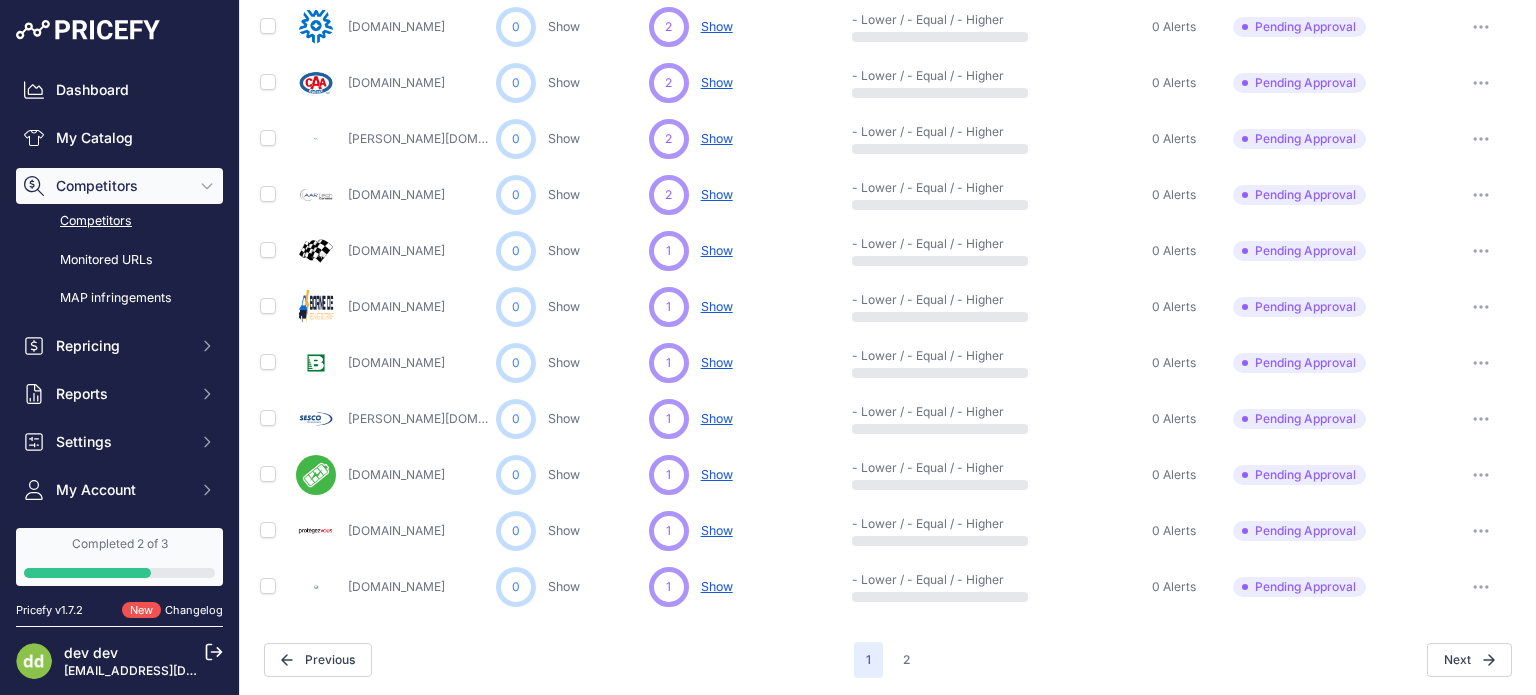 click on "[PERSON_NAME][DOMAIN_NAME]" at bounding box center [445, 418] 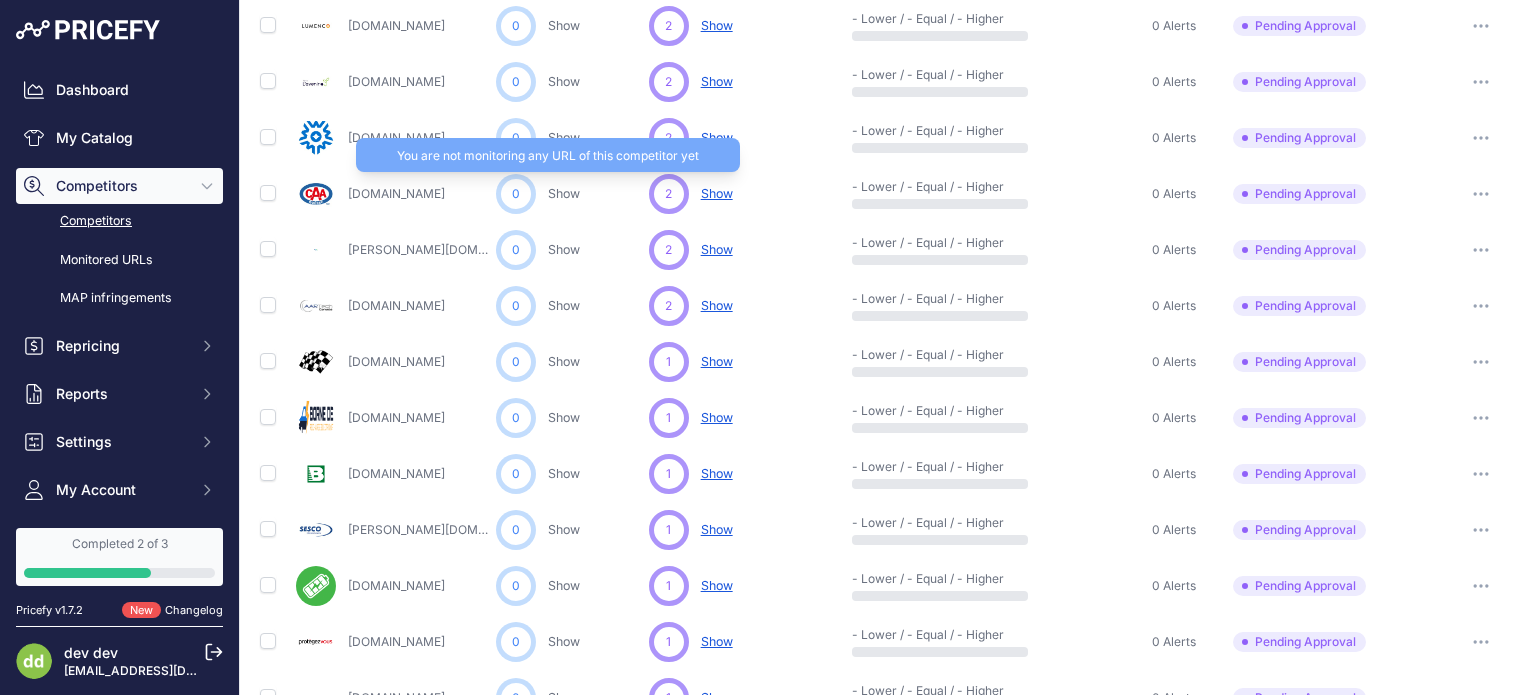 scroll, scrollTop: 988, scrollLeft: 0, axis: vertical 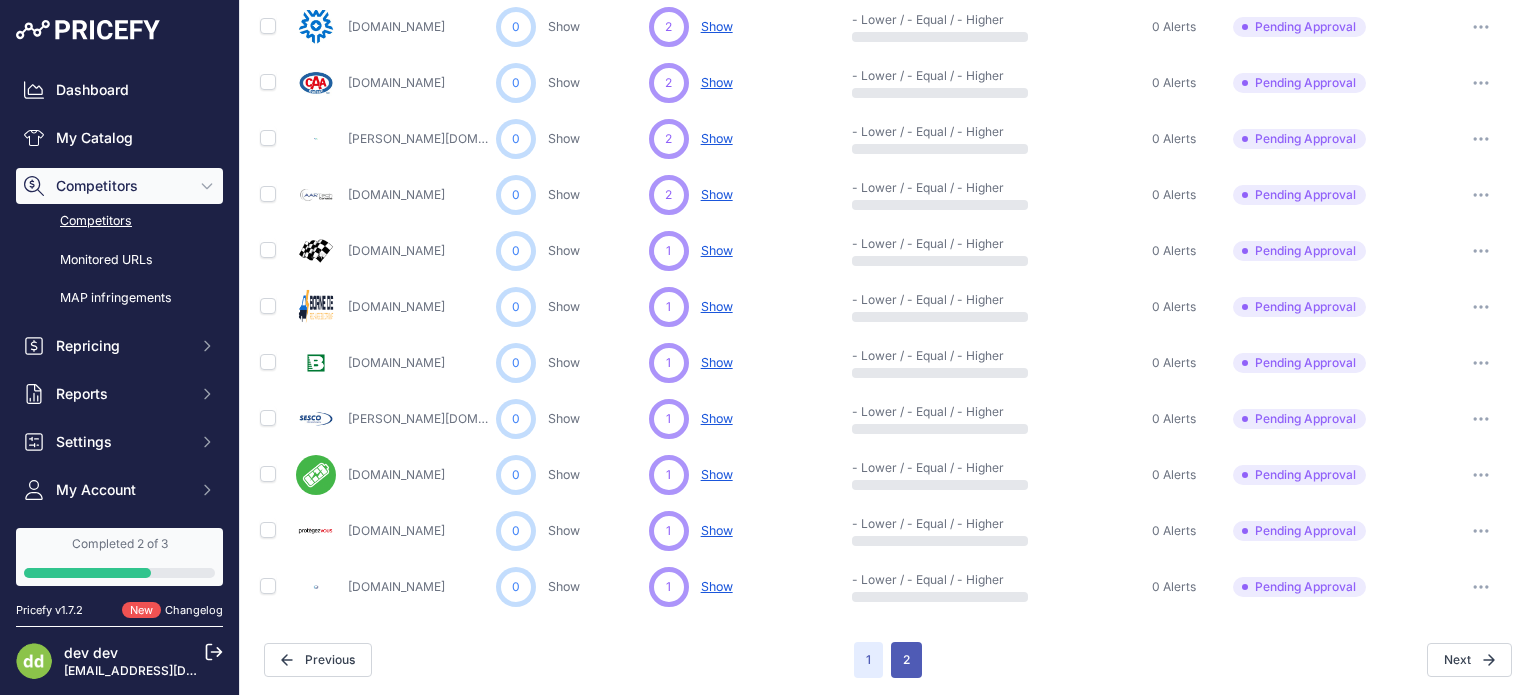 click on "2" at bounding box center [906, 660] 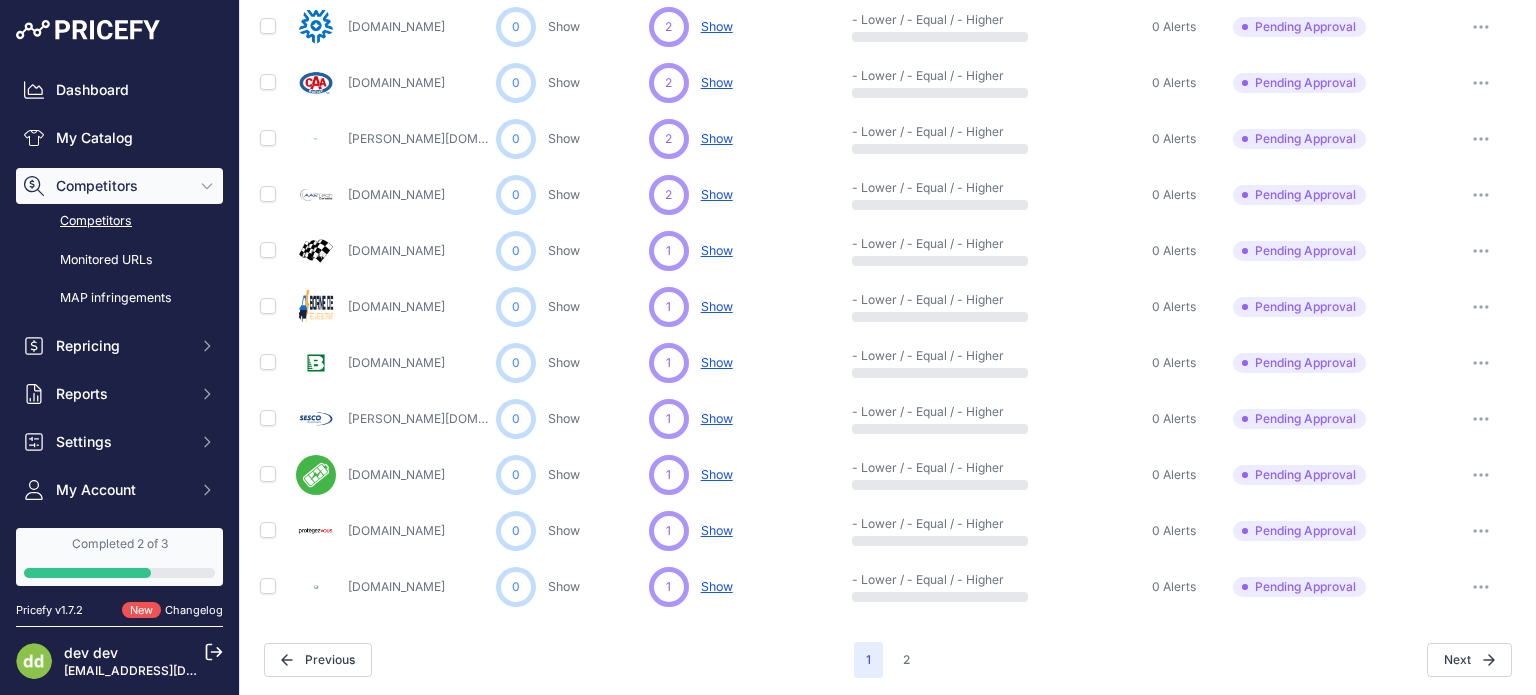 scroll, scrollTop: 1039, scrollLeft: 0, axis: vertical 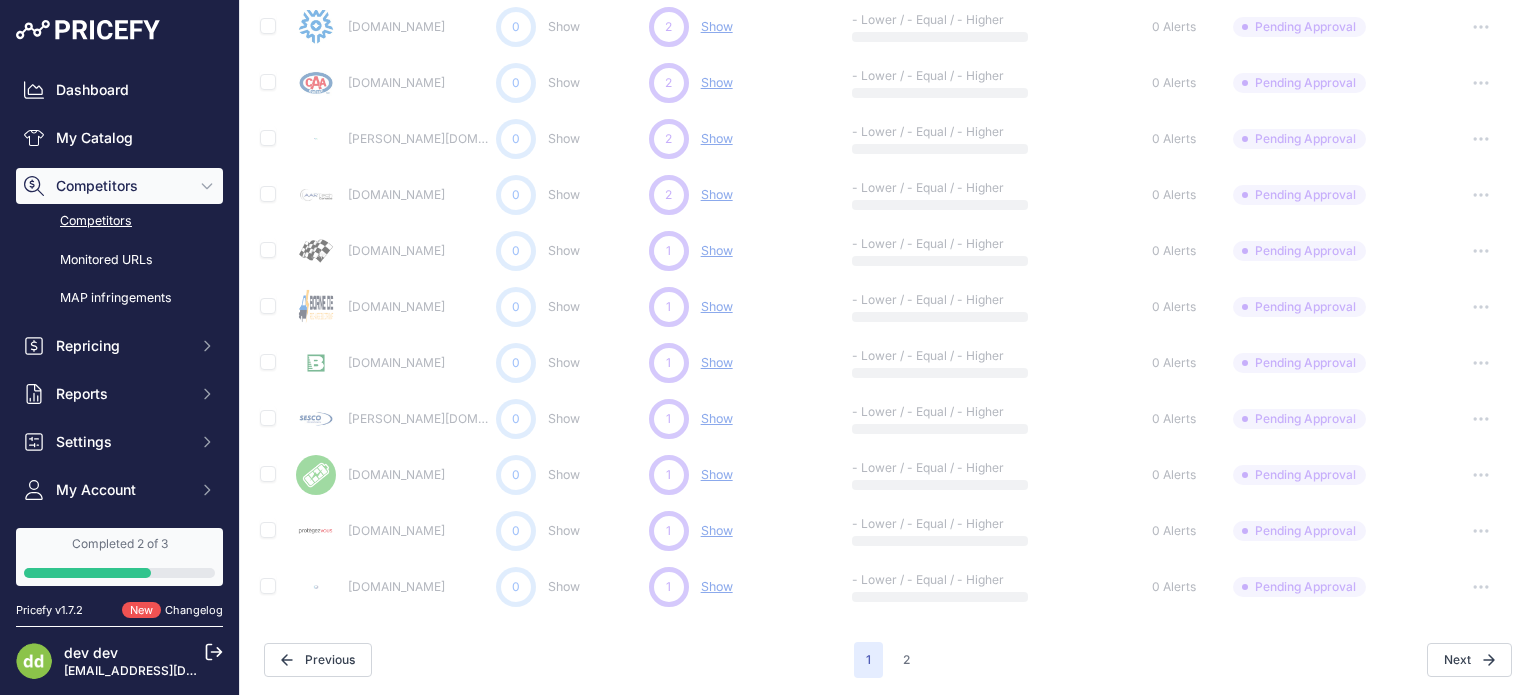 type 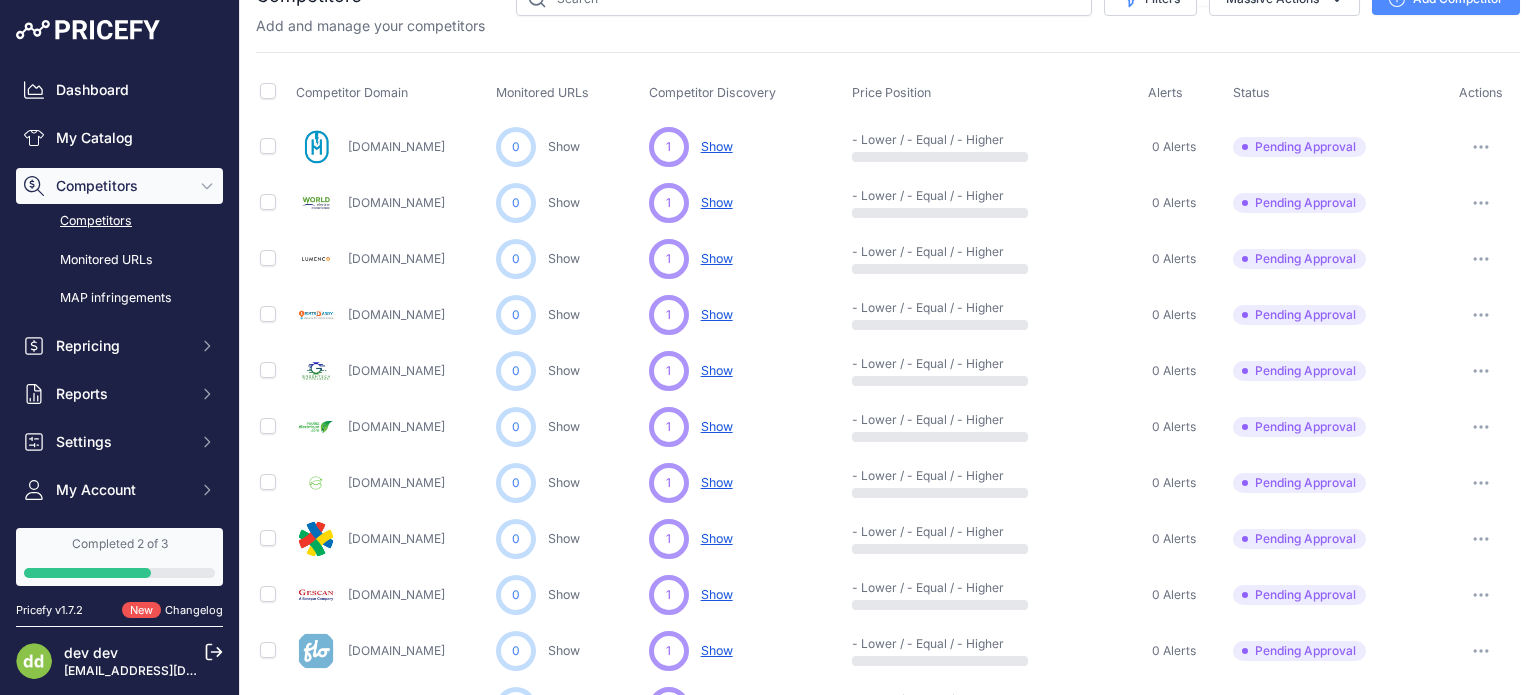 scroll, scrollTop: 0, scrollLeft: 0, axis: both 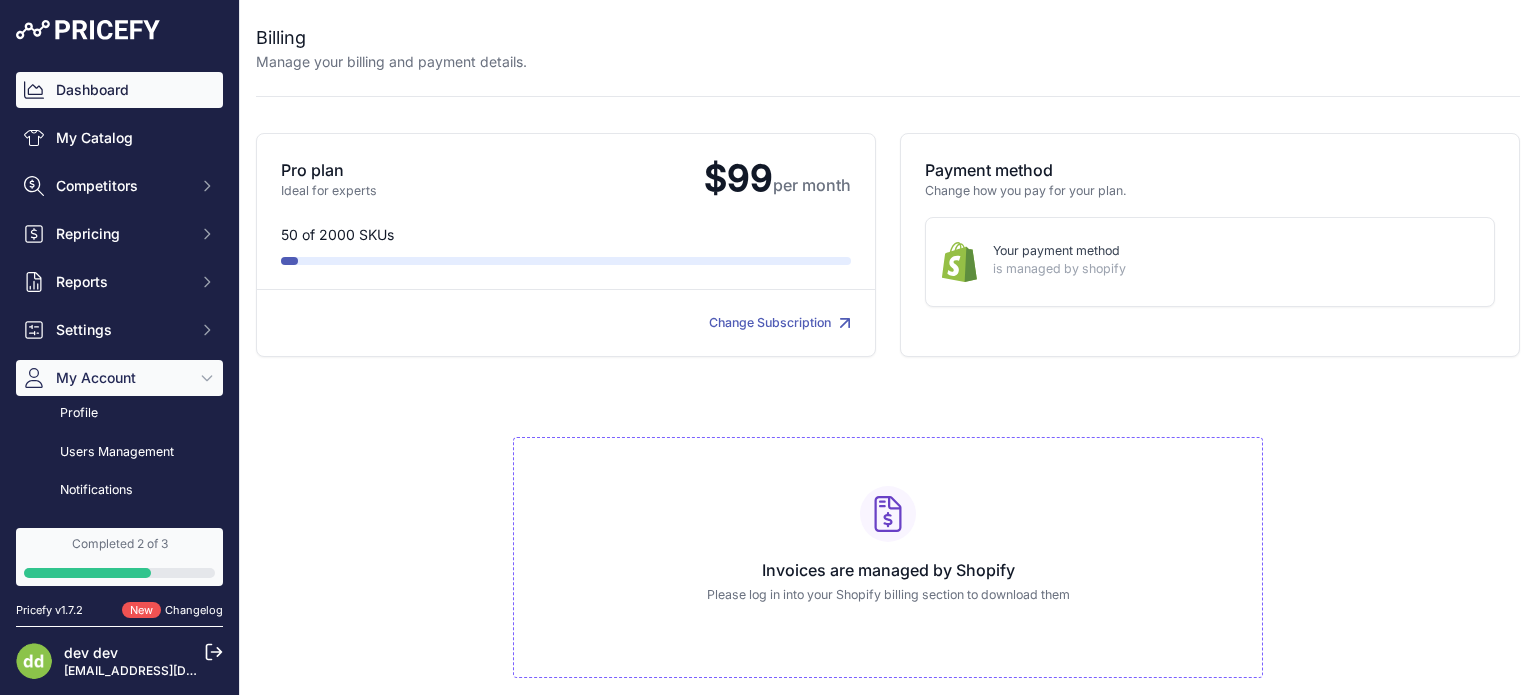 click on "Dashboard" at bounding box center (119, 90) 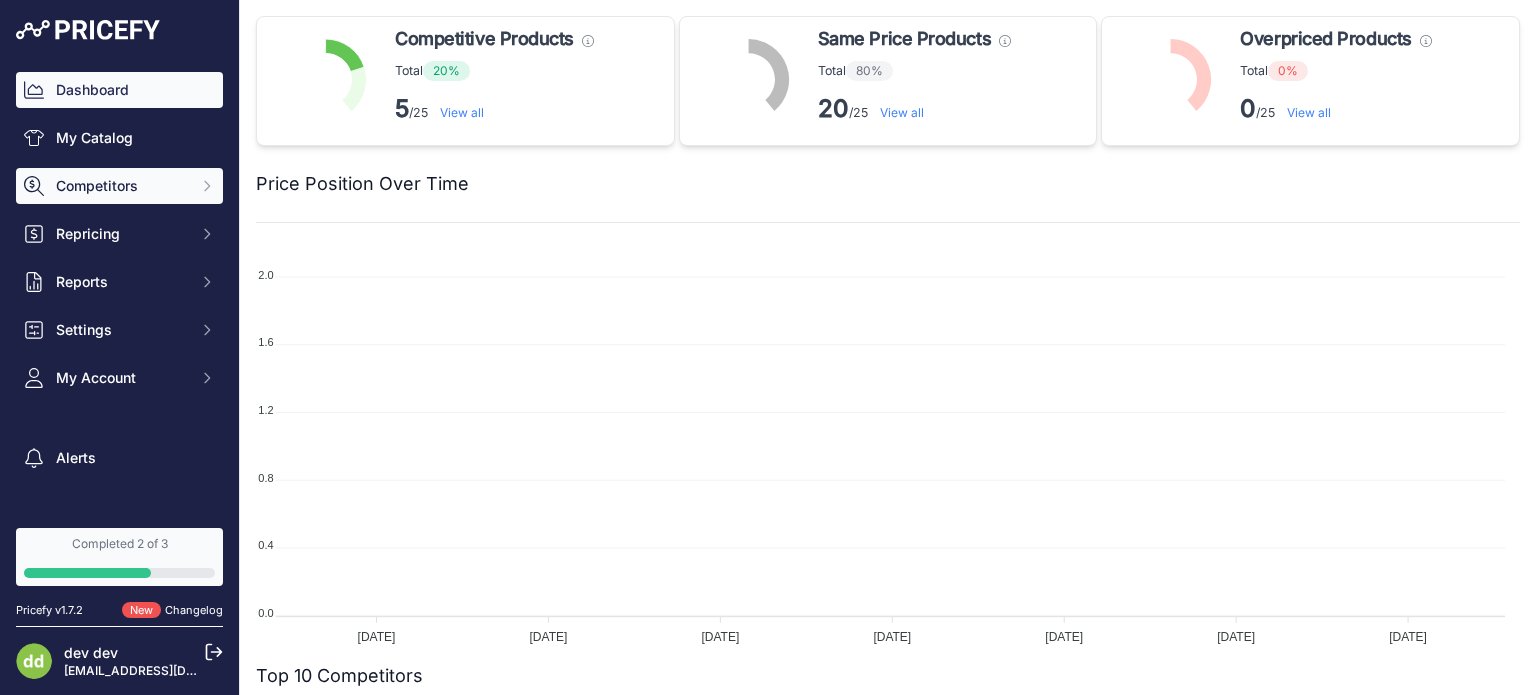 scroll, scrollTop: 0, scrollLeft: 0, axis: both 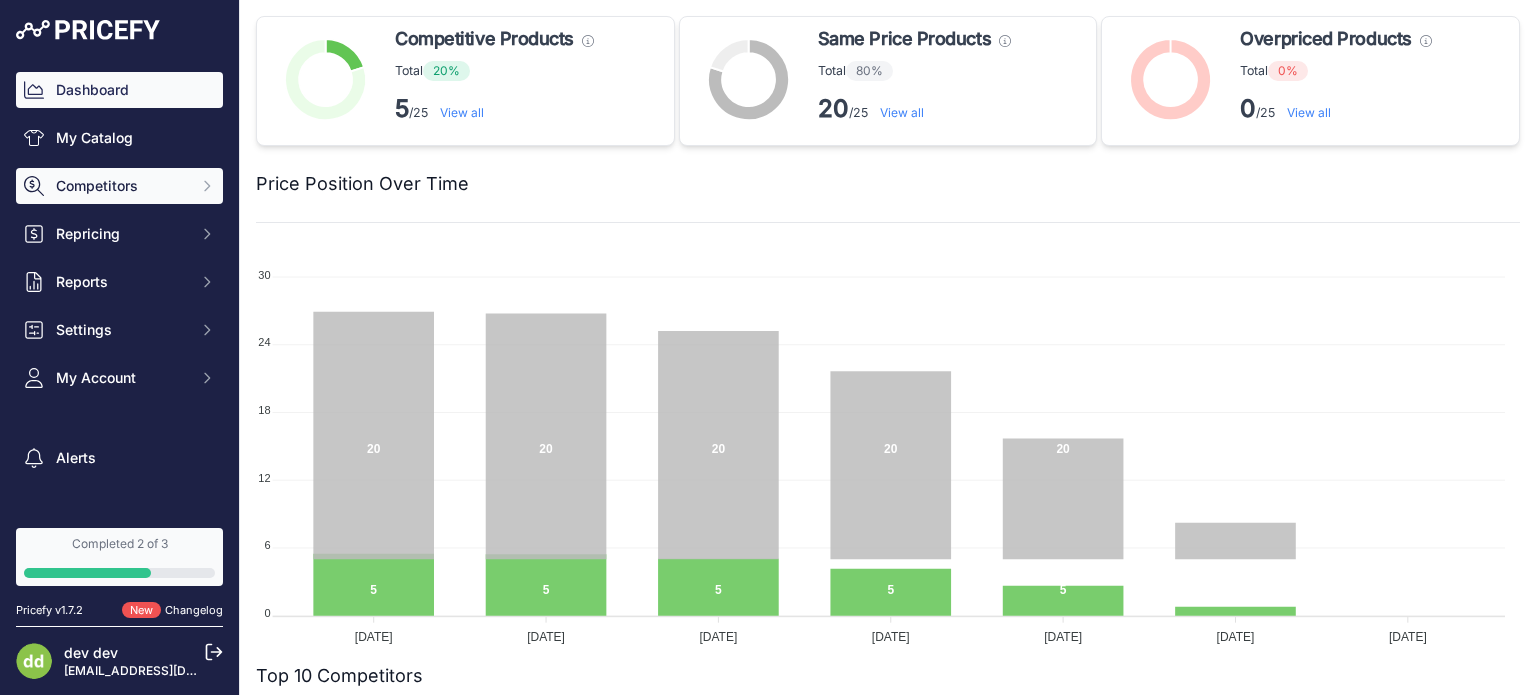 click on "Competitors" at bounding box center (121, 186) 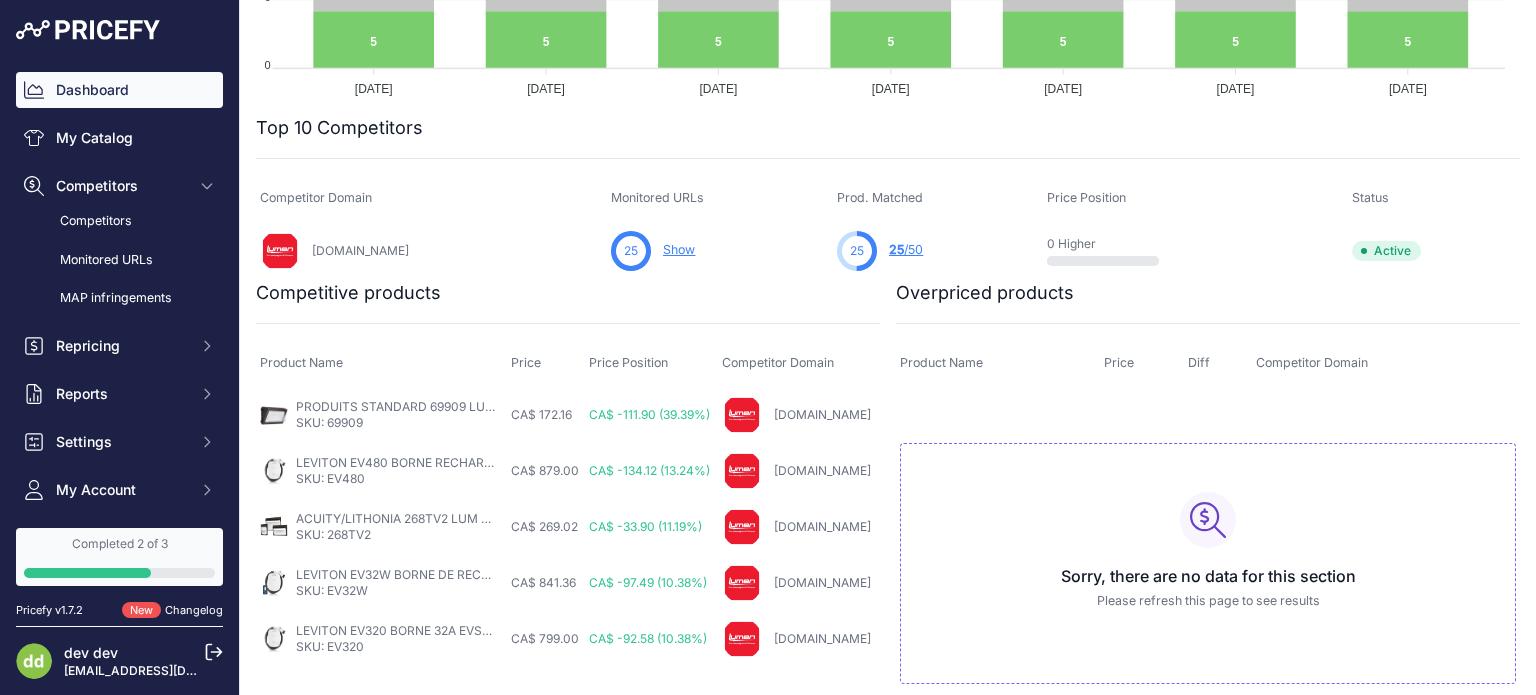 scroll, scrollTop: 575, scrollLeft: 0, axis: vertical 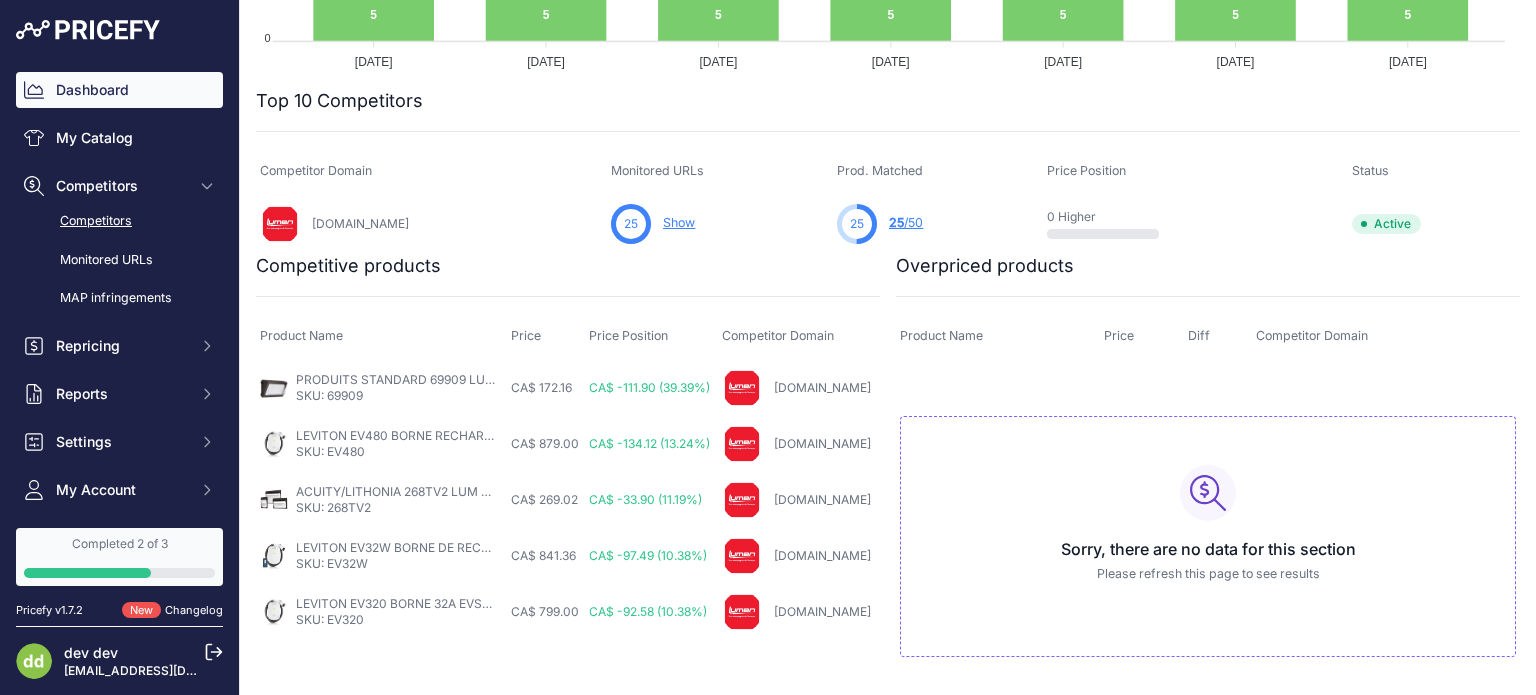 click on "Competitors" at bounding box center [119, 221] 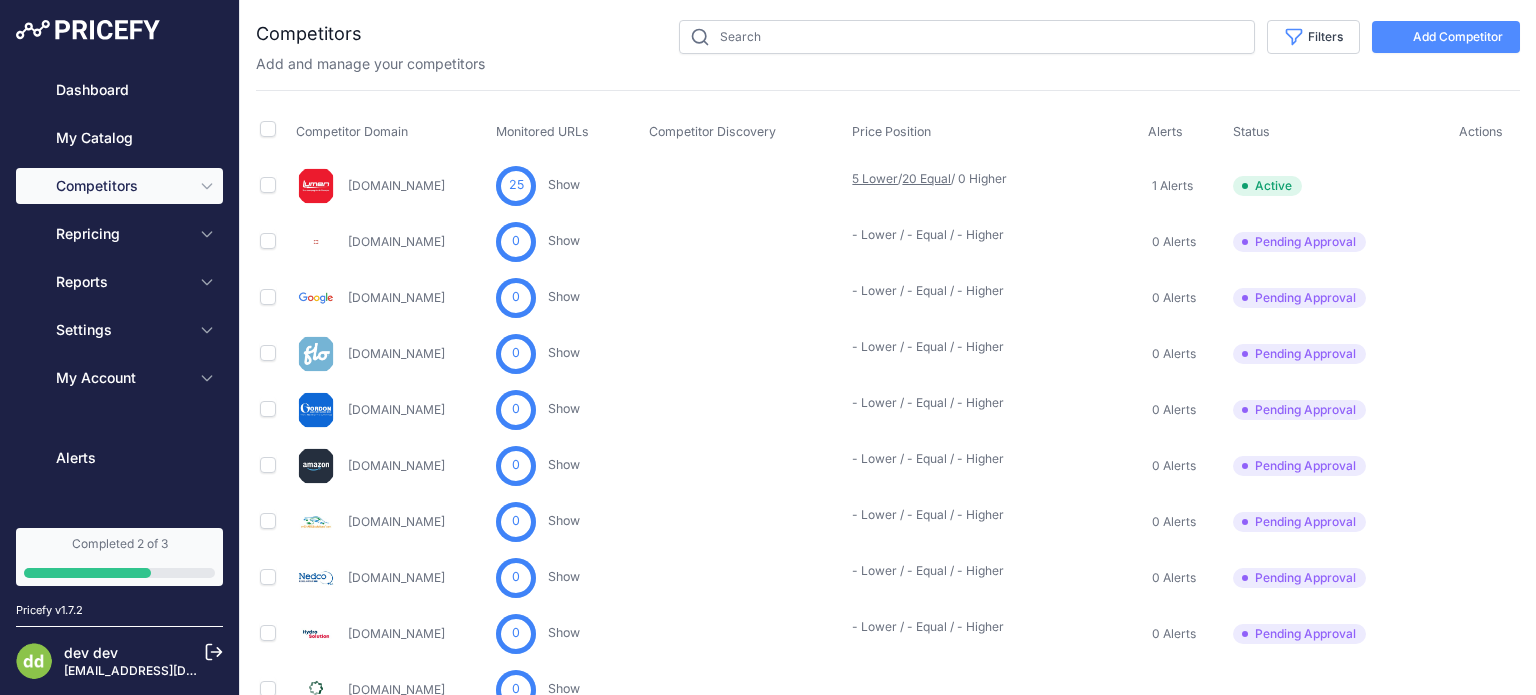 scroll, scrollTop: 0, scrollLeft: 0, axis: both 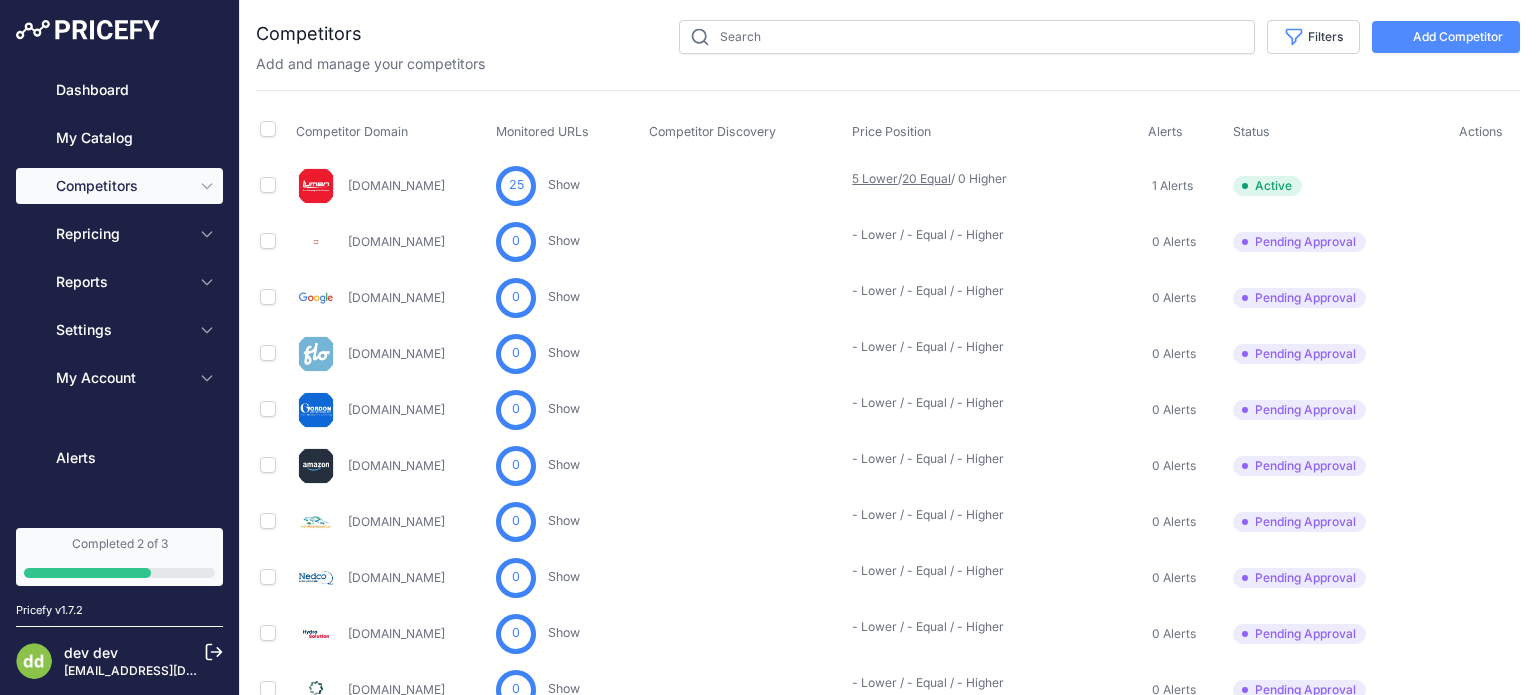 type 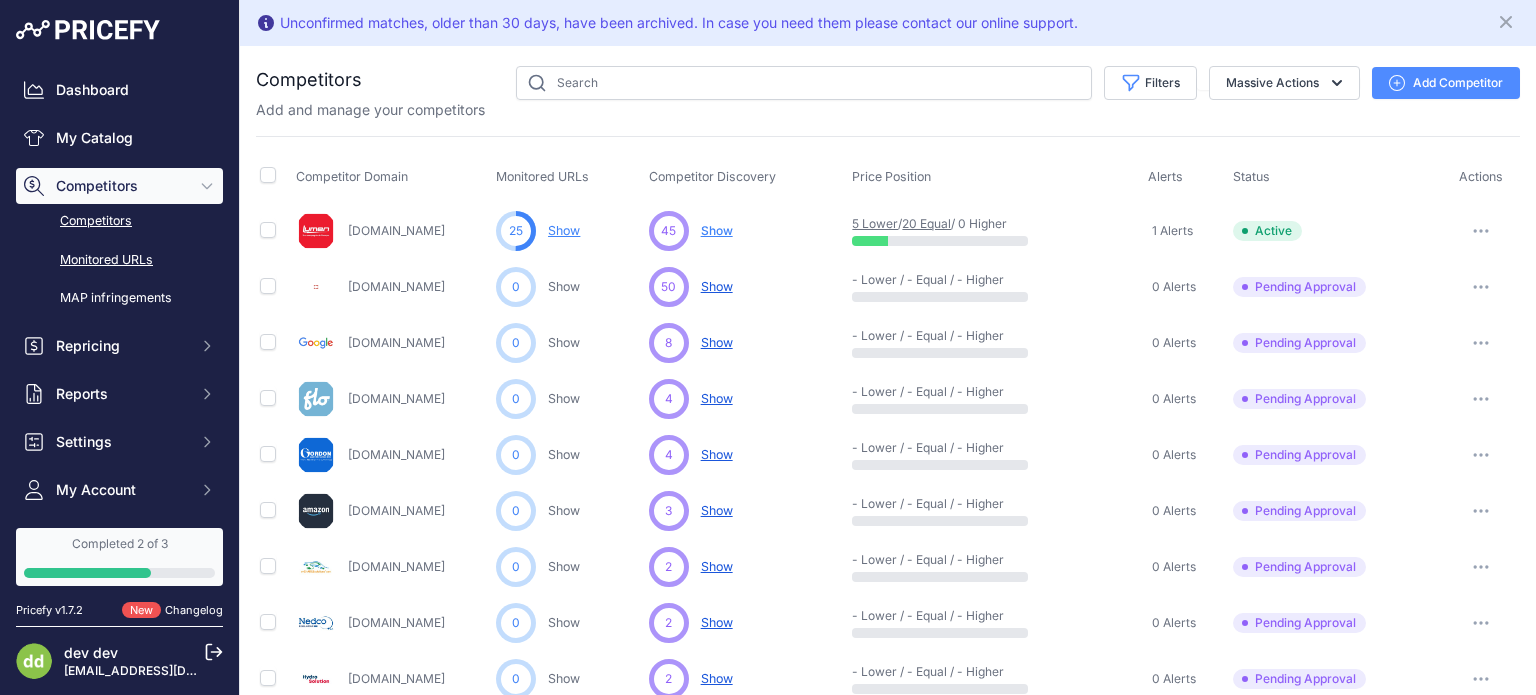 click on "Monitored URLs" at bounding box center [119, 260] 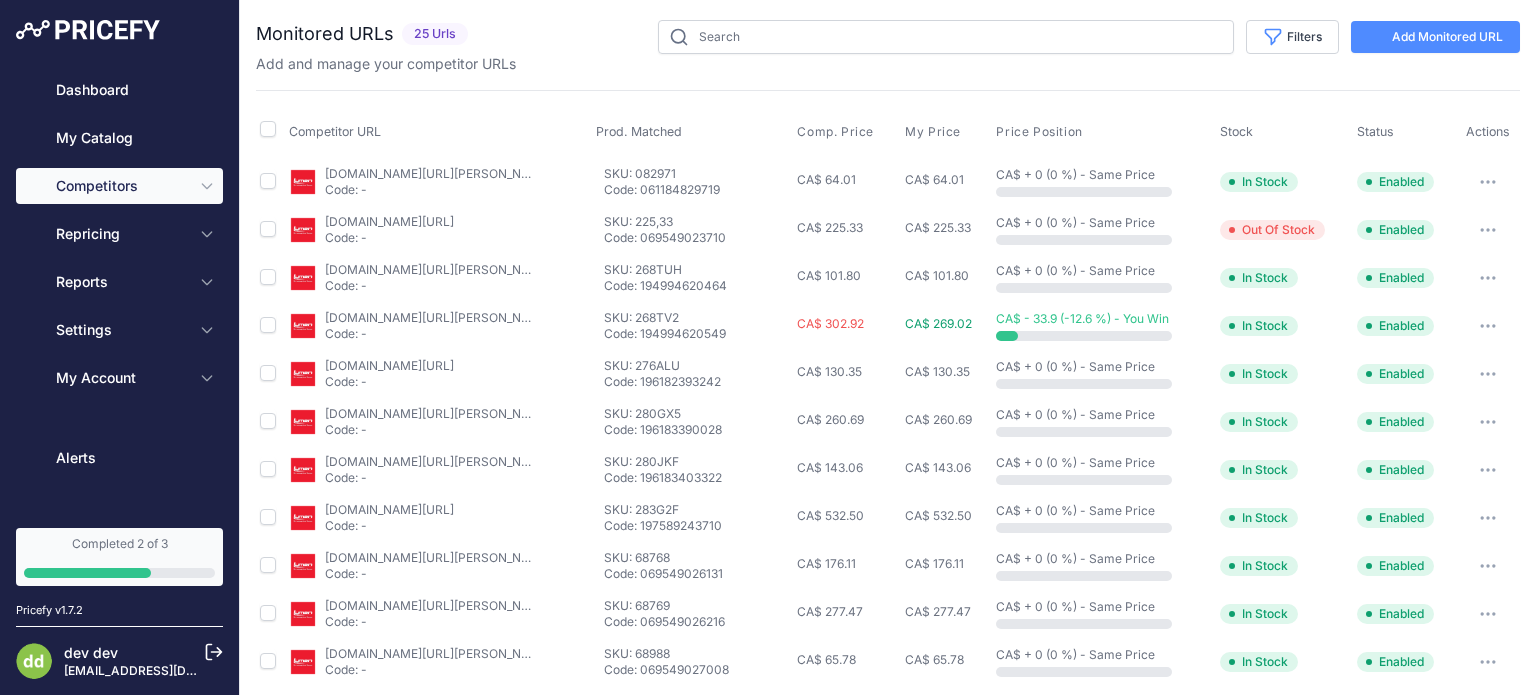 type 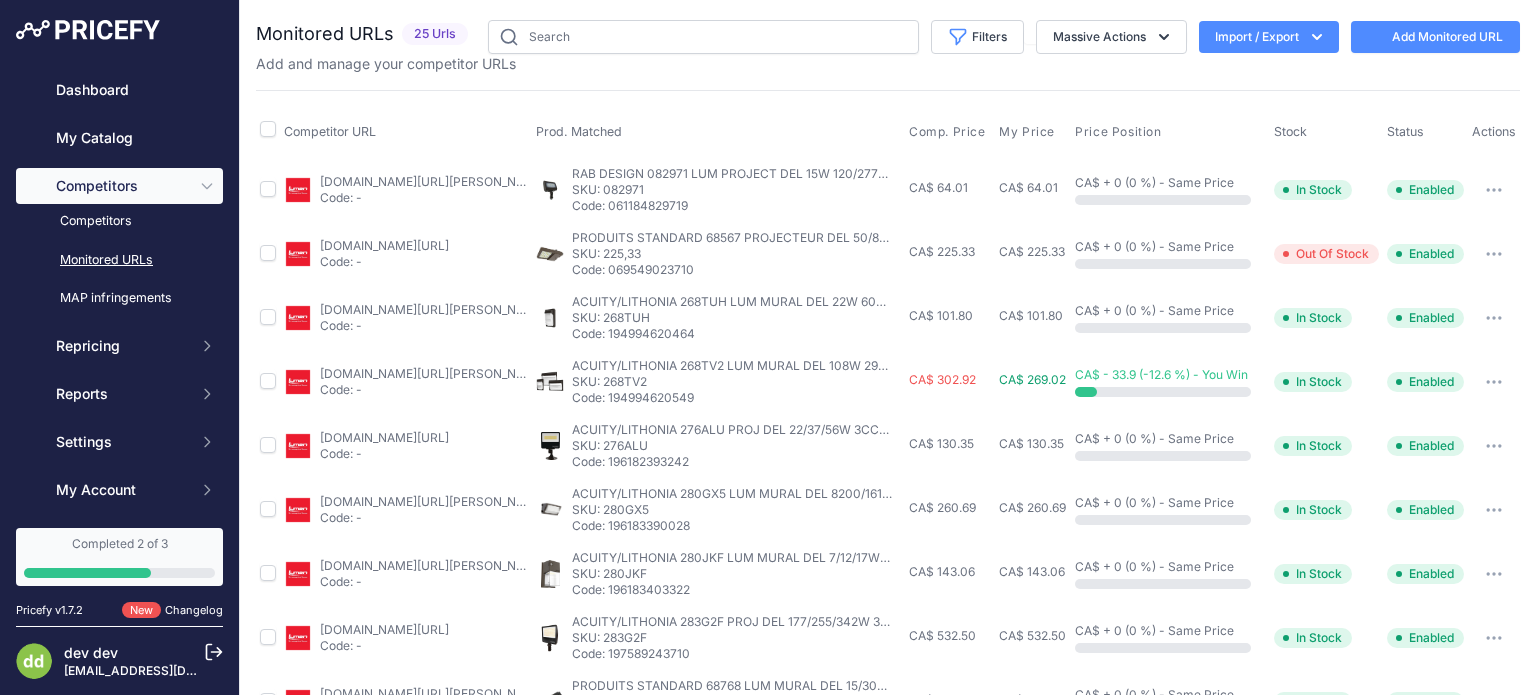 scroll, scrollTop: 0, scrollLeft: 0, axis: both 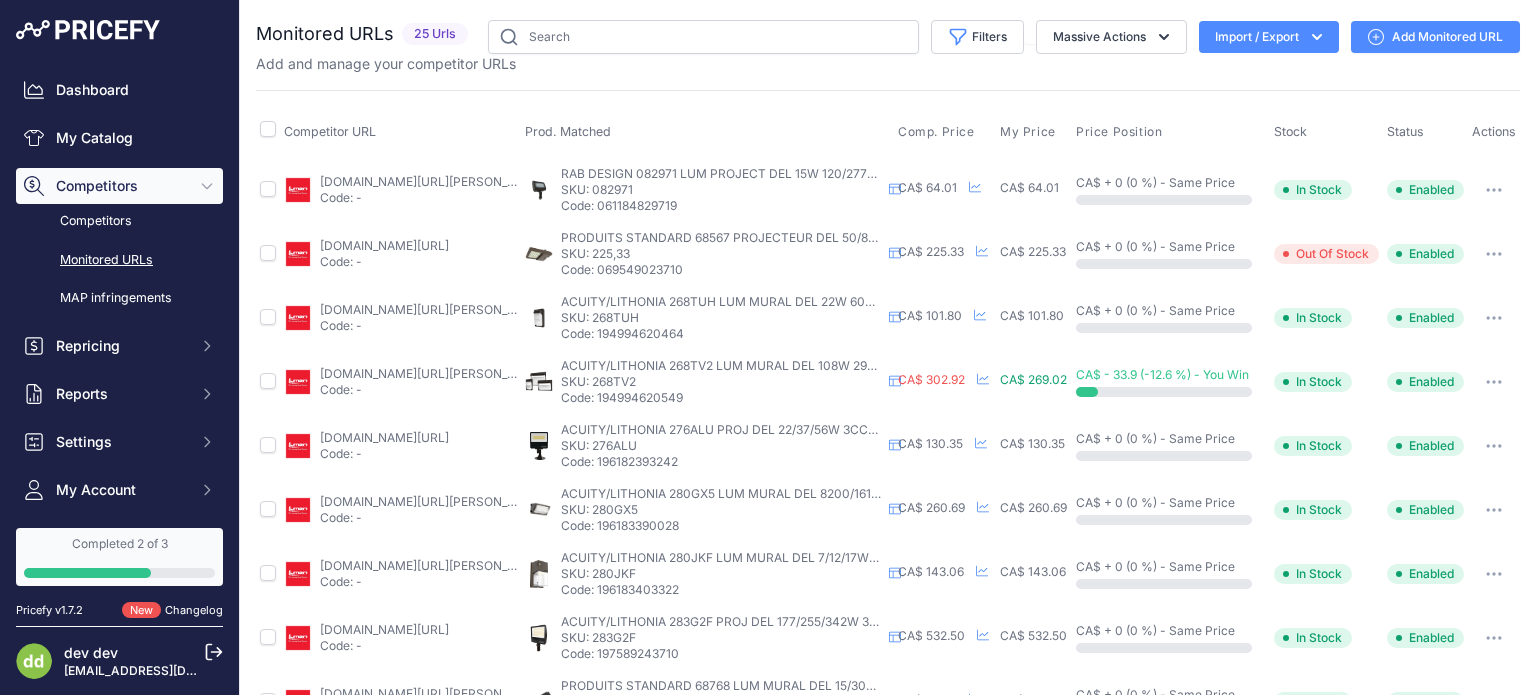 click on "Add Monitored URL" at bounding box center [1435, 37] 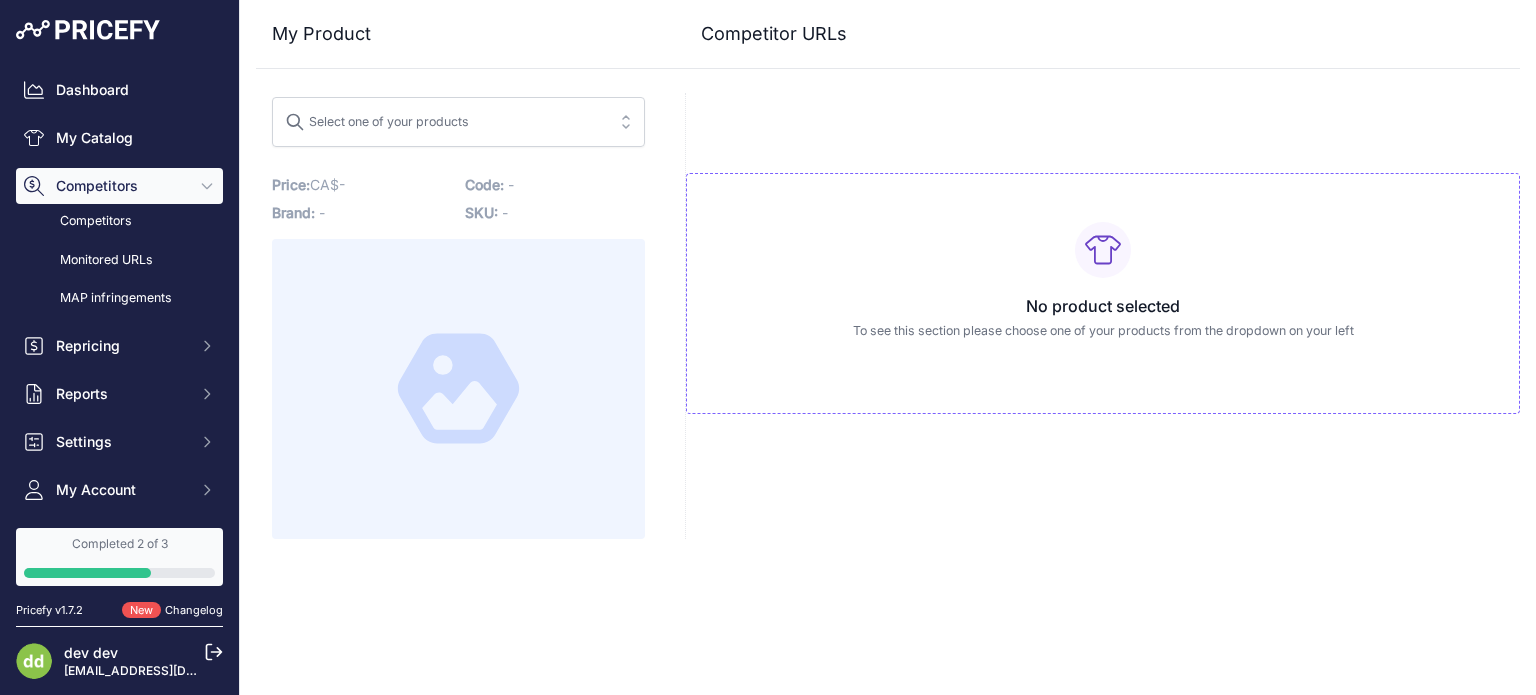 scroll, scrollTop: 0, scrollLeft: 0, axis: both 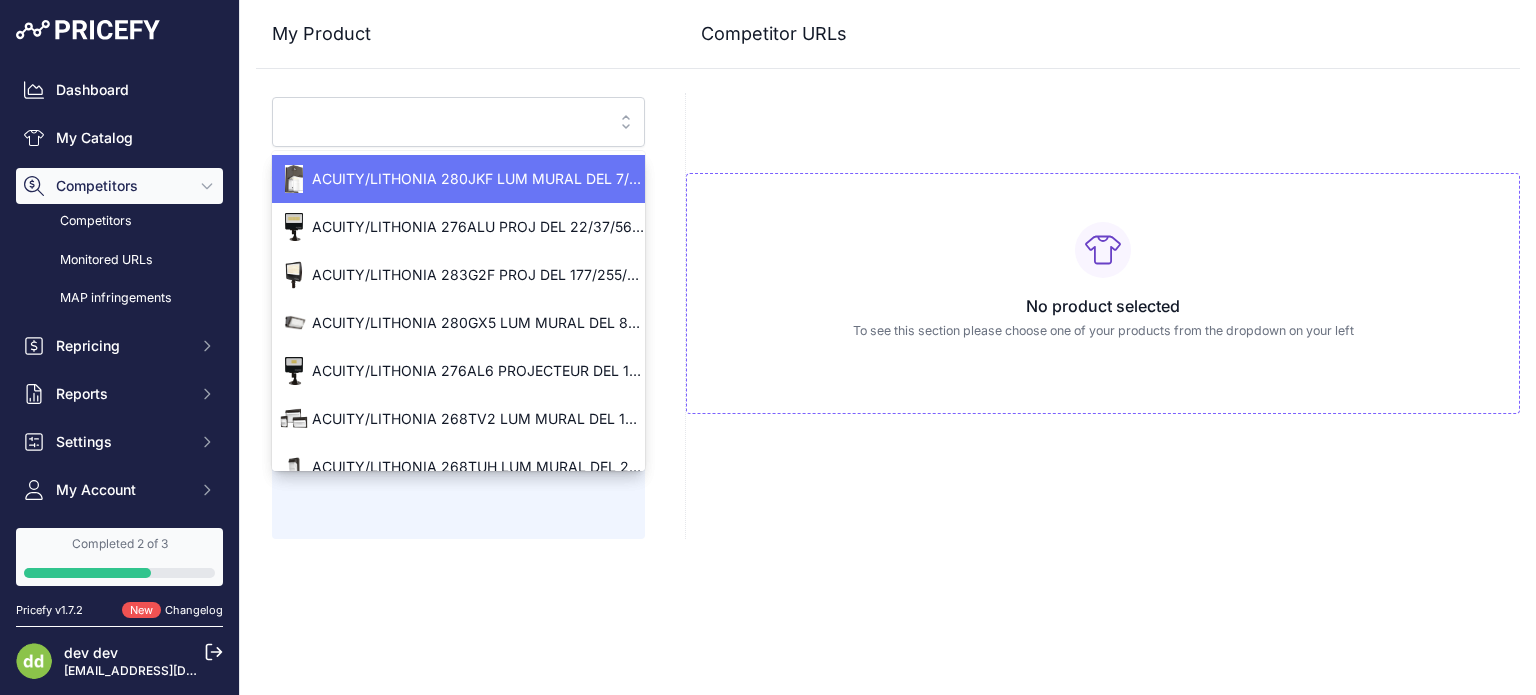 paste on "[URL][DOMAIN_NAME]" 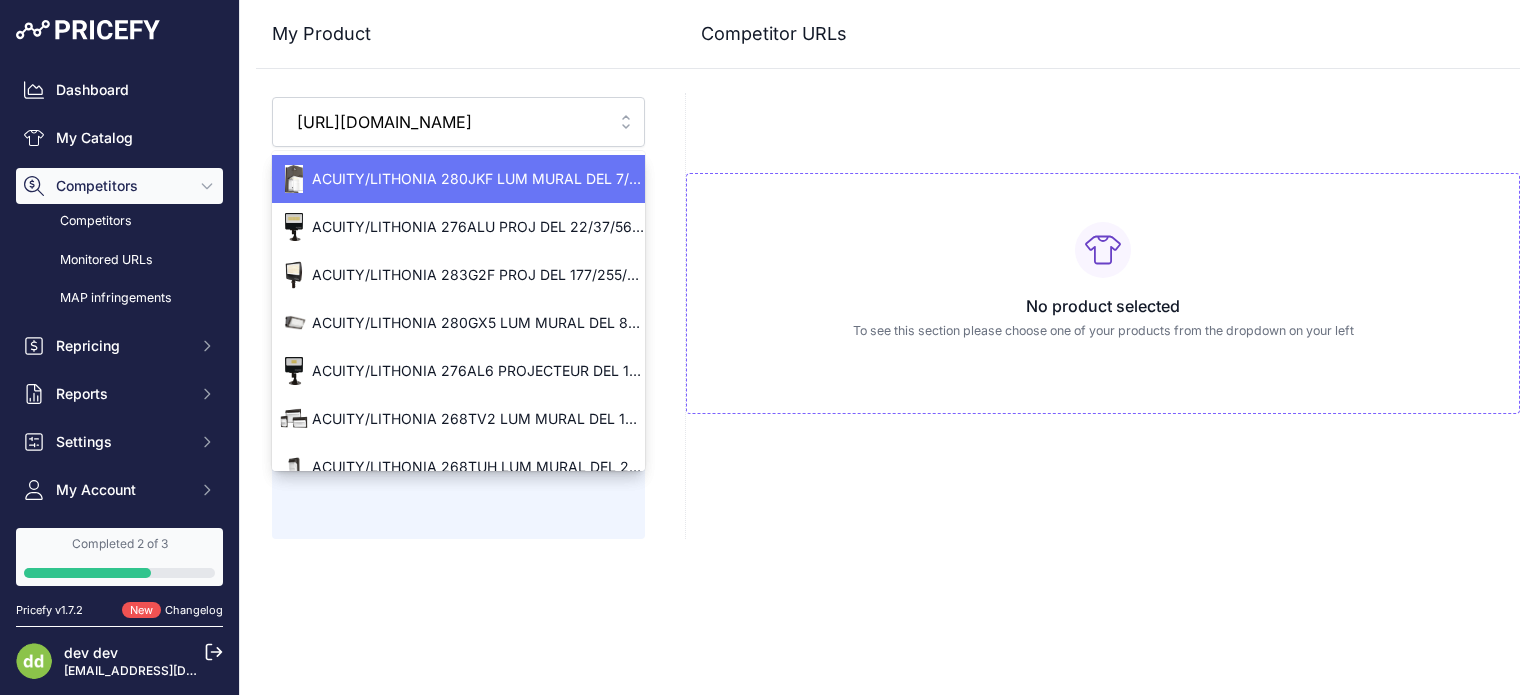 scroll, scrollTop: 0, scrollLeft: 343, axis: horizontal 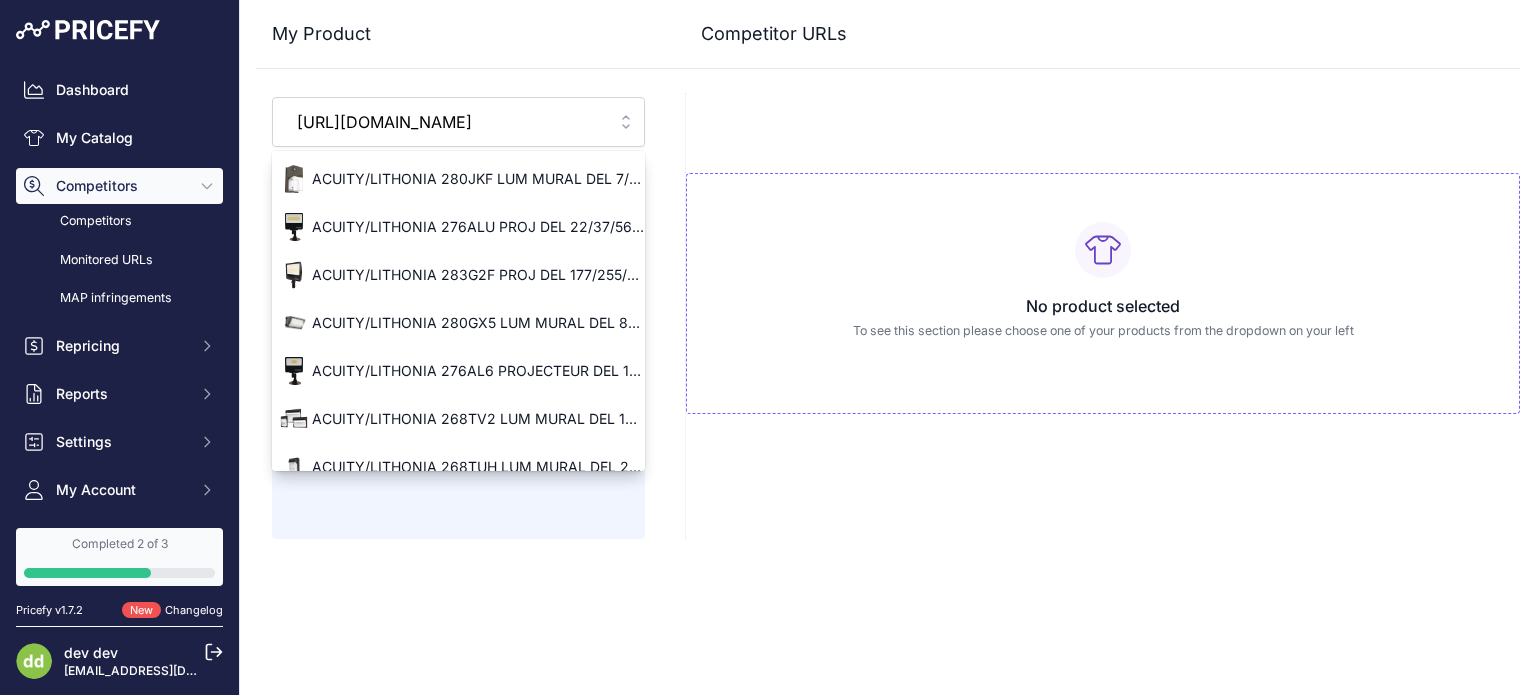 type on "https://www.lumen.ca/fr/produits/32-borne-de-recharge?filter_in_stock_only=True" 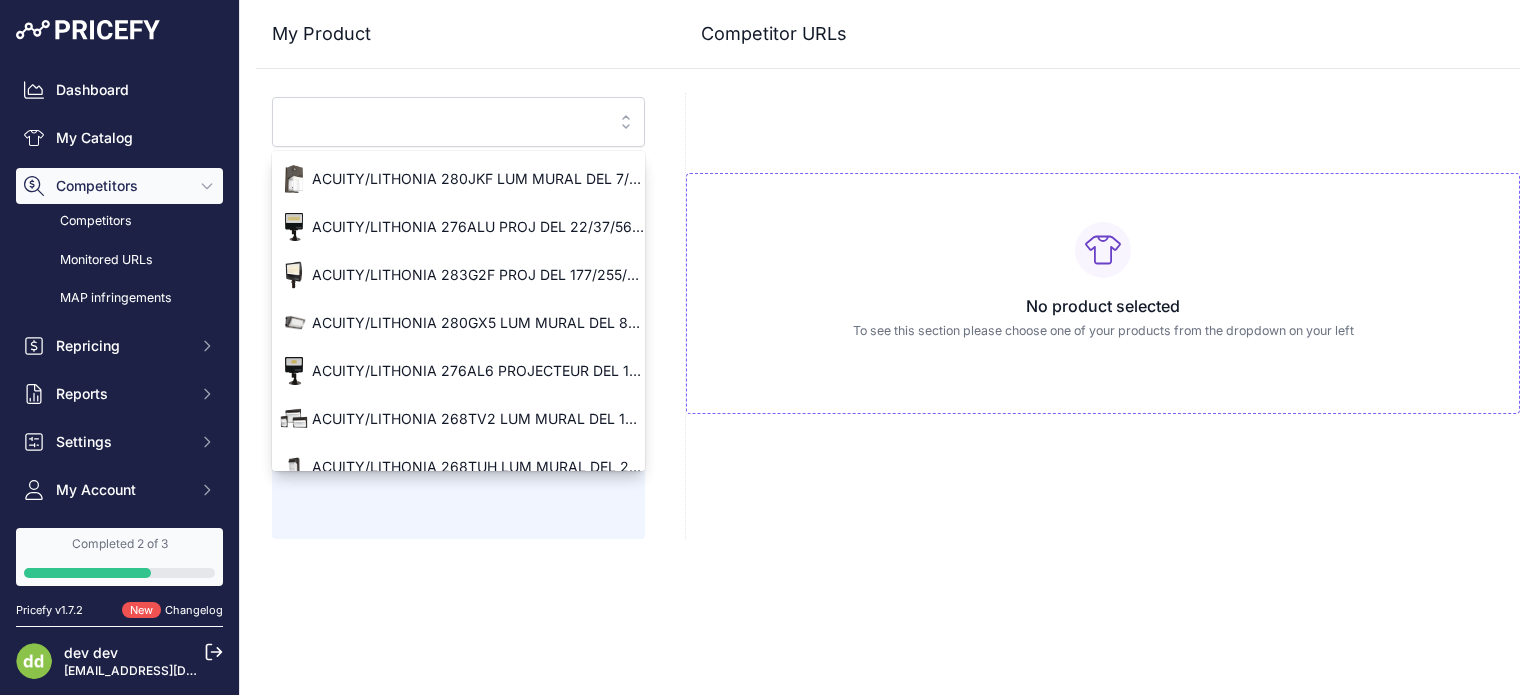 scroll, scrollTop: 0, scrollLeft: 0, axis: both 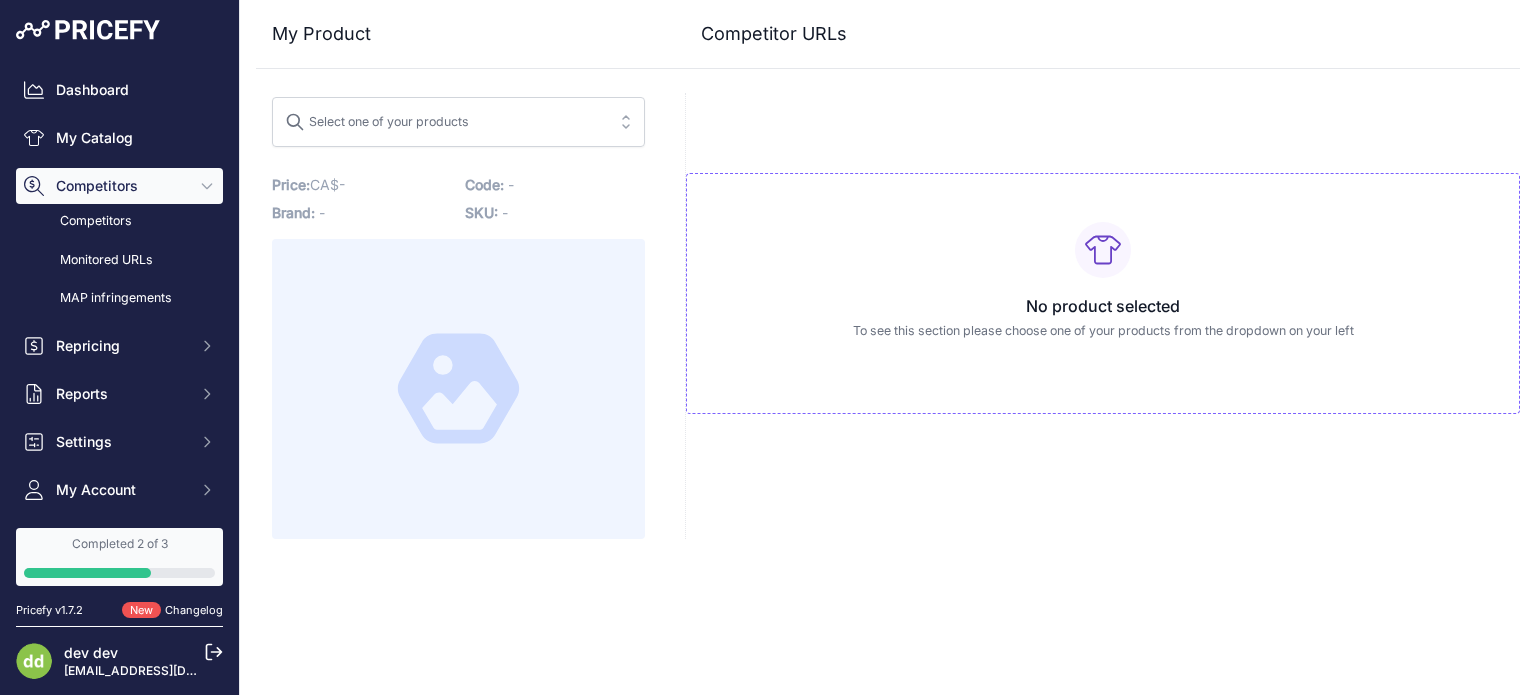 click on "Select one of your products" at bounding box center (444, 122) 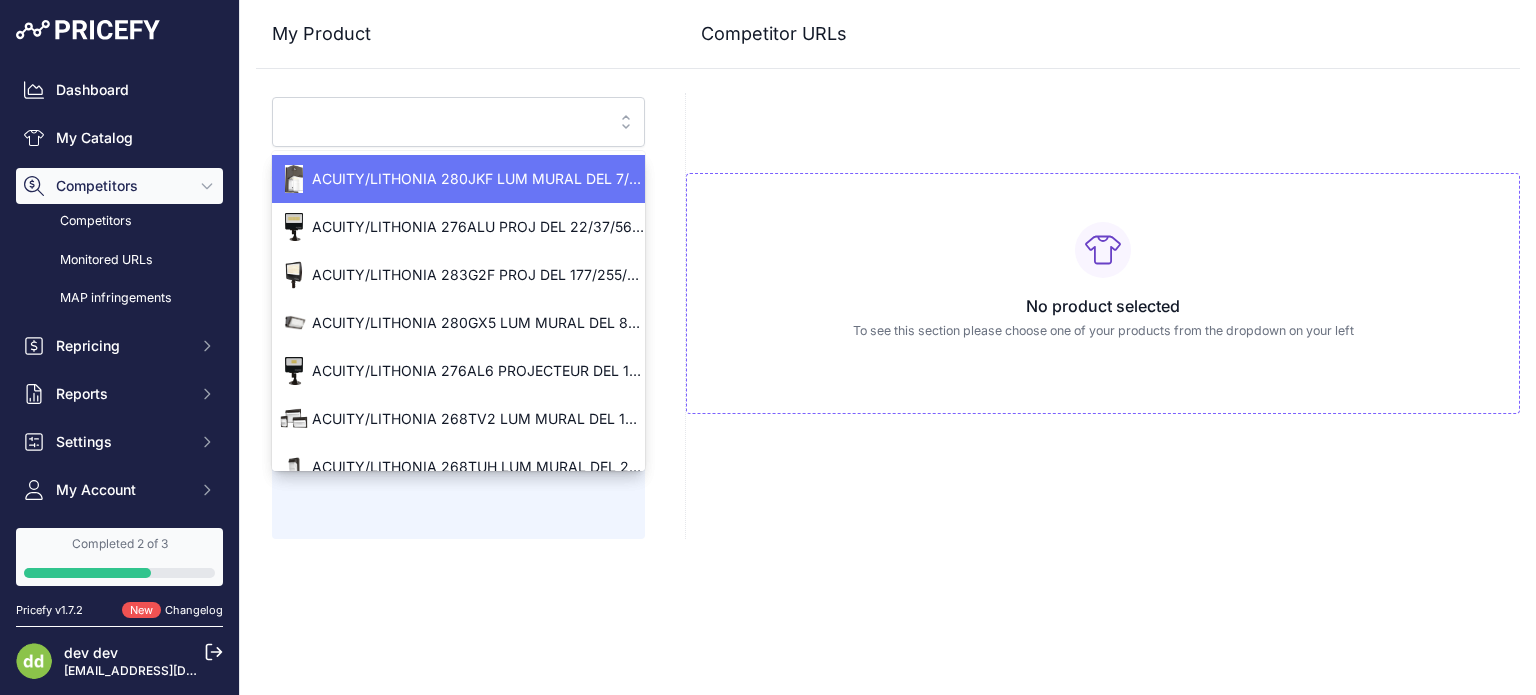 paste on "https://www.lumen.ca/fr/produits/32-borne-de-recharge?filter_in_stock_only=True" 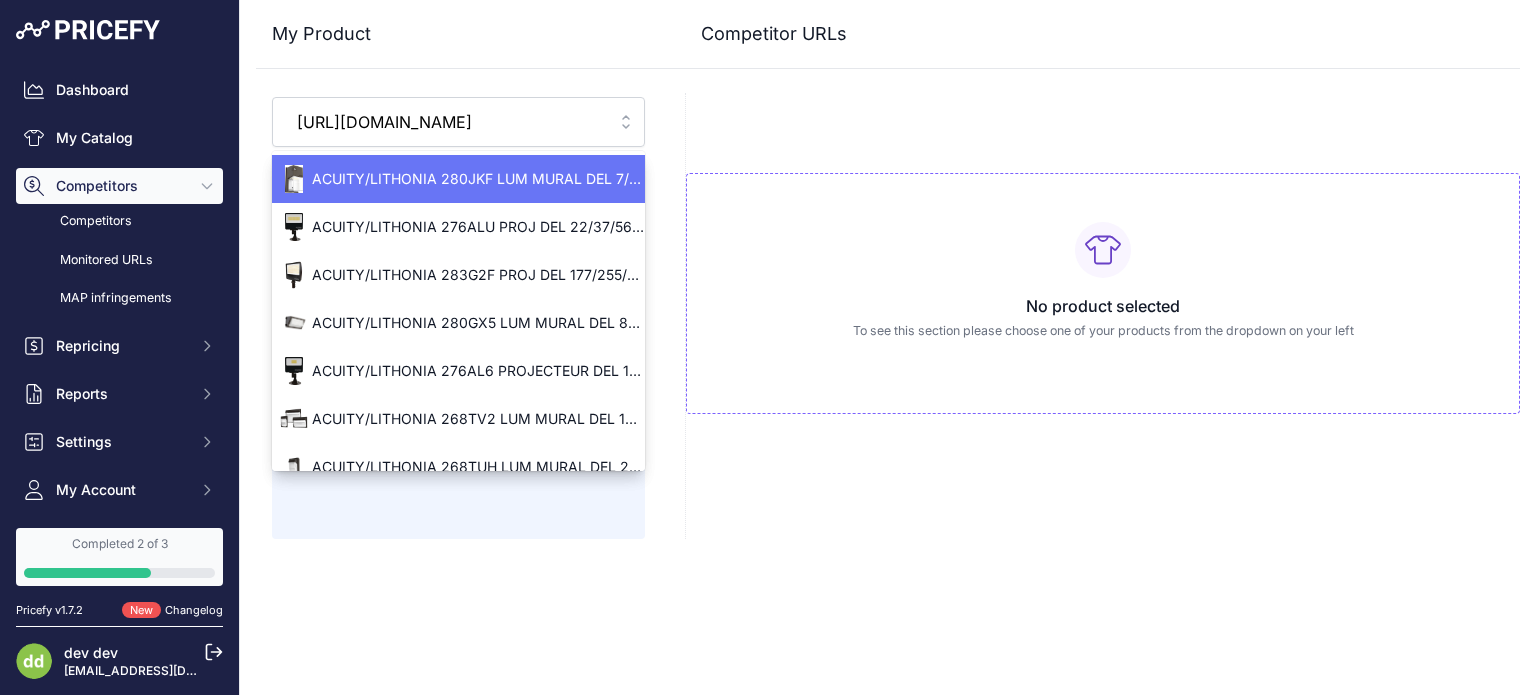 scroll, scrollTop: 0, scrollLeft: 343, axis: horizontal 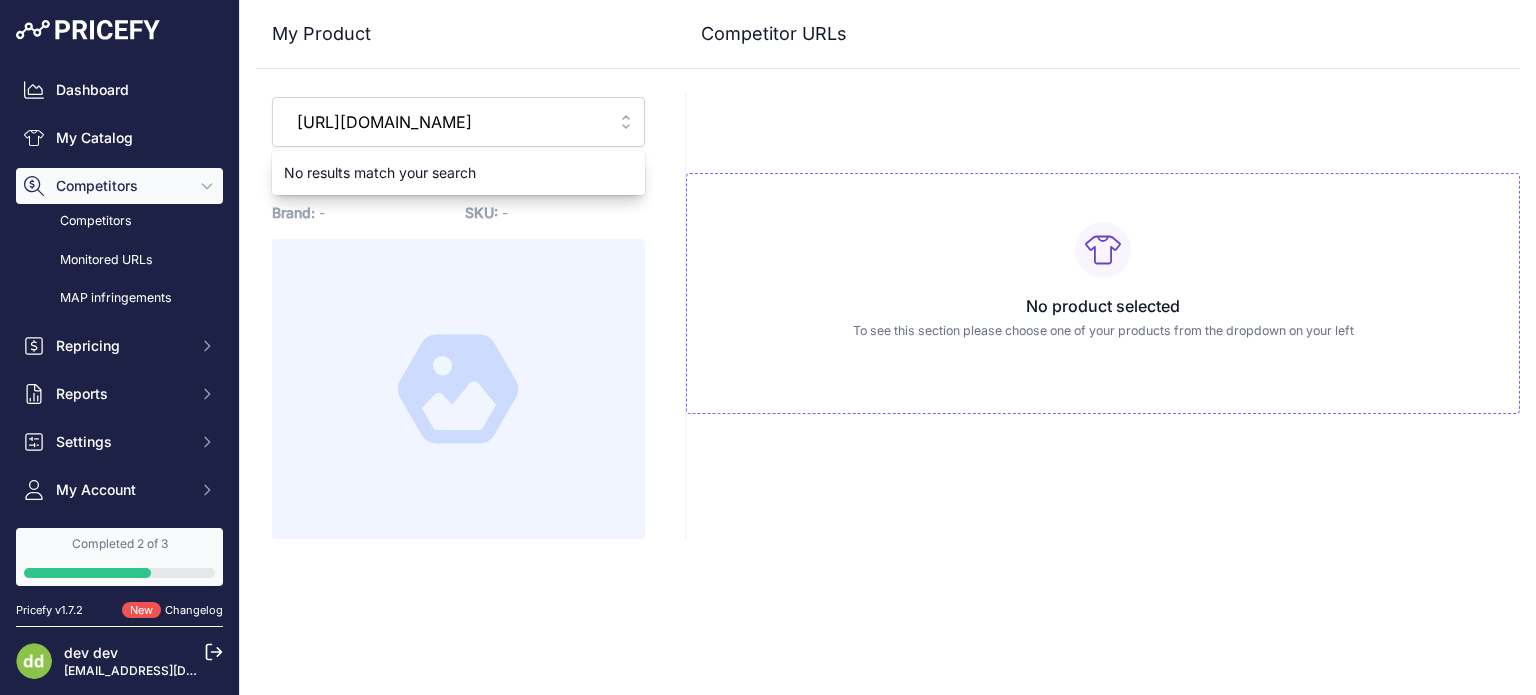 drag, startPoint x: 556, startPoint y: 127, endPoint x: 279, endPoint y: 131, distance: 277.02887 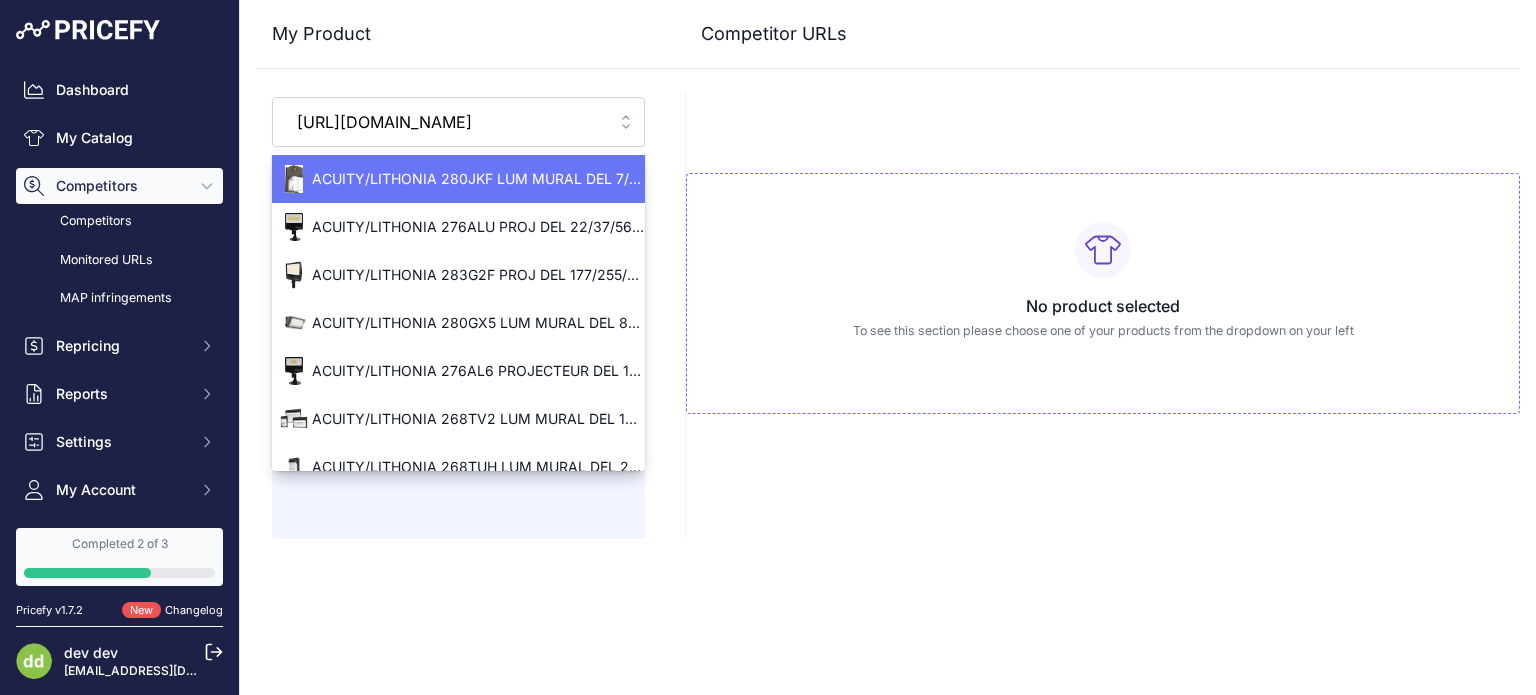 scroll, scrollTop: 0, scrollLeft: 343, axis: horizontal 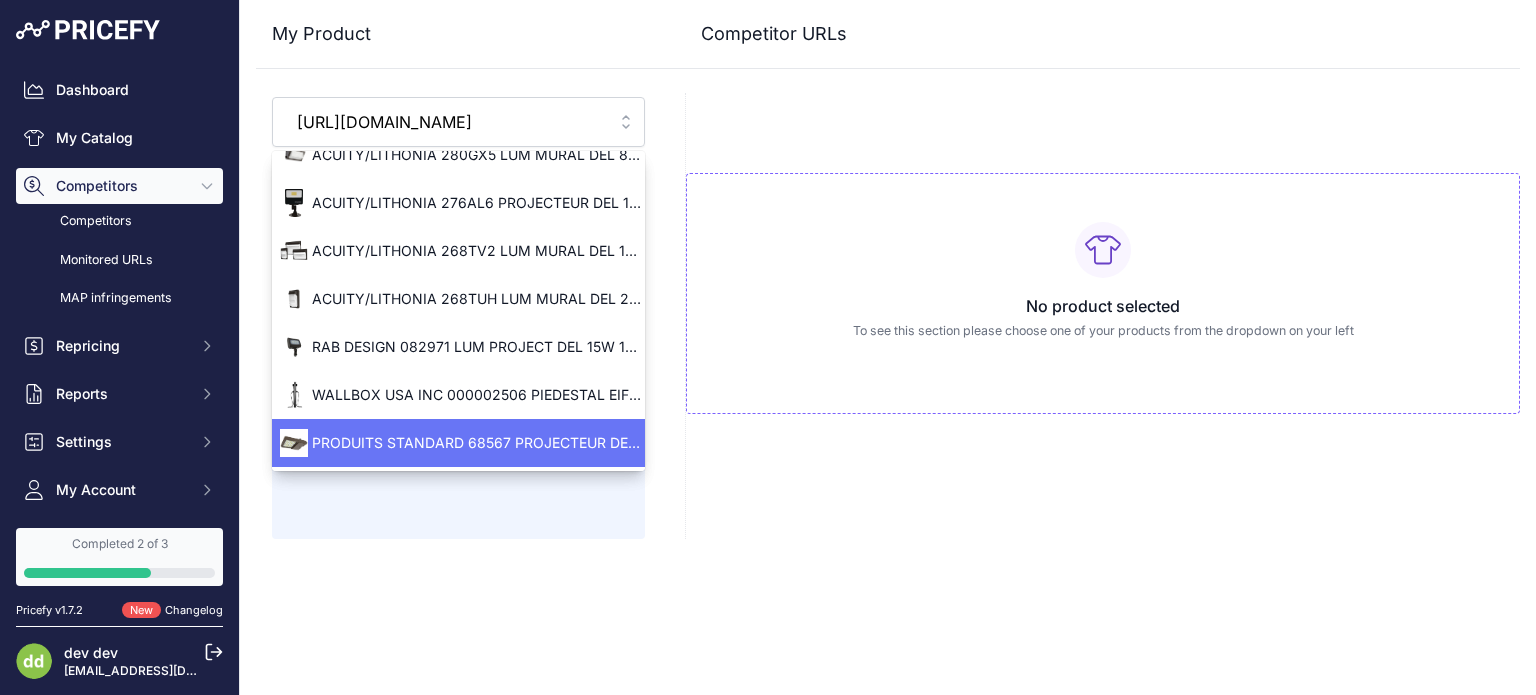 type on "https://www.lumen.ca/fr/produits/32-borne-de-recharge?filter_in_stock_only=True" 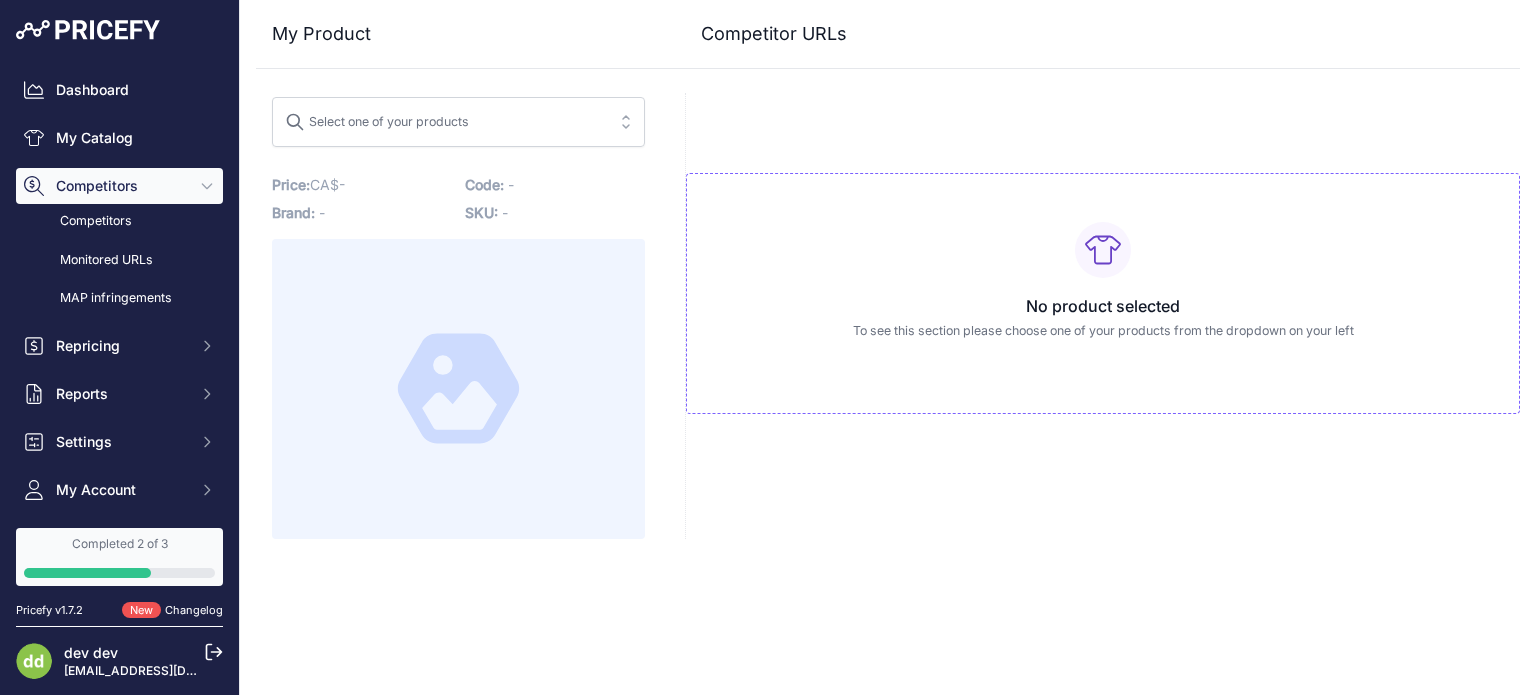 scroll, scrollTop: 0, scrollLeft: 0, axis: both 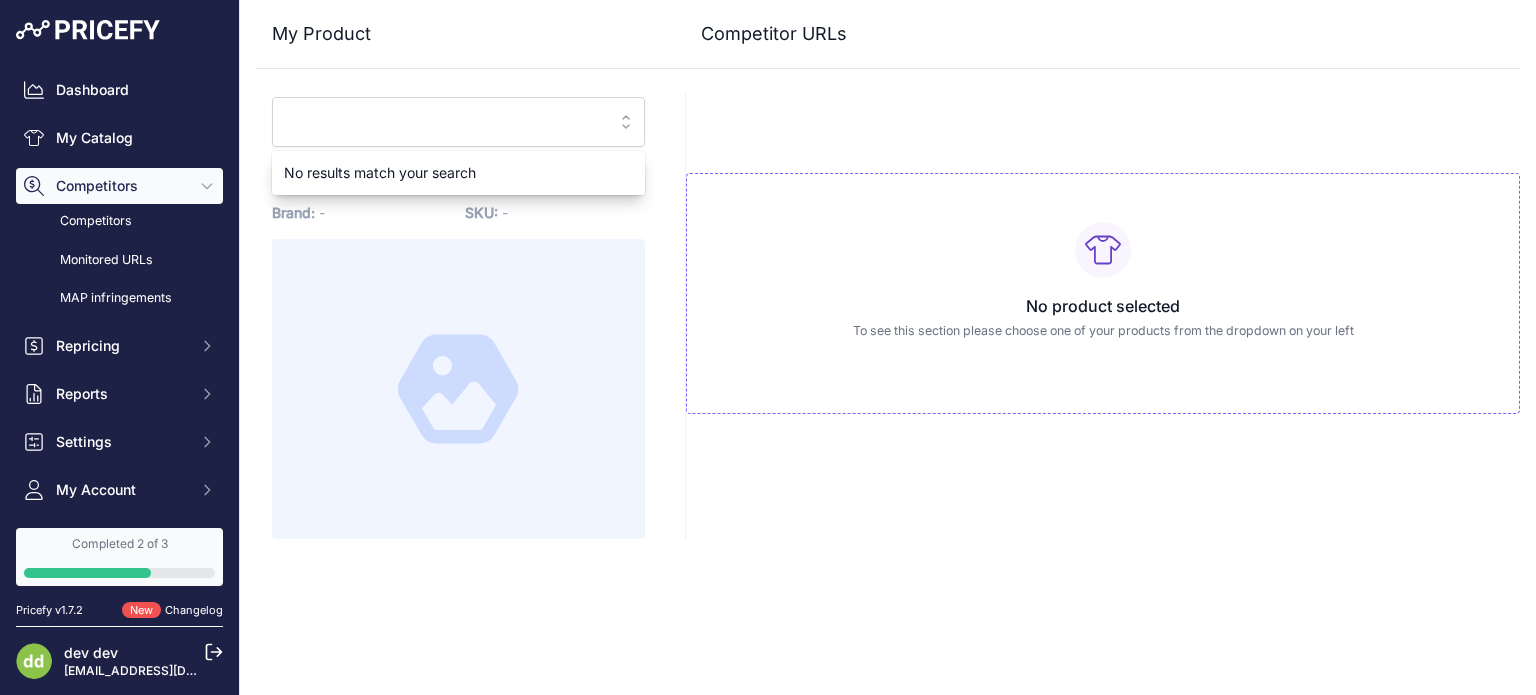 click at bounding box center (444, 122) 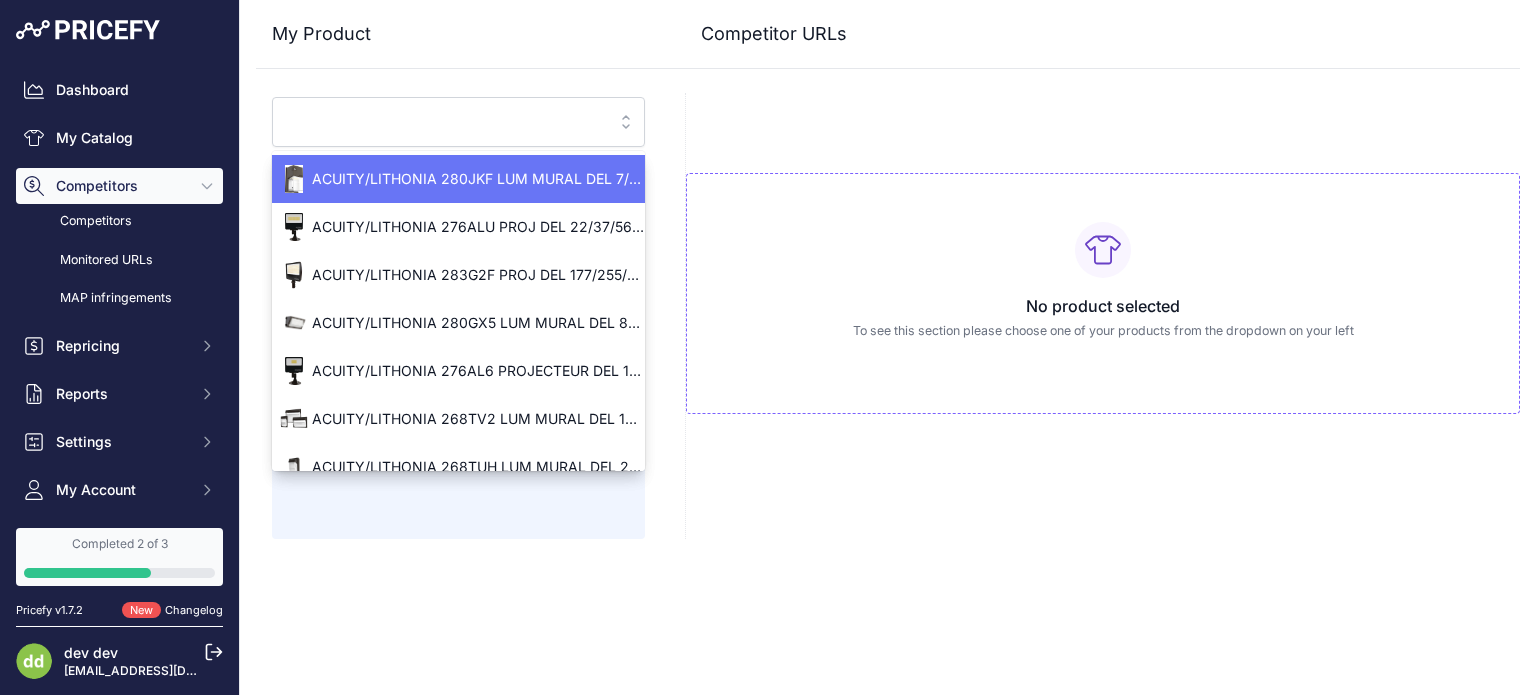 paste on "https://www.lumen.ca/fr/produits/32-borne-de-recharge?filter_in_stock_only=True" 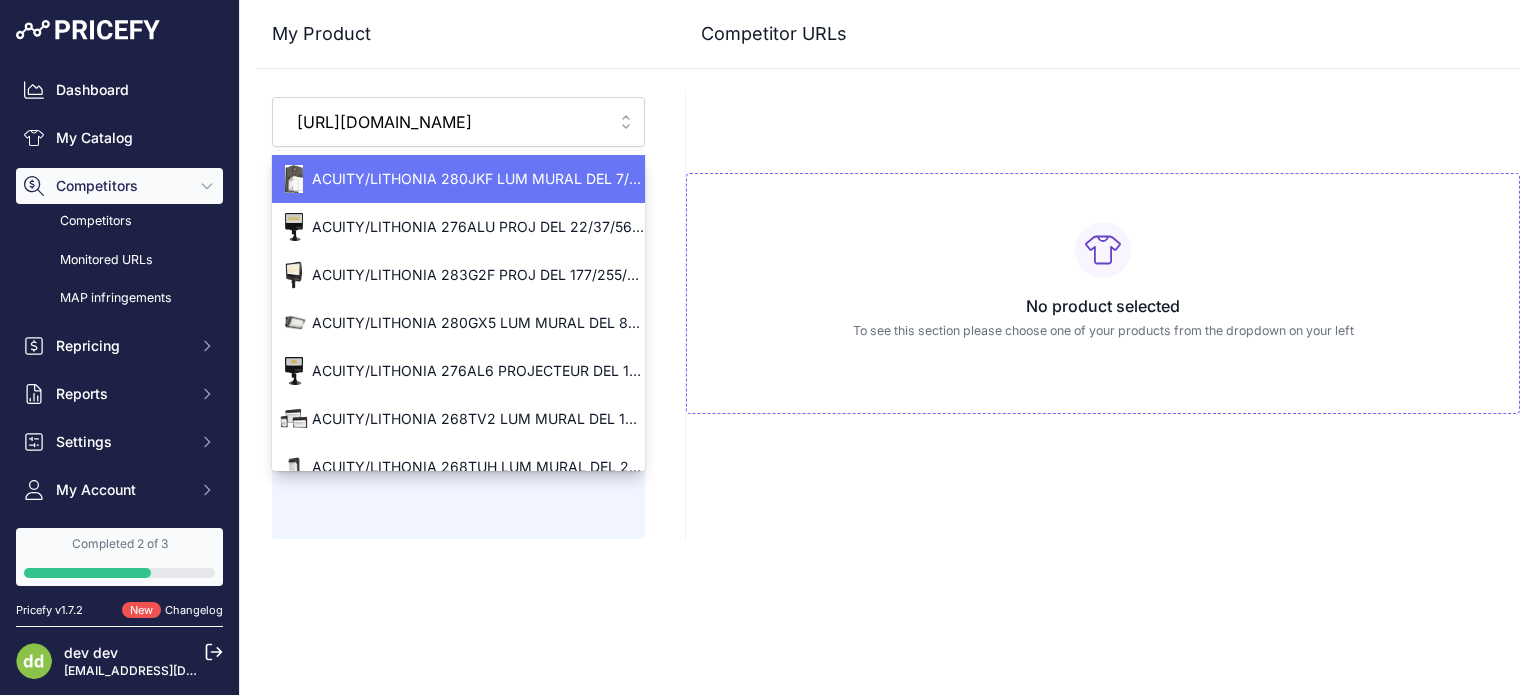 scroll, scrollTop: 0, scrollLeft: 343, axis: horizontal 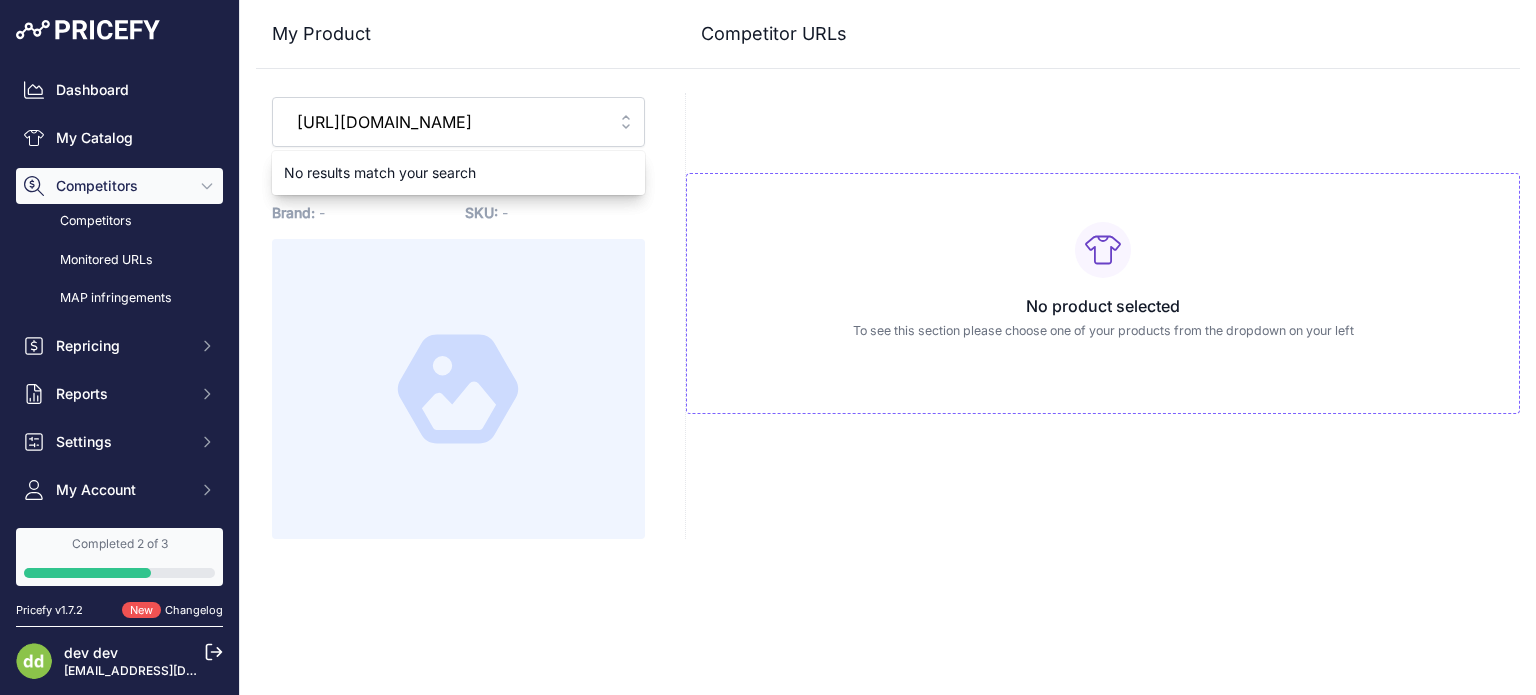 type on "https://www.lumen.ca/fr/produits/32-borne-de-recharge?filter_in_stock_only=True" 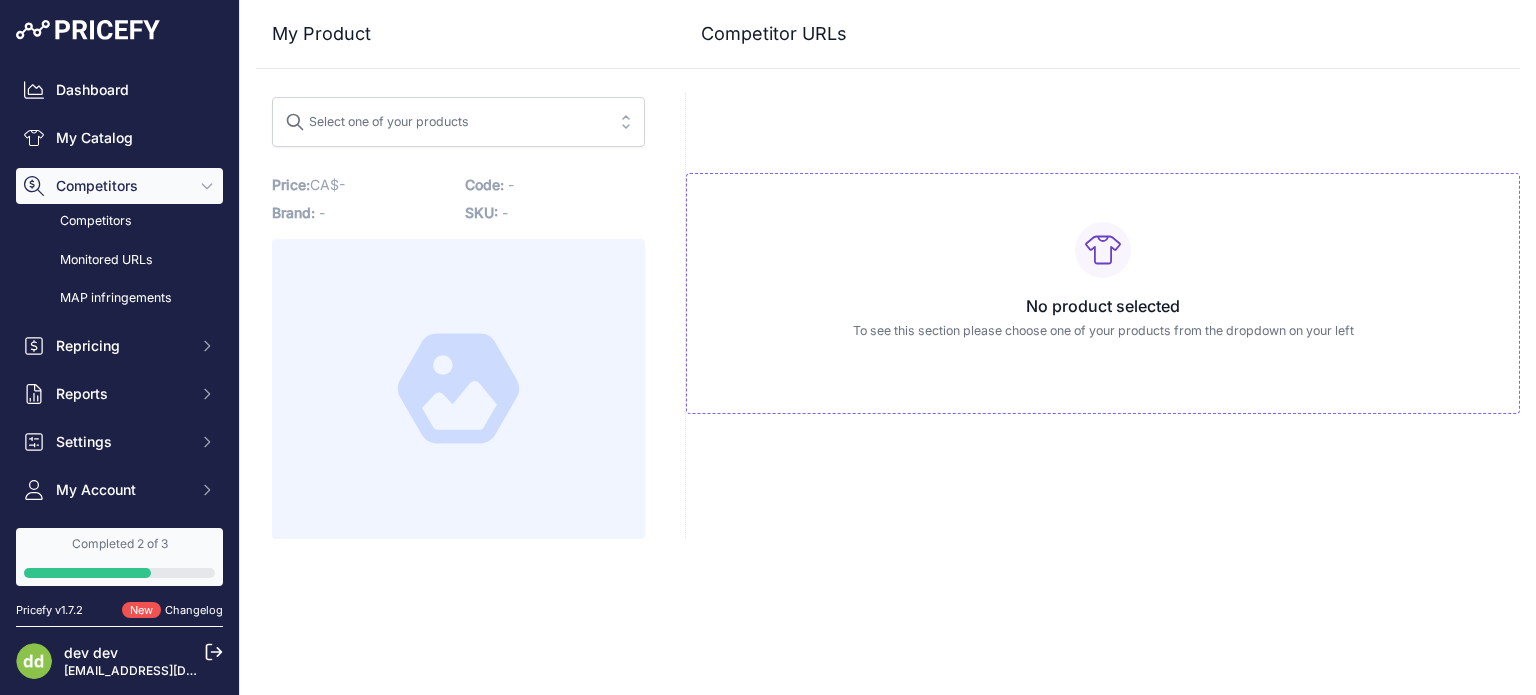 click on "Select one of your products" at bounding box center [444, 122] 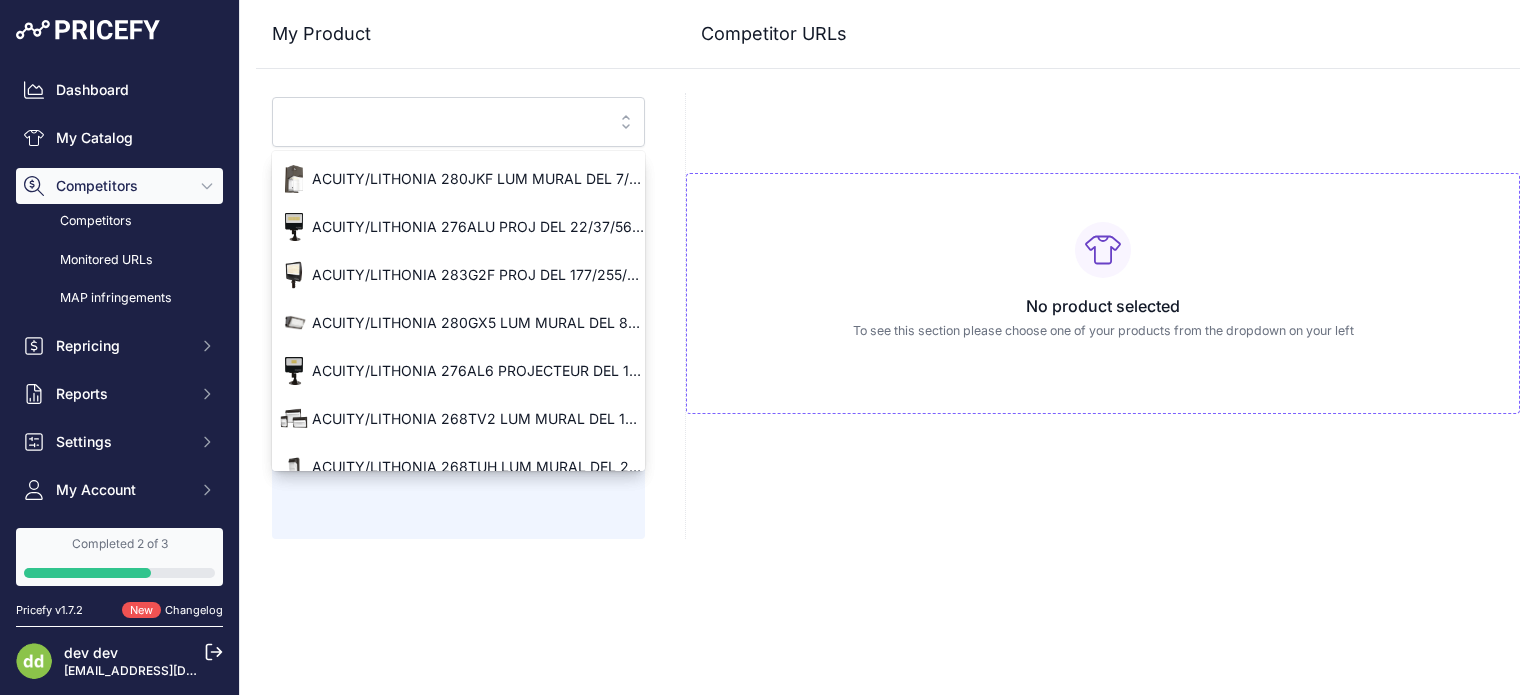 click at bounding box center [444, 122] 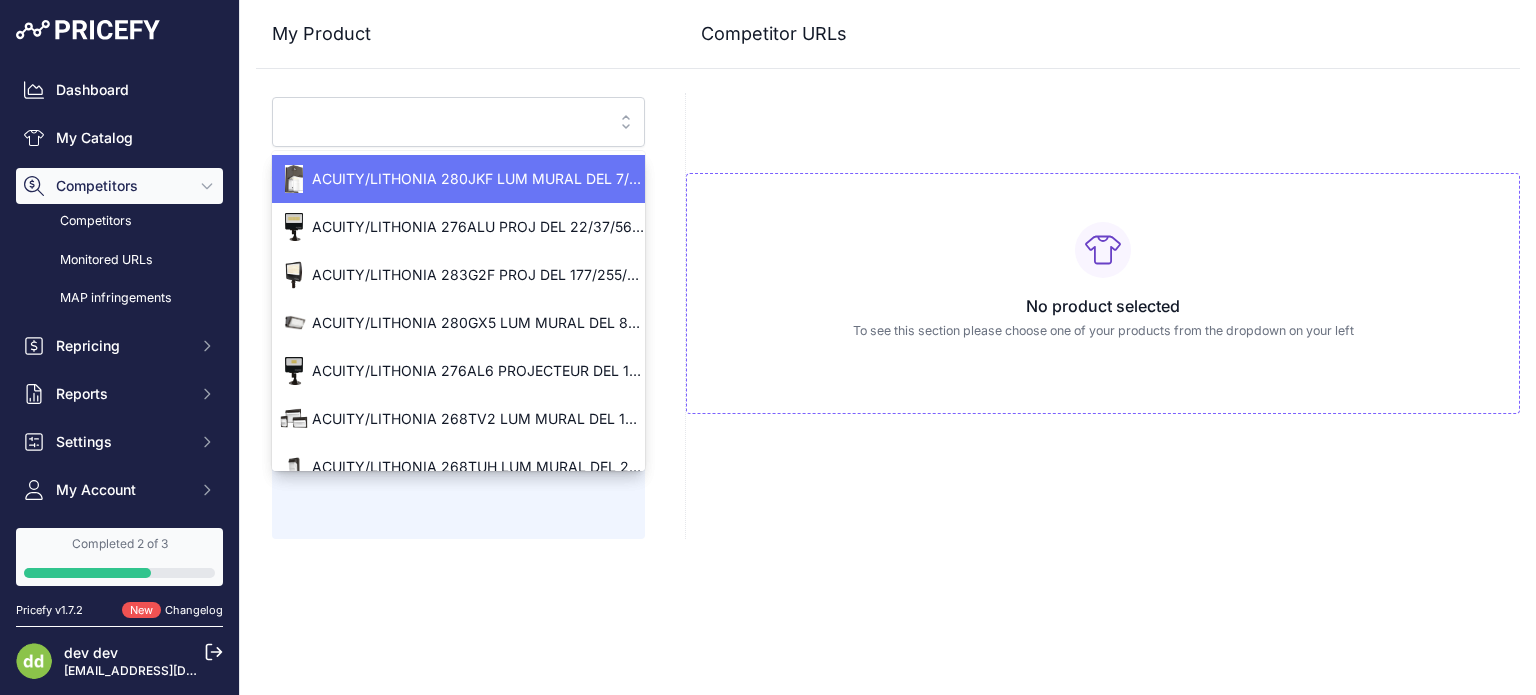 paste on "umen.ca/fr/produits/32-borne-de-recharge?filter_in_stock_only=True" 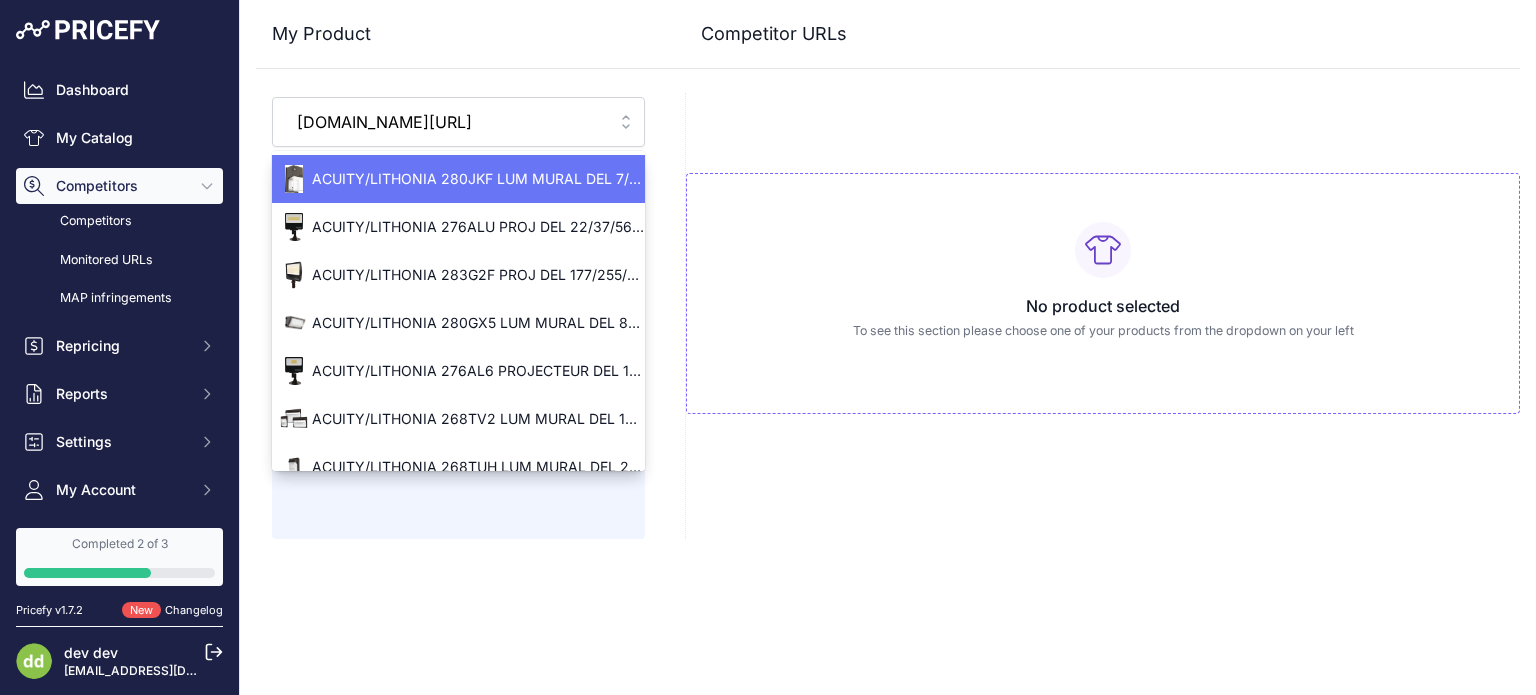 scroll, scrollTop: 0, scrollLeft: 242, axis: horizontal 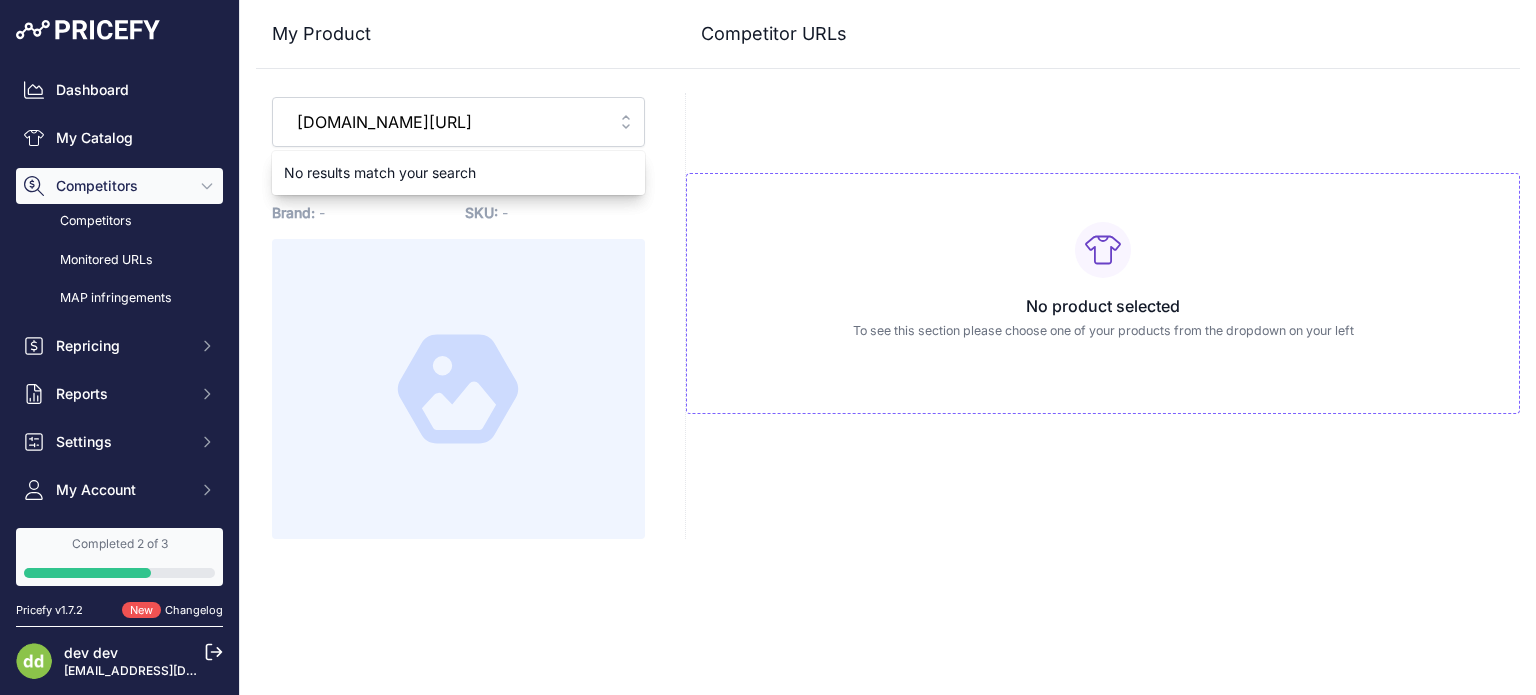click on "Link
Price:
CA$  -   /  Cost:
CA$  -
Brand:   -
Code:   -
SKU:   -" at bounding box center [458, 349] 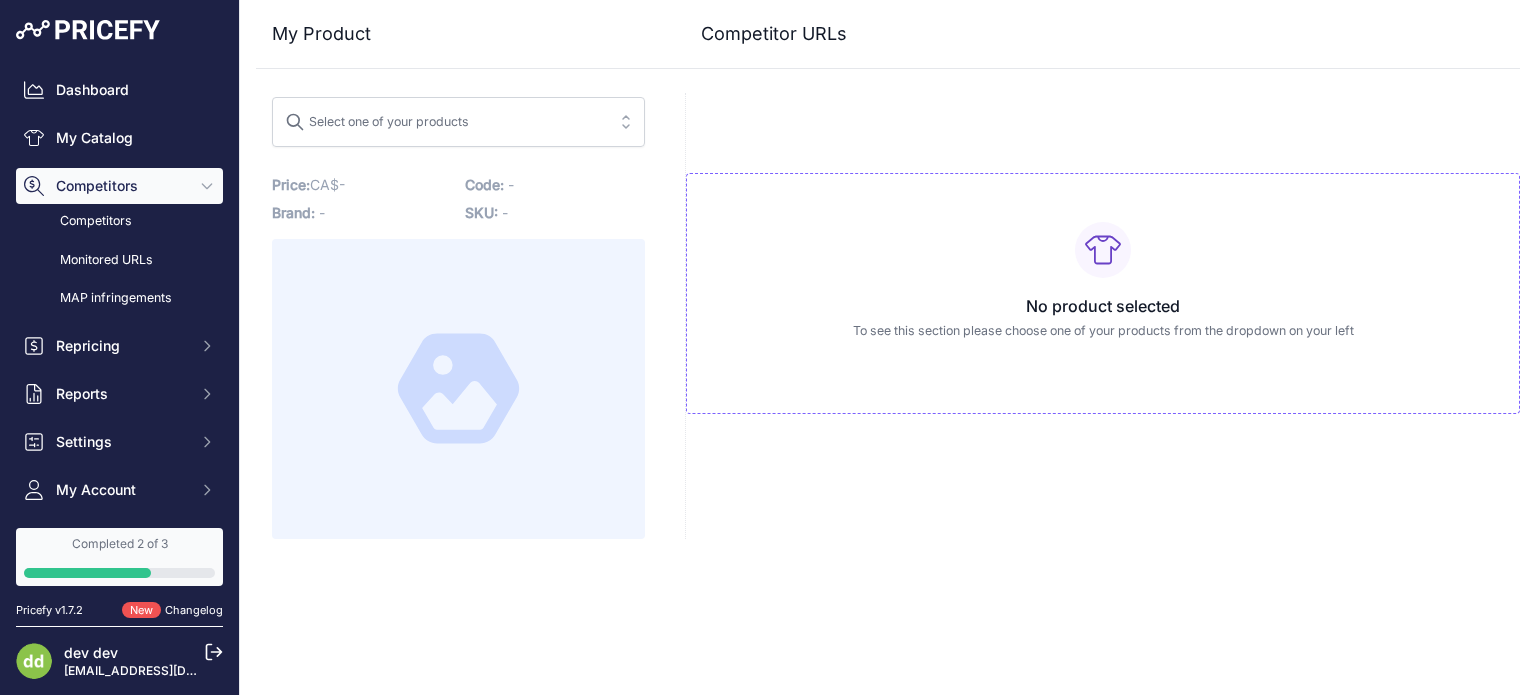 click on "No product selected
To see this section please choose one of your products from the dropdown on your left" at bounding box center (1103, 293) 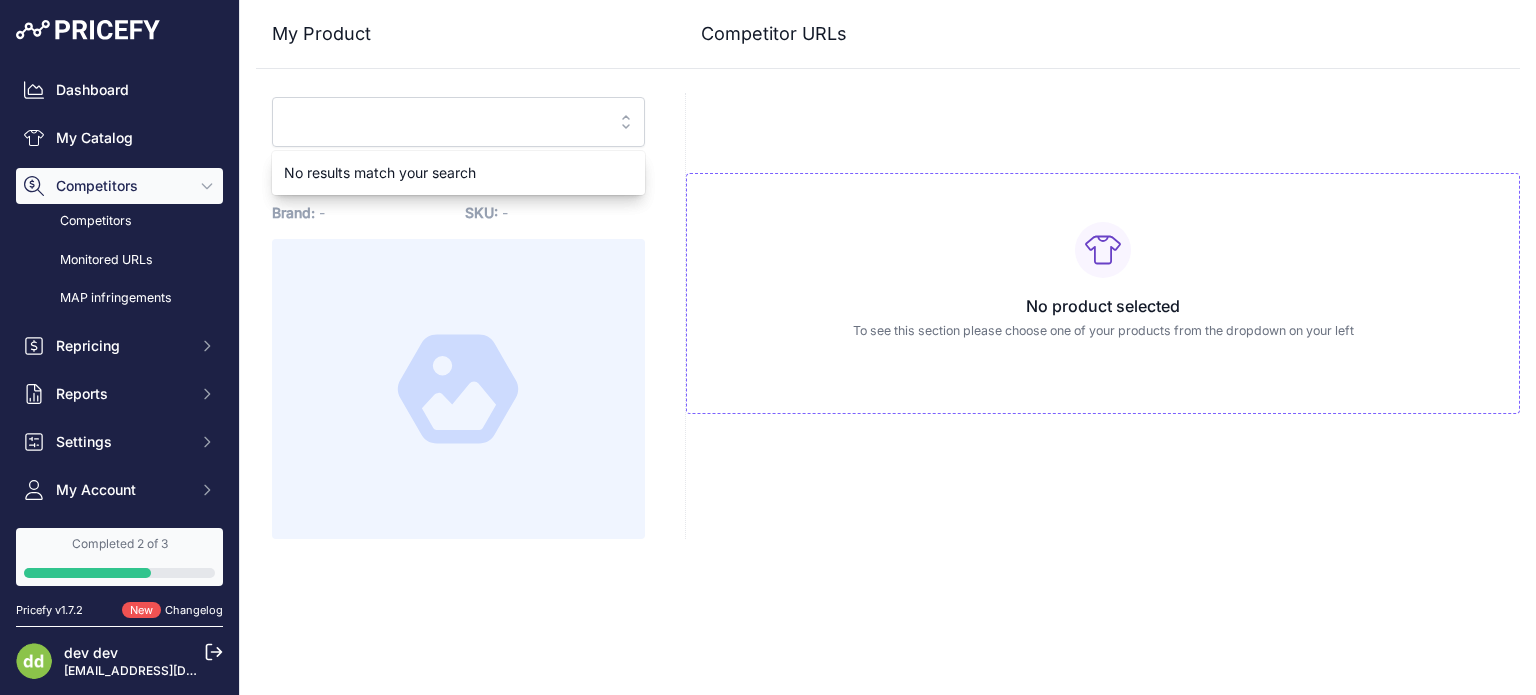 click on "No results match your search" at bounding box center [458, 173] 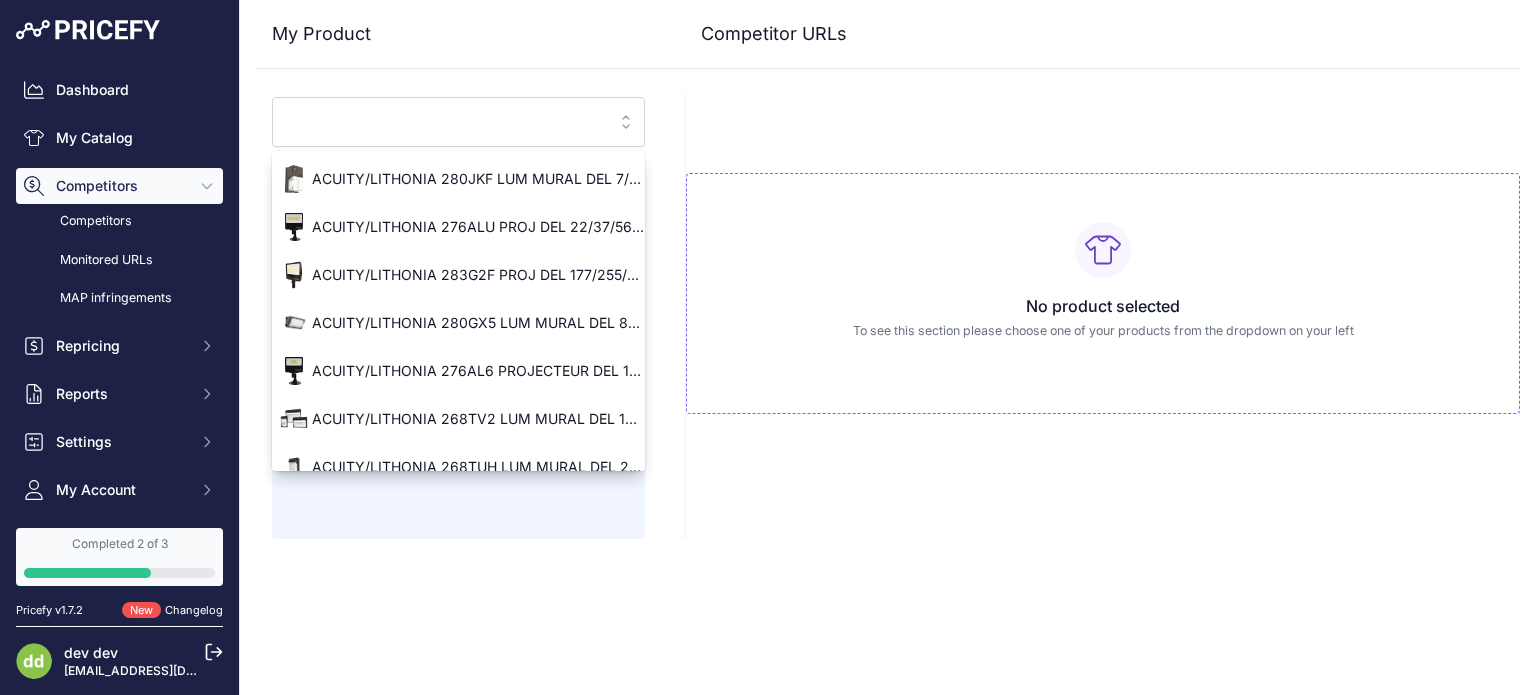 click at bounding box center (444, 122) 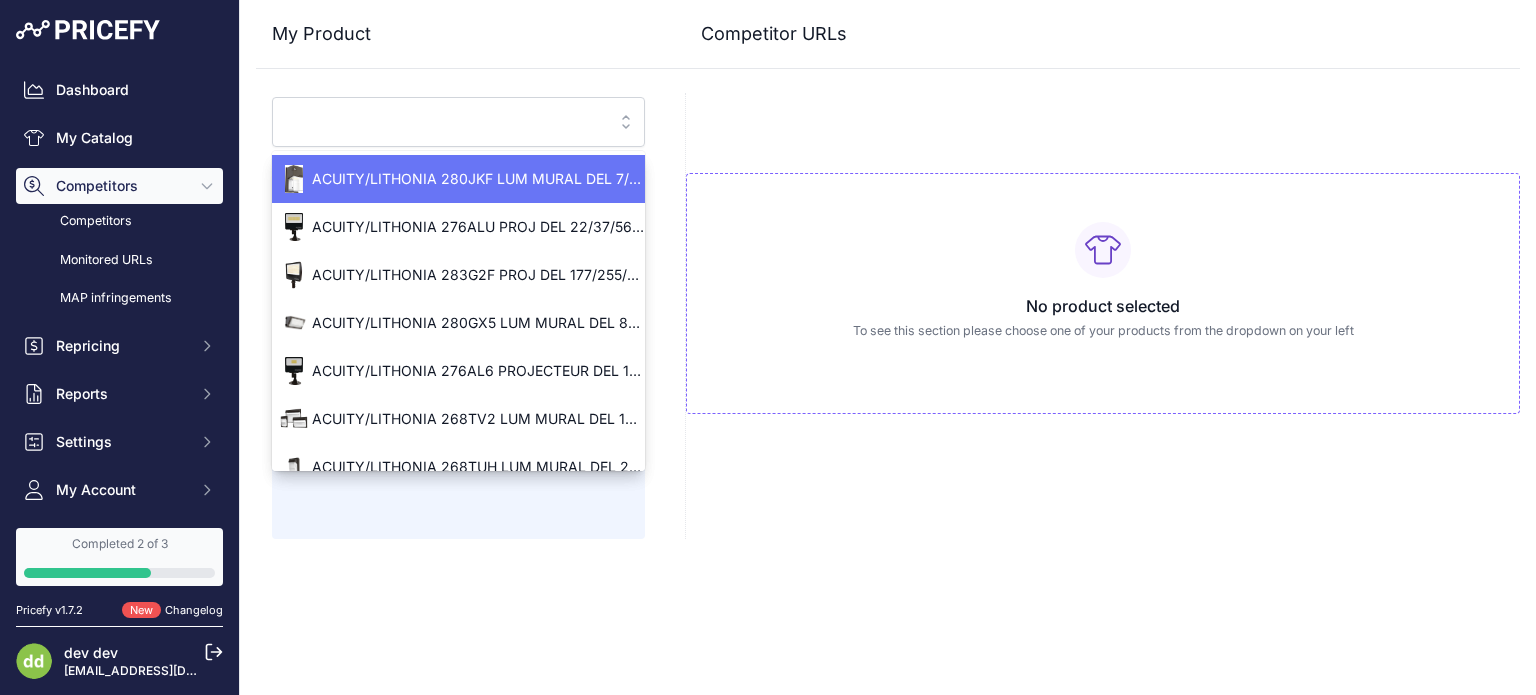 paste on "umen.ca/fr/produits/32-borne-de-recharge?filter_in_stock_only=True" 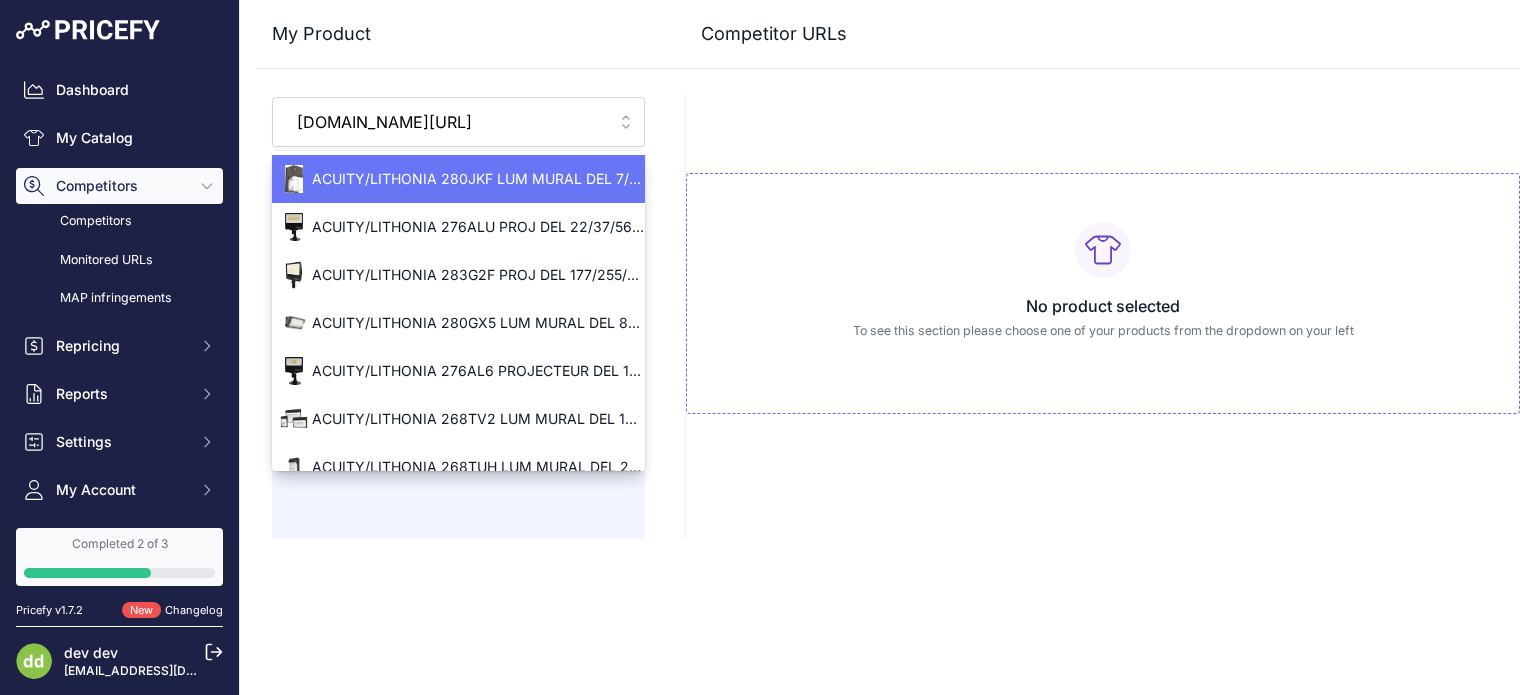 scroll, scrollTop: 0, scrollLeft: 242, axis: horizontal 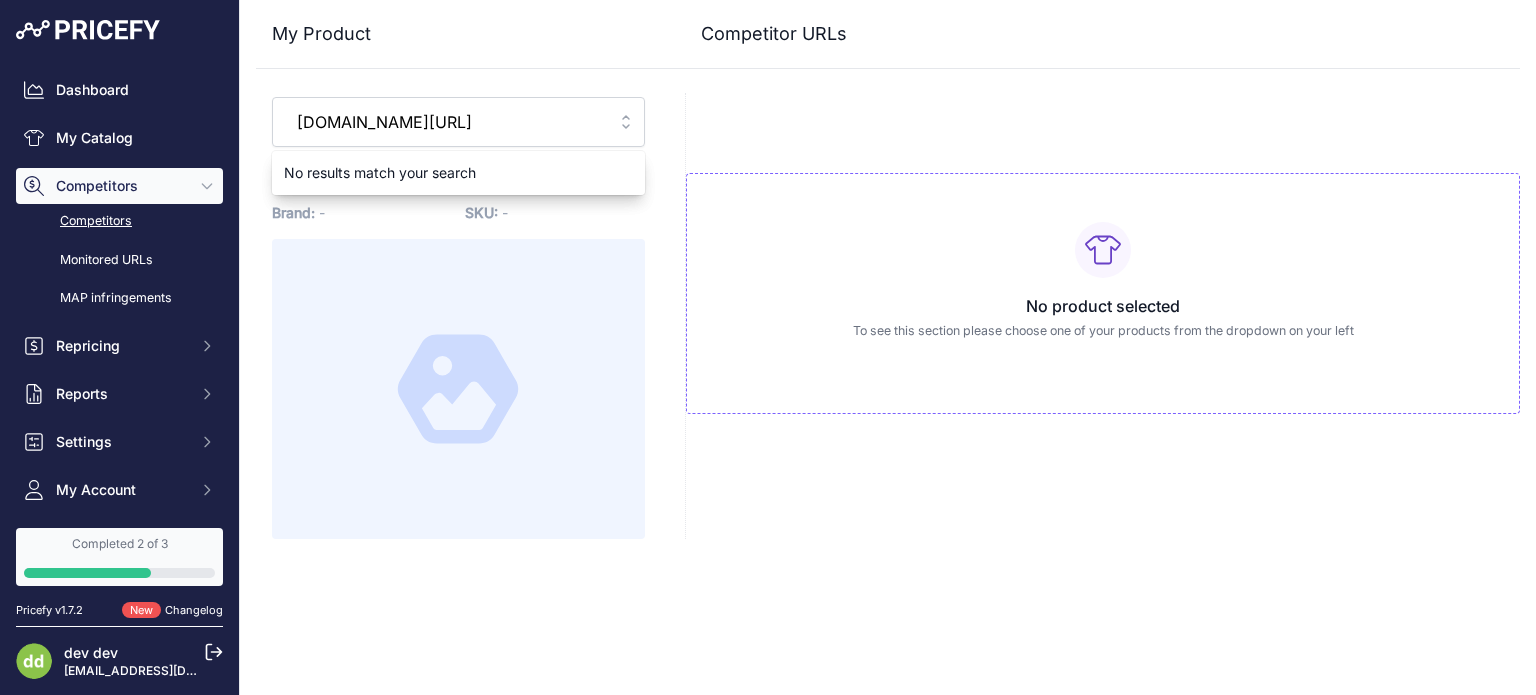 type on "umen.ca/fr/produits/32-borne-de-recharge?filter_in_stock_only=True" 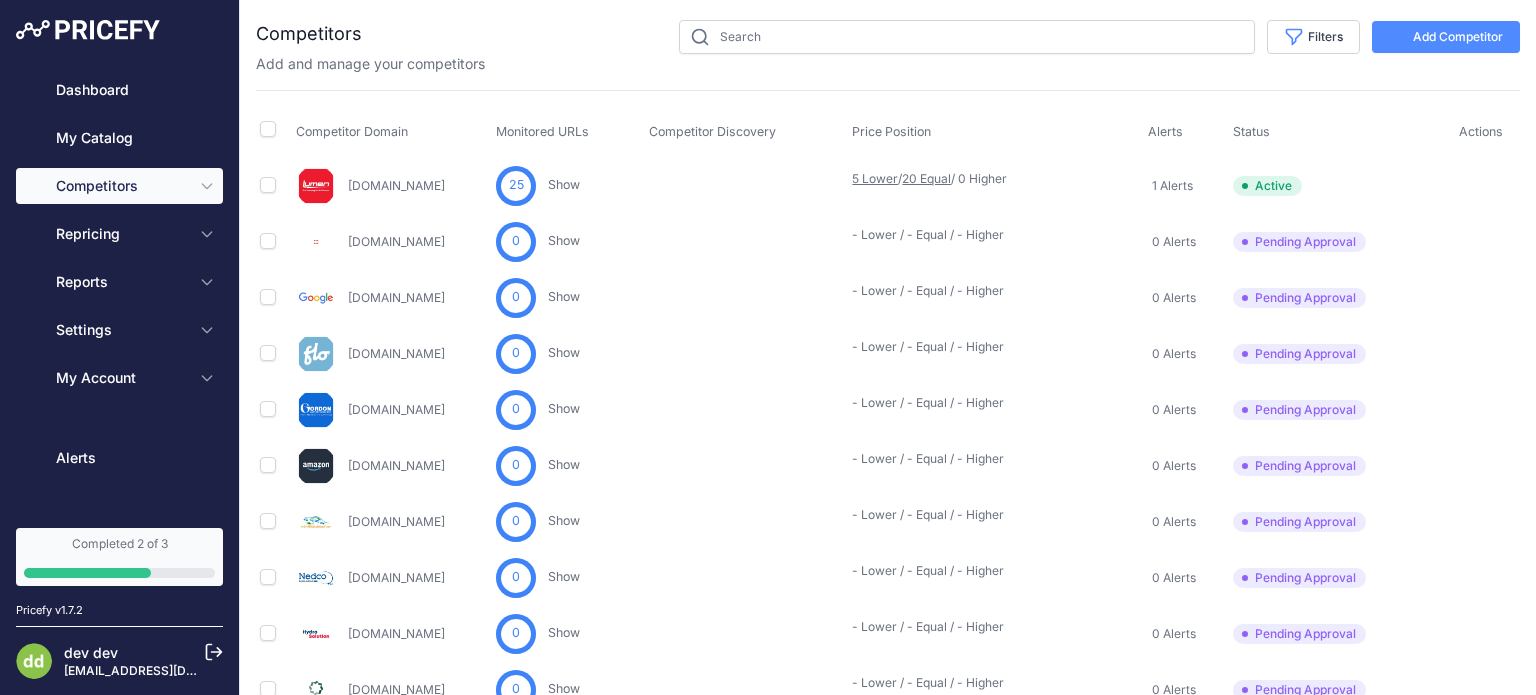 type 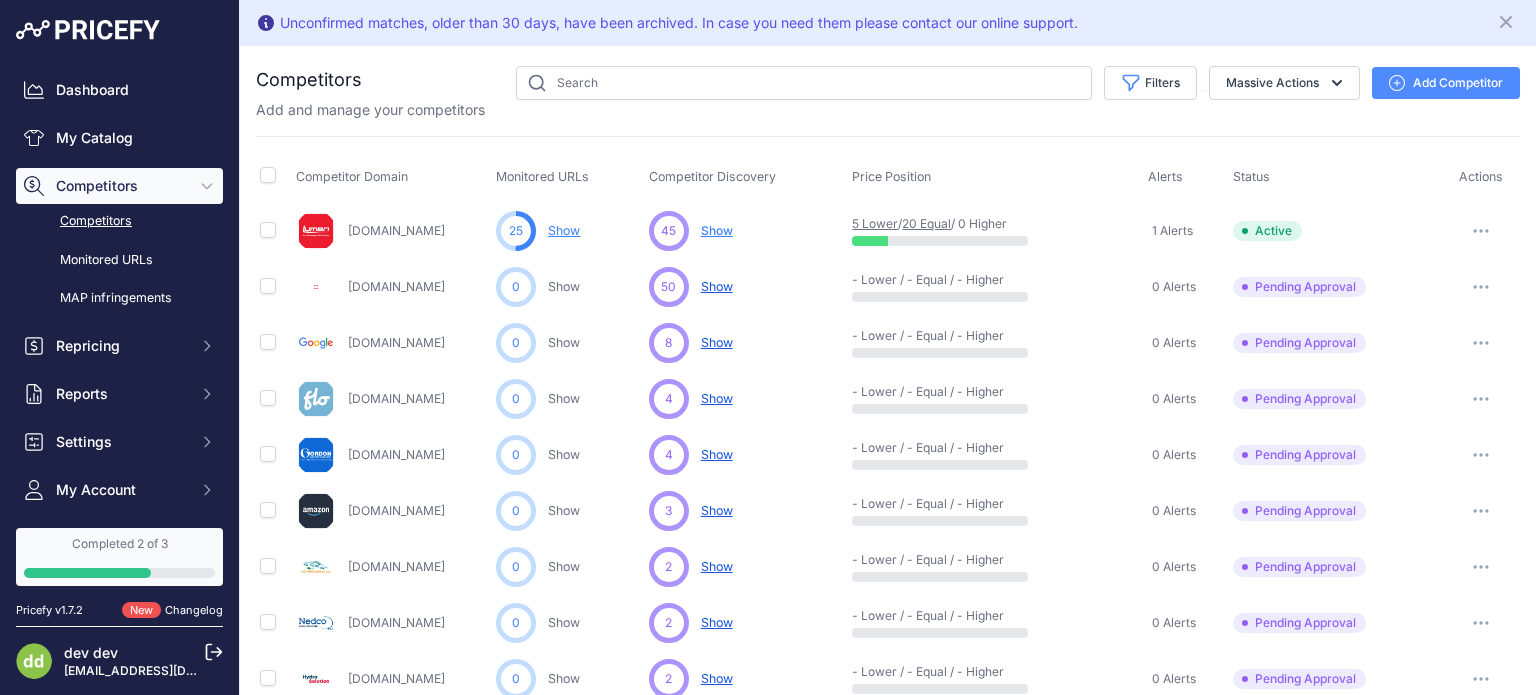 click on "Unconfirmed matches, older than 30 days, have been archived. In case you need them please contact our online support." at bounding box center [679, 23] 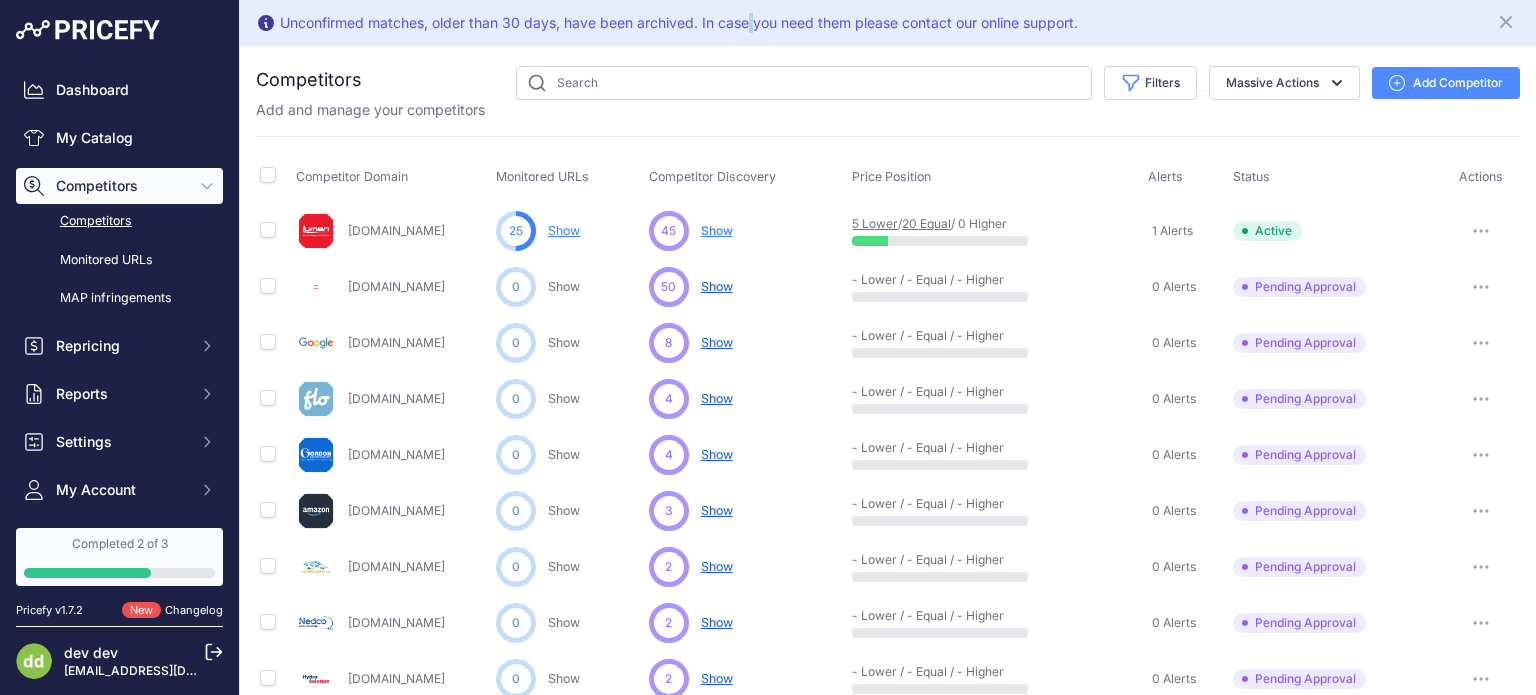click on "Unconfirmed matches, older than 30 days, have been archived. In case you need them please contact our online support." at bounding box center [679, 23] 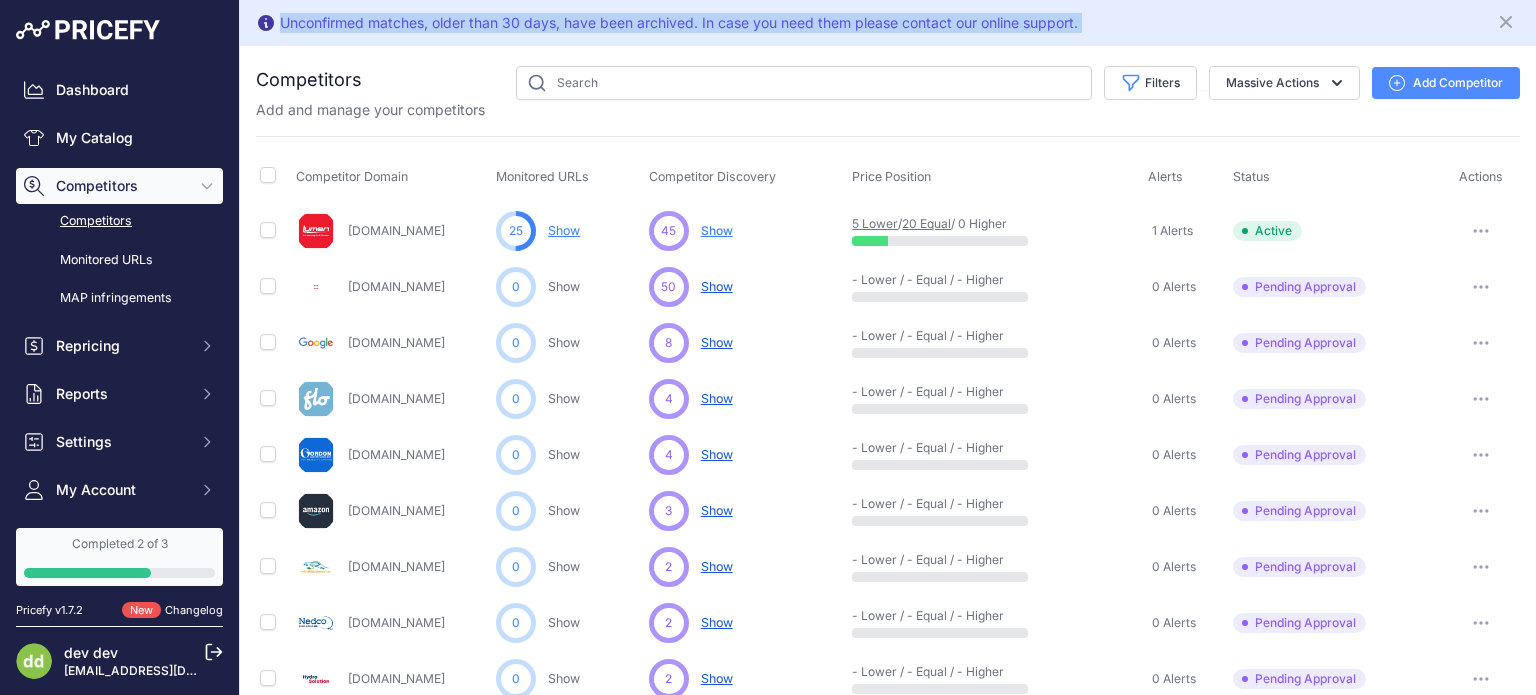click on "Unconfirmed matches, older than 30 days, have been archived. In case you need them please contact our online support." at bounding box center [679, 23] 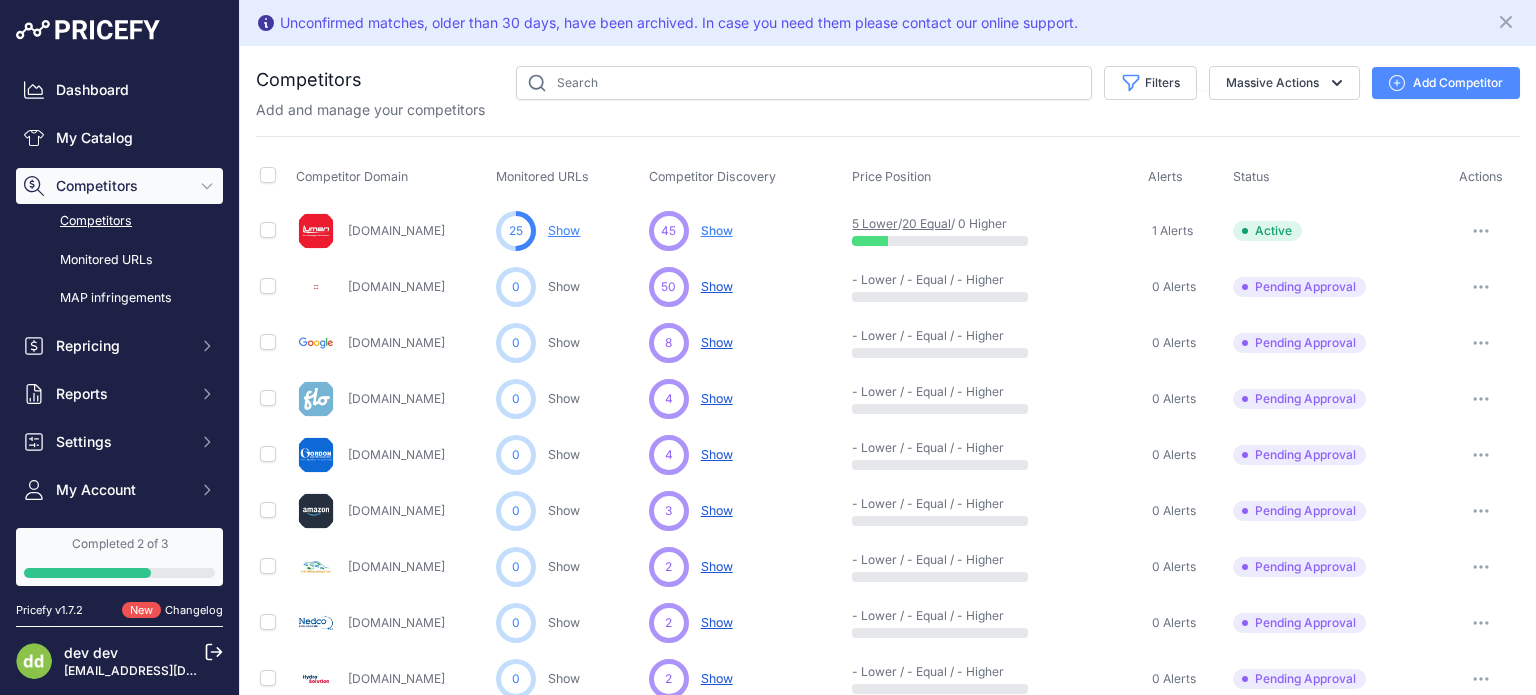 click at bounding box center [1481, 231] 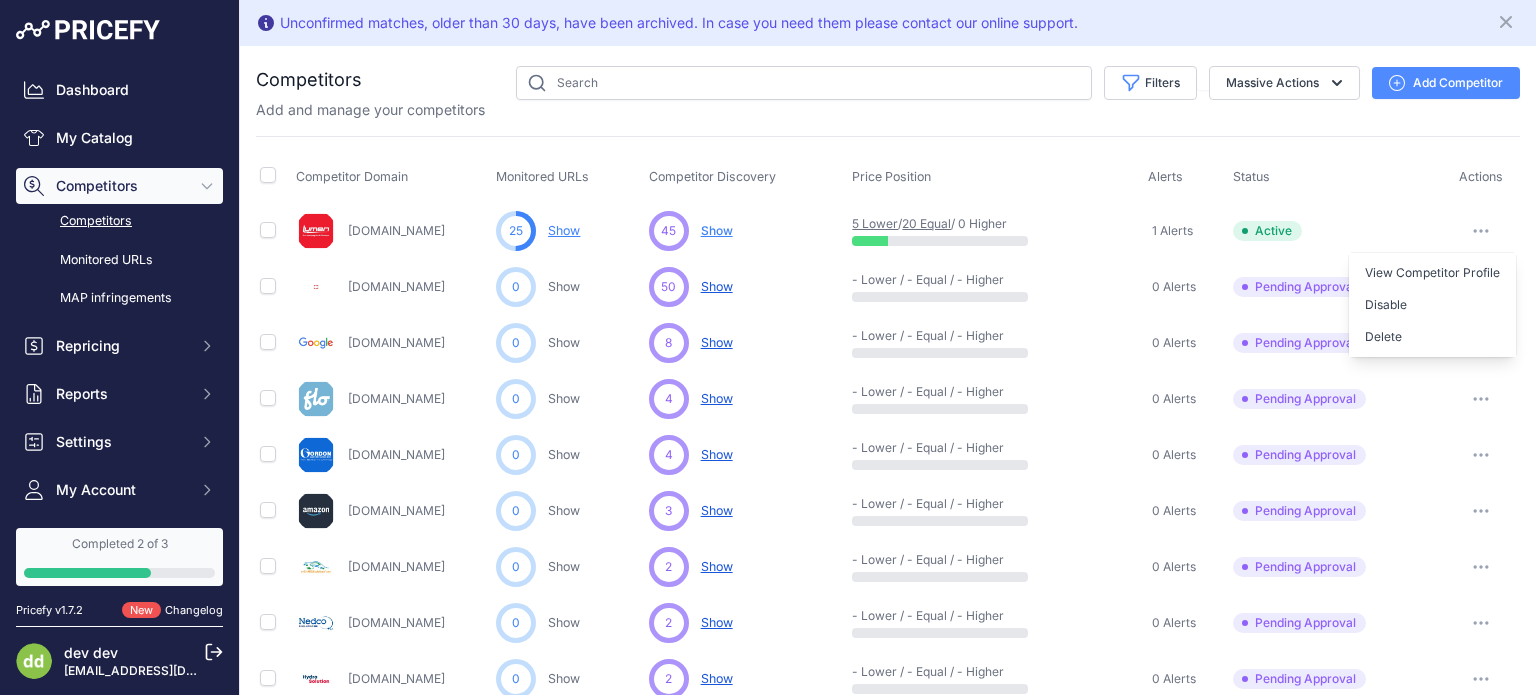 click on "Show" at bounding box center (564, 230) 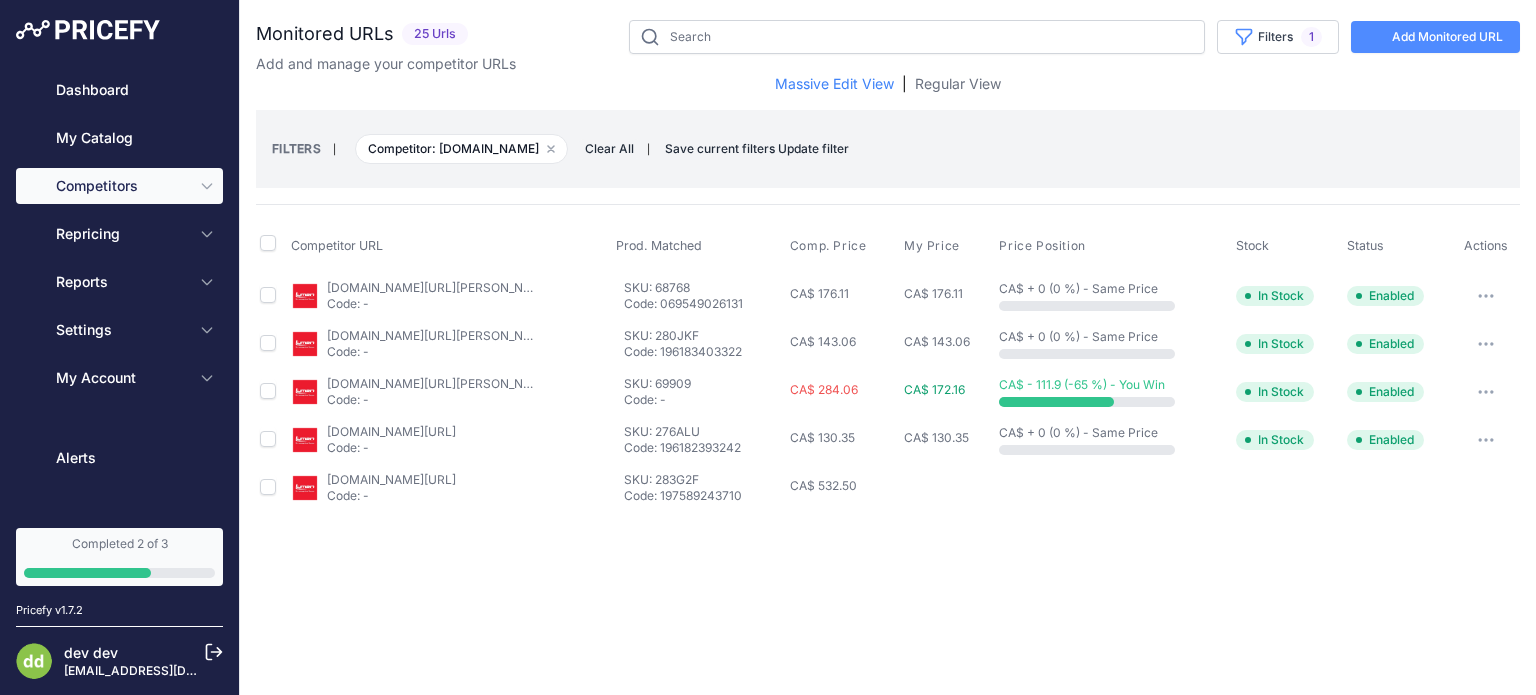 scroll, scrollTop: 0, scrollLeft: 0, axis: both 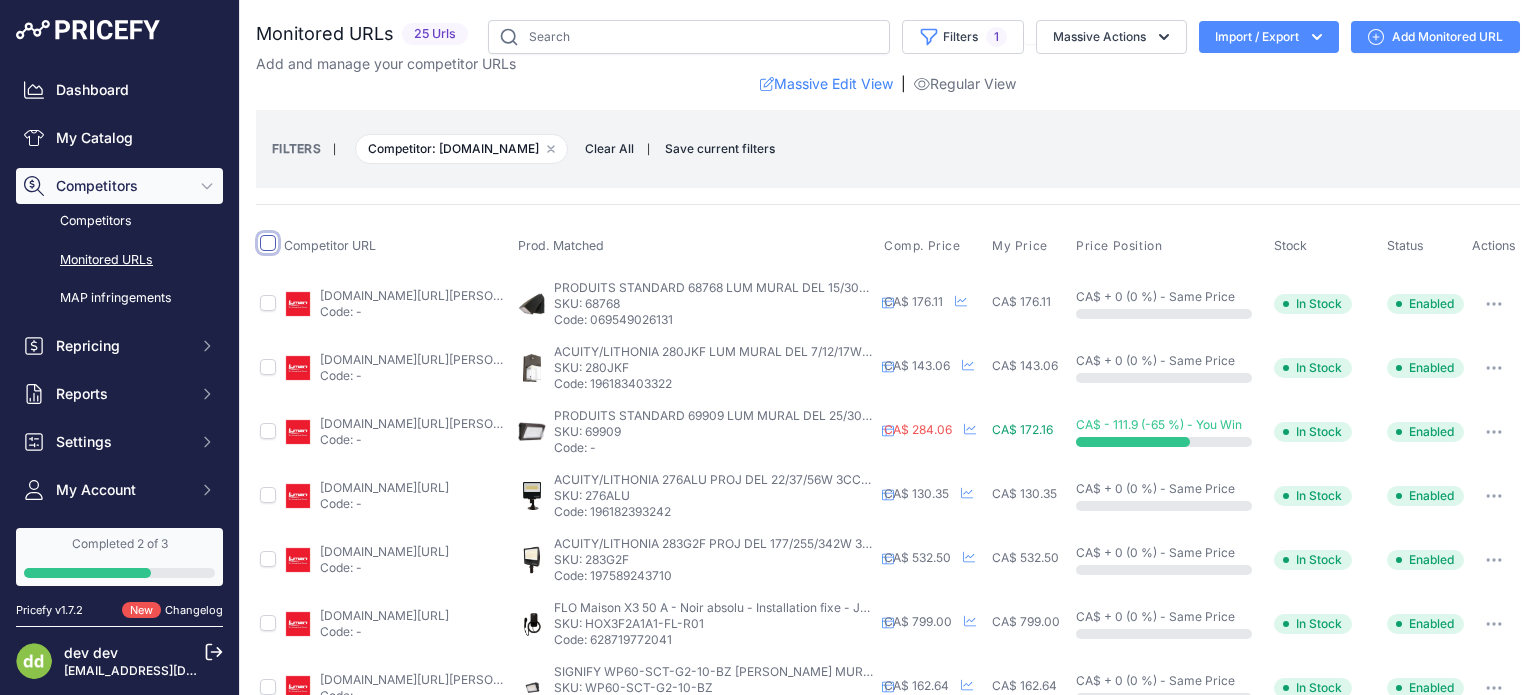 click at bounding box center (268, 243) 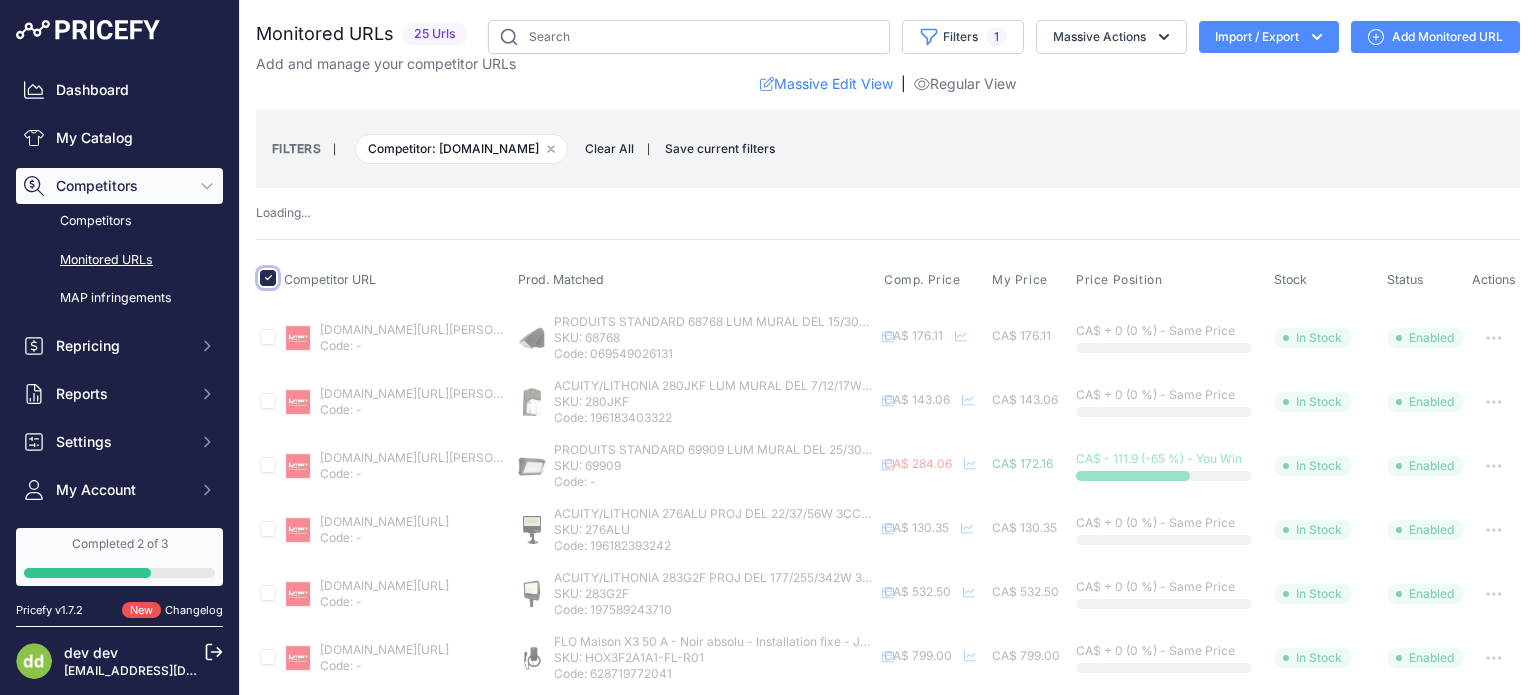 click at bounding box center [268, 278] 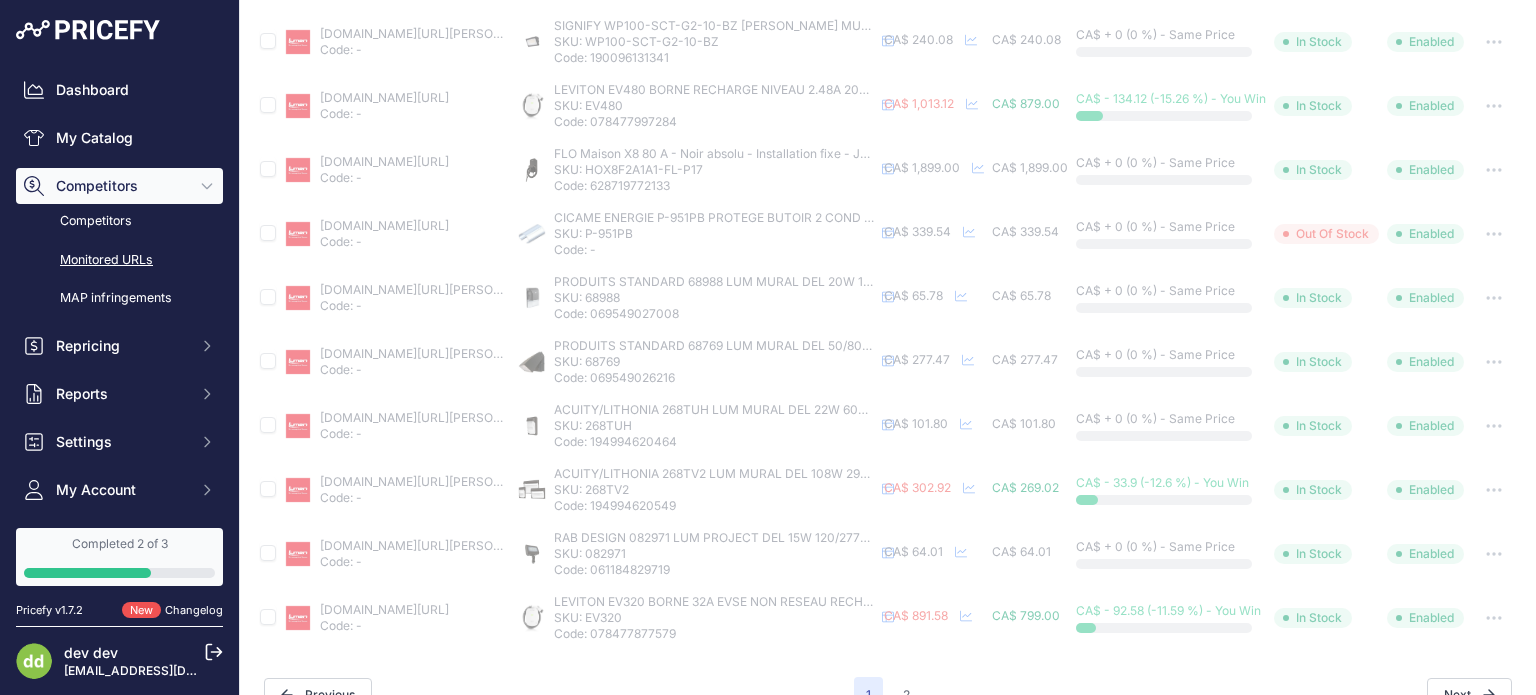 scroll, scrollTop: 972, scrollLeft: 0, axis: vertical 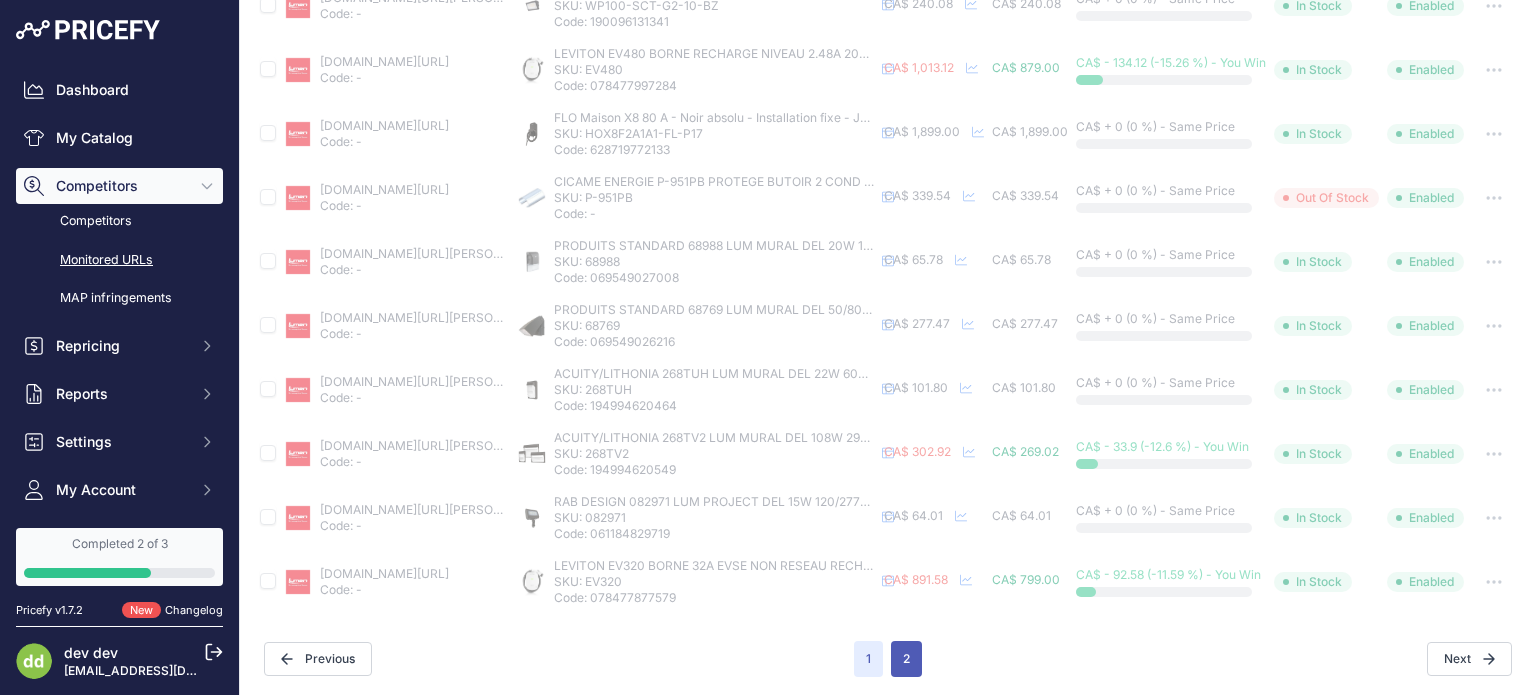 click on "2" at bounding box center (906, 659) 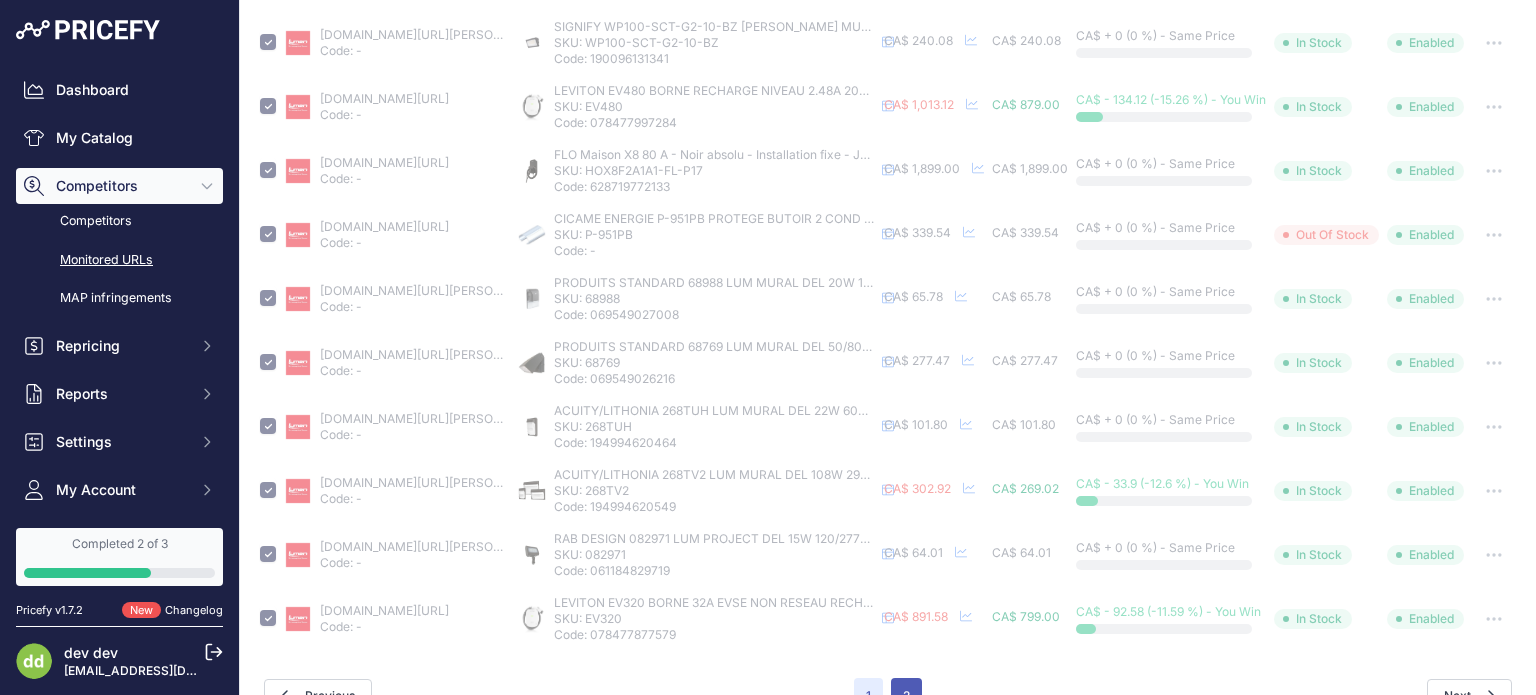 checkbox on "false" 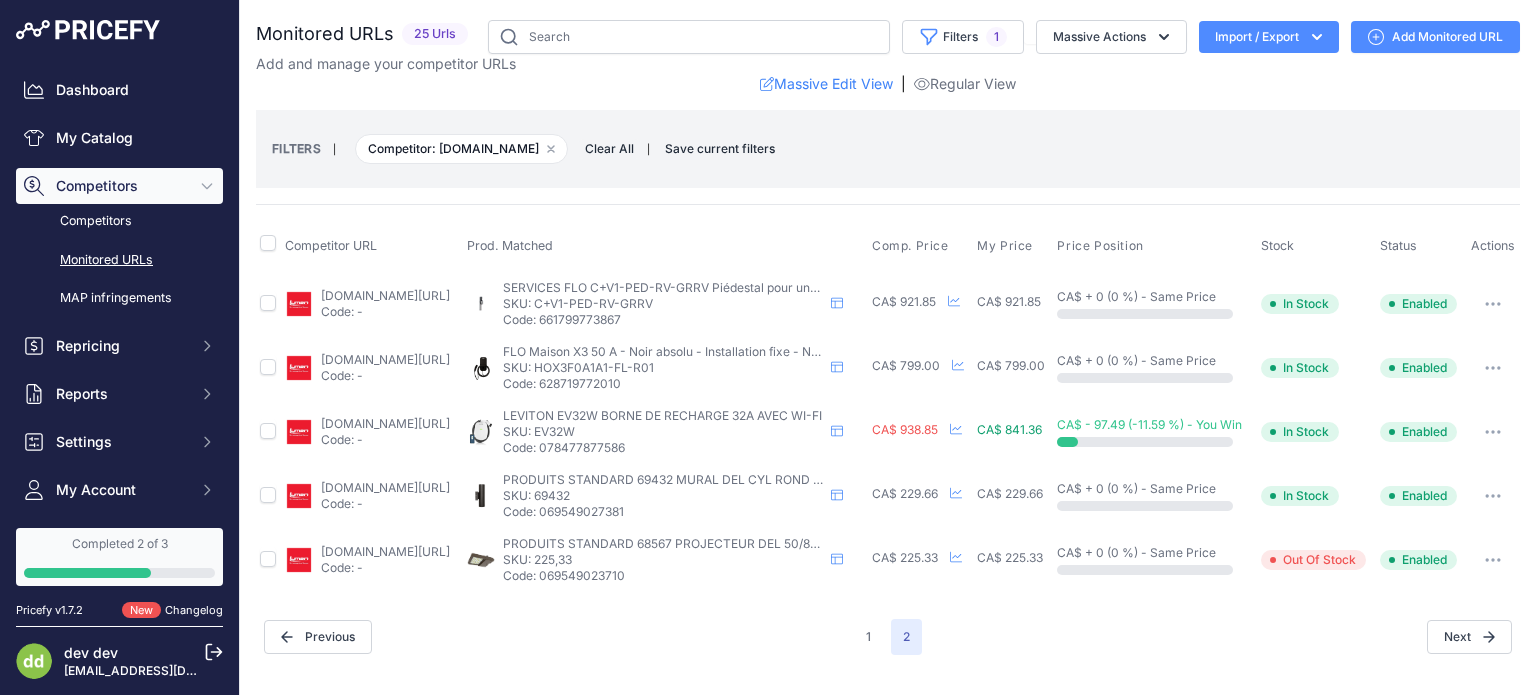 scroll, scrollTop: 0, scrollLeft: 0, axis: both 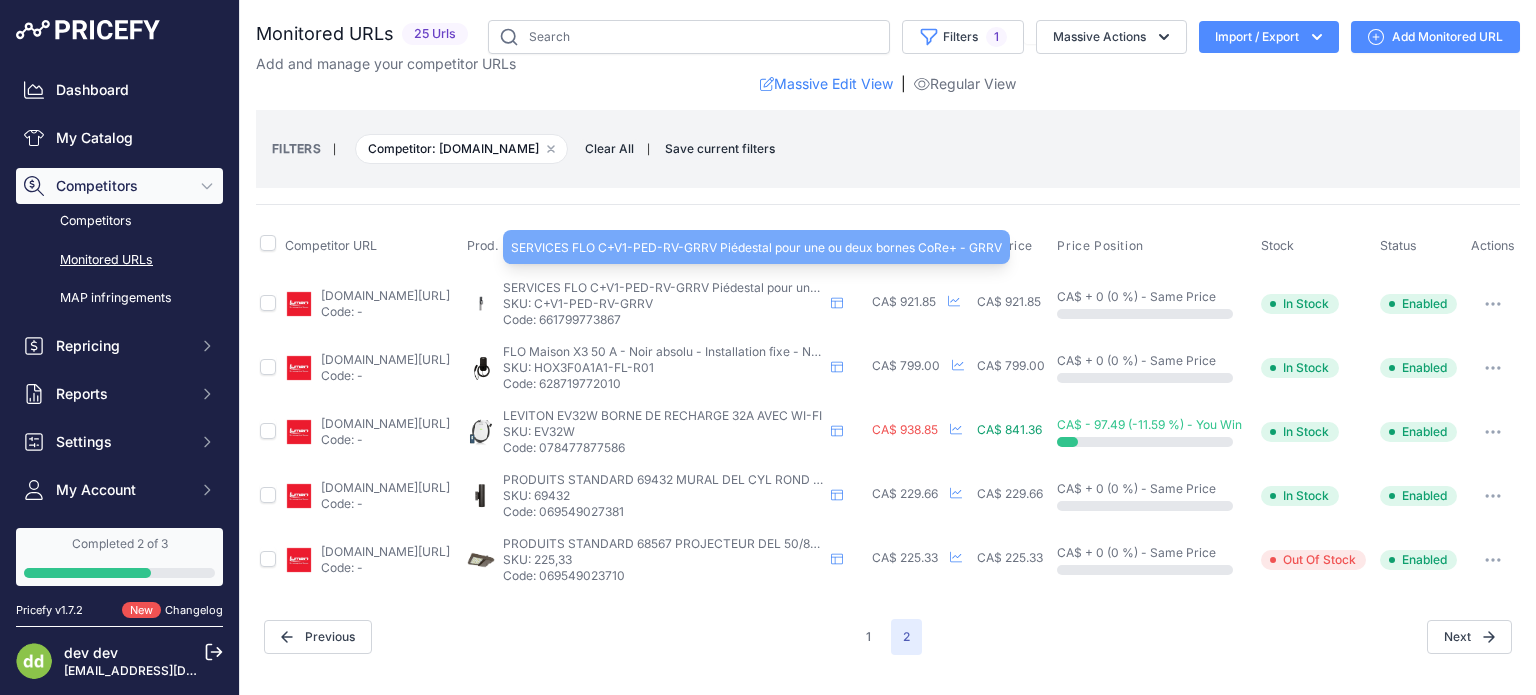 click on "SERVICES FLO C+V1-PED-RV-GRRV Piédestal pour une ou deux bornes CoRe+ - GRRV" at bounding box center (748, 287) 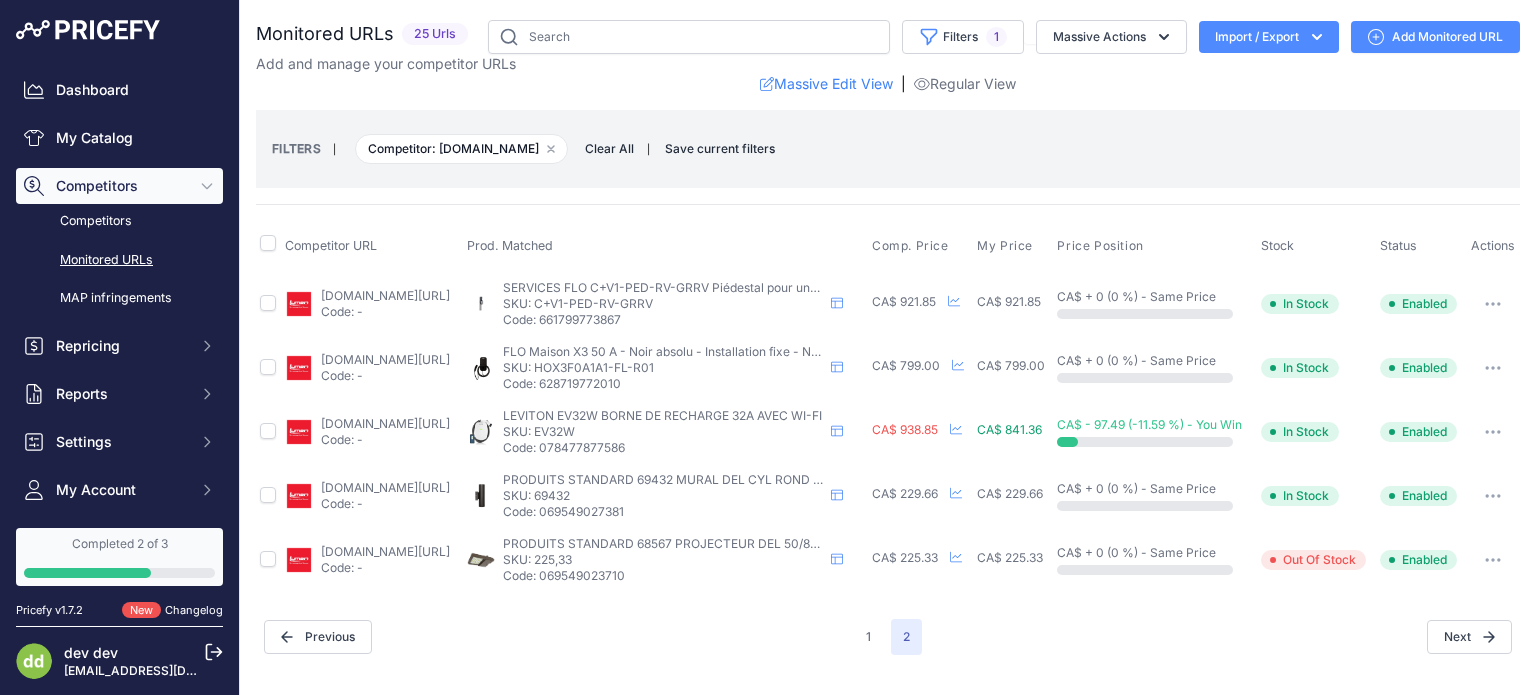 click at bounding box center [1493, 304] 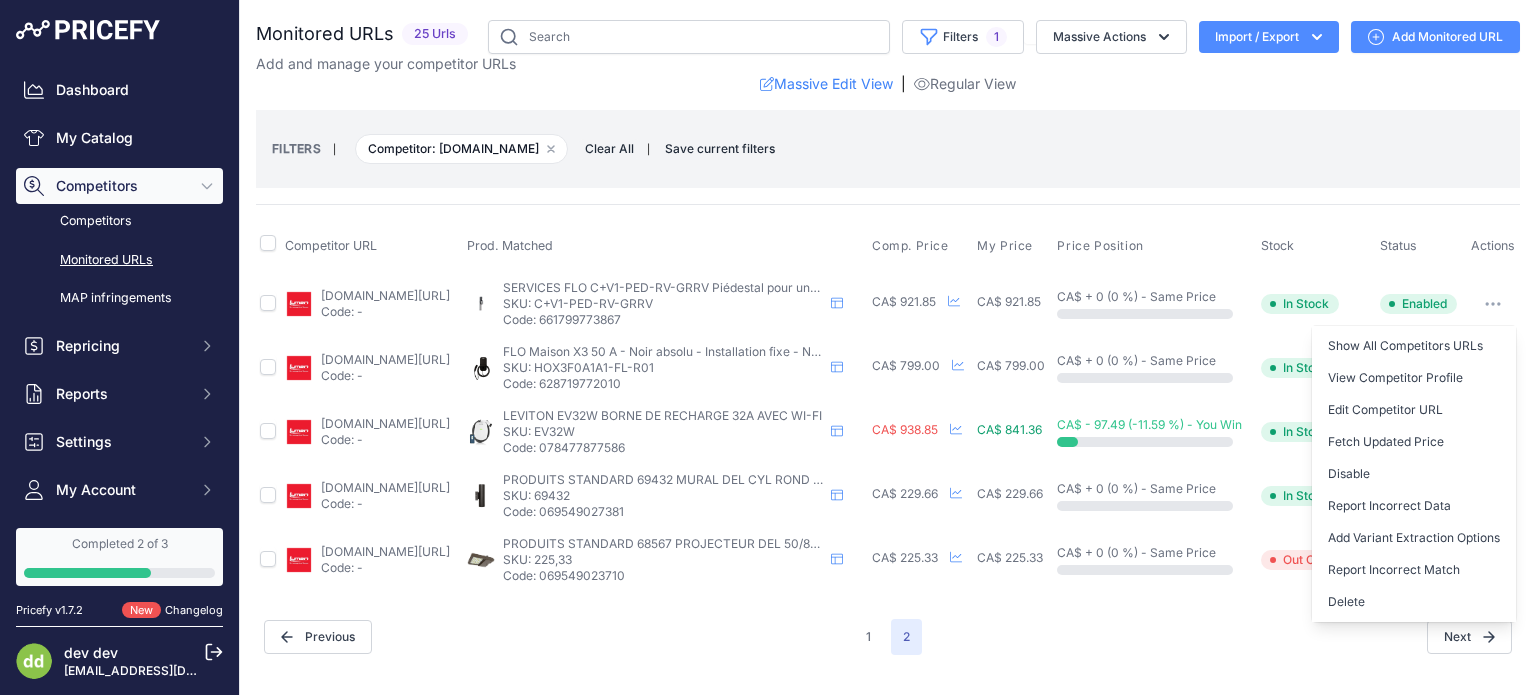 click on "You are not connected to the internet.
Monitored URLs" at bounding box center (888, 337) 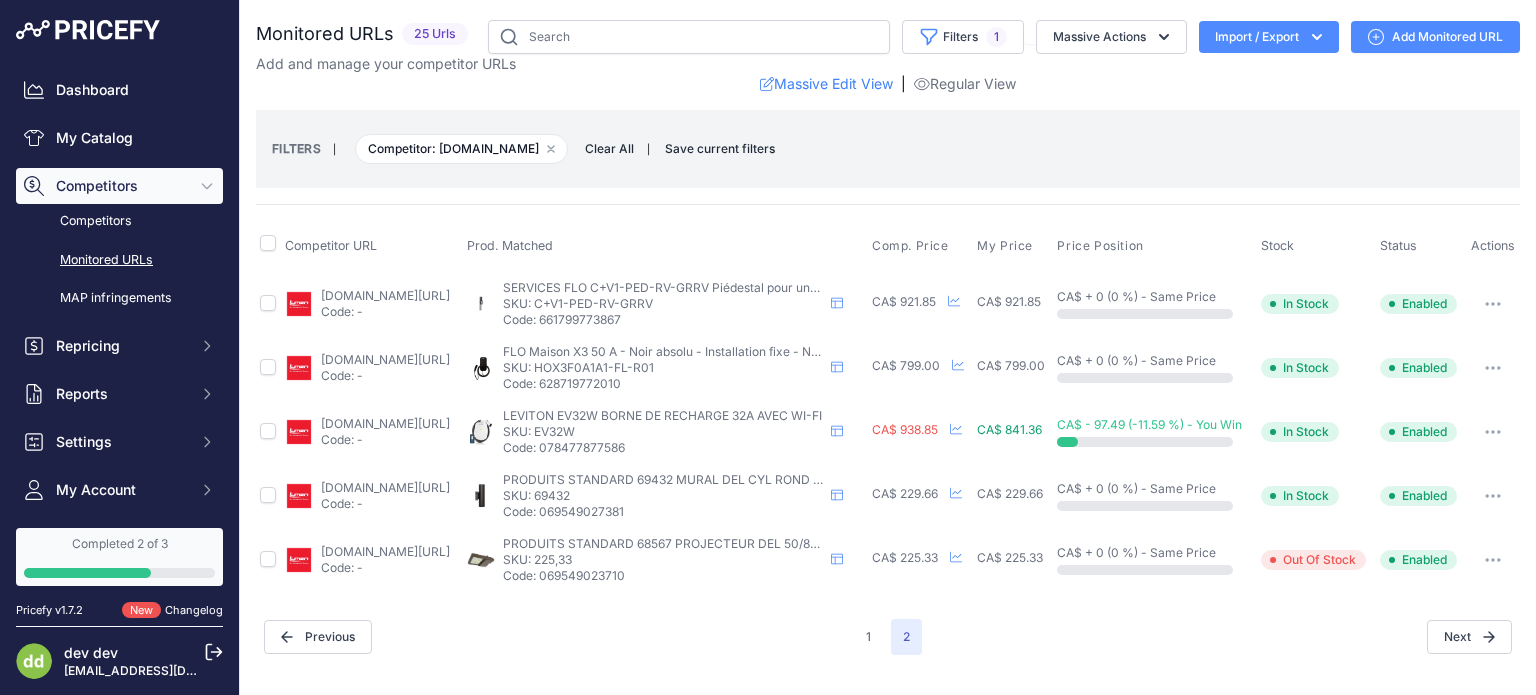 click on "Previous
1
2
Next" at bounding box center [888, 637] 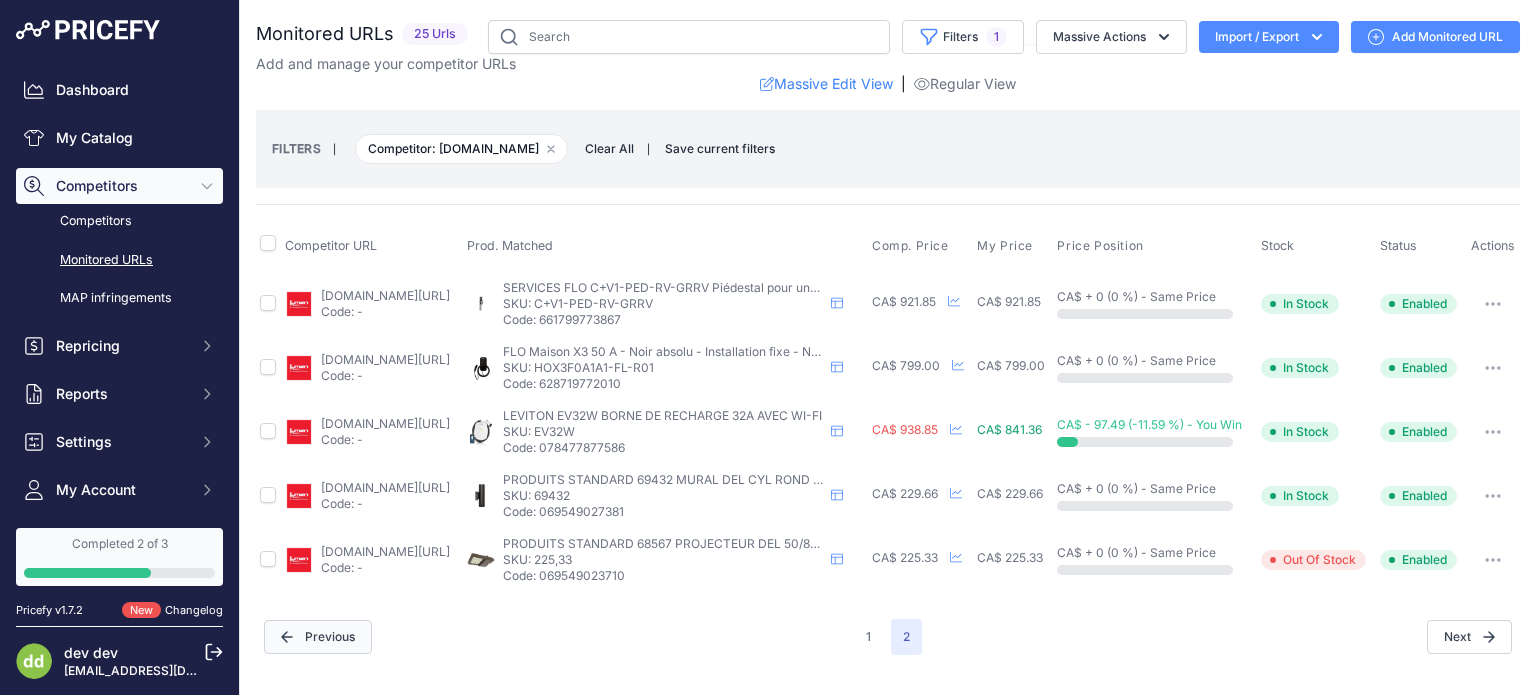click on "Previous" at bounding box center (318, 637) 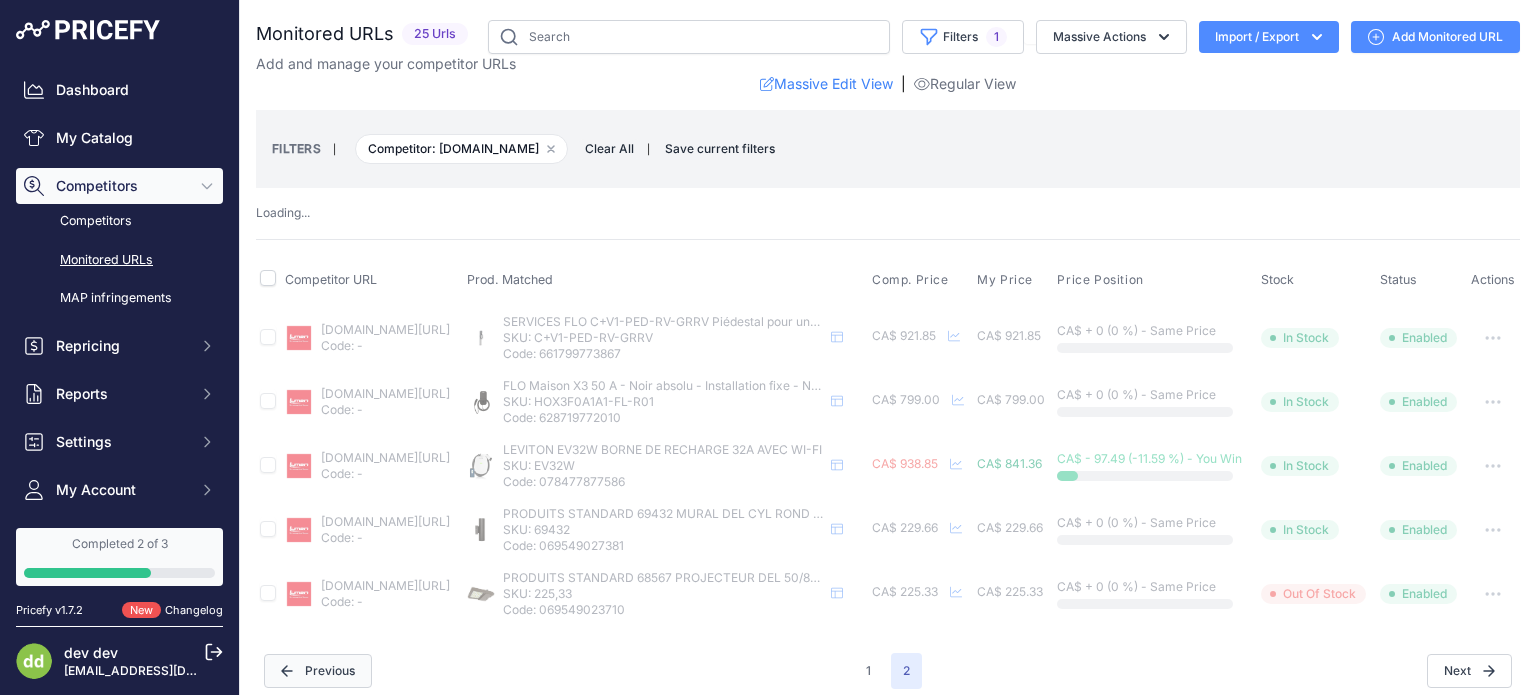 scroll, scrollTop: 12, scrollLeft: 0, axis: vertical 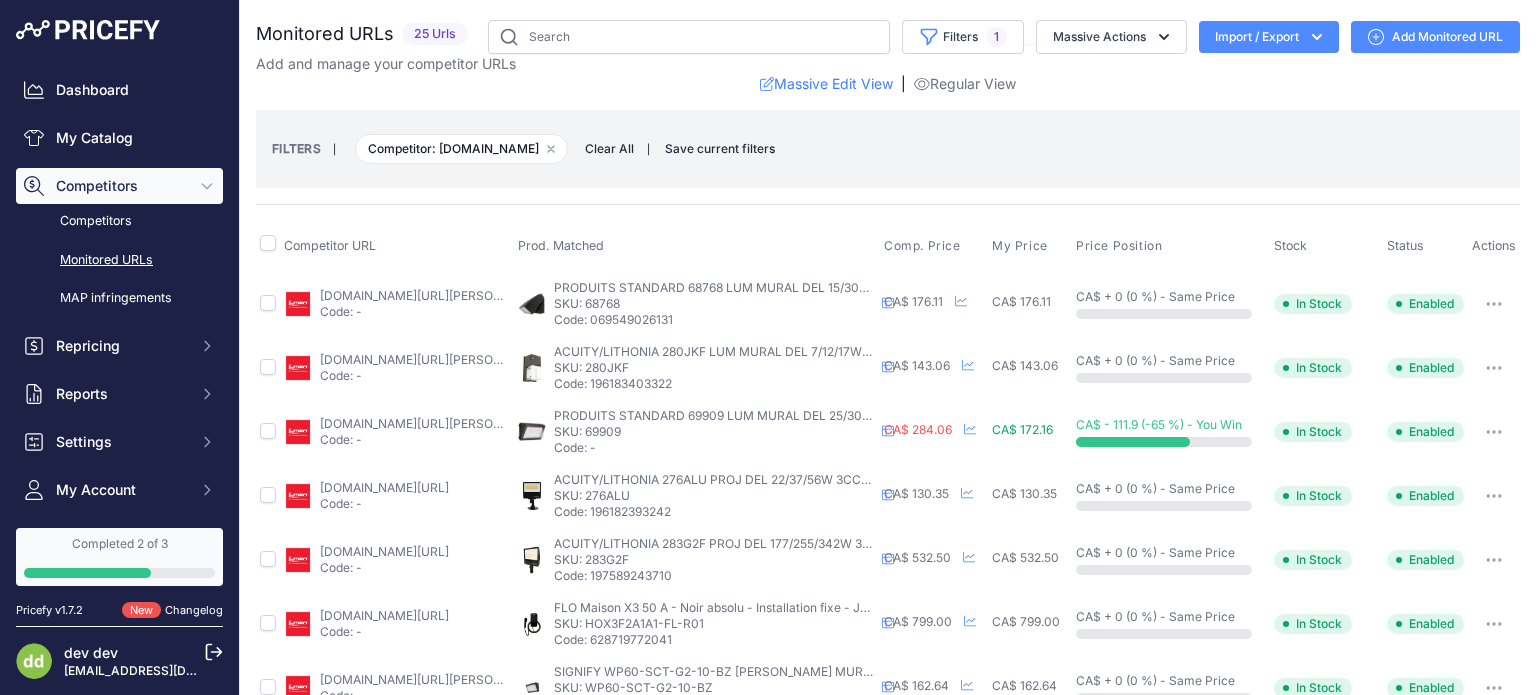click on "Monitored URLs
25
Urls" at bounding box center [888, 817] 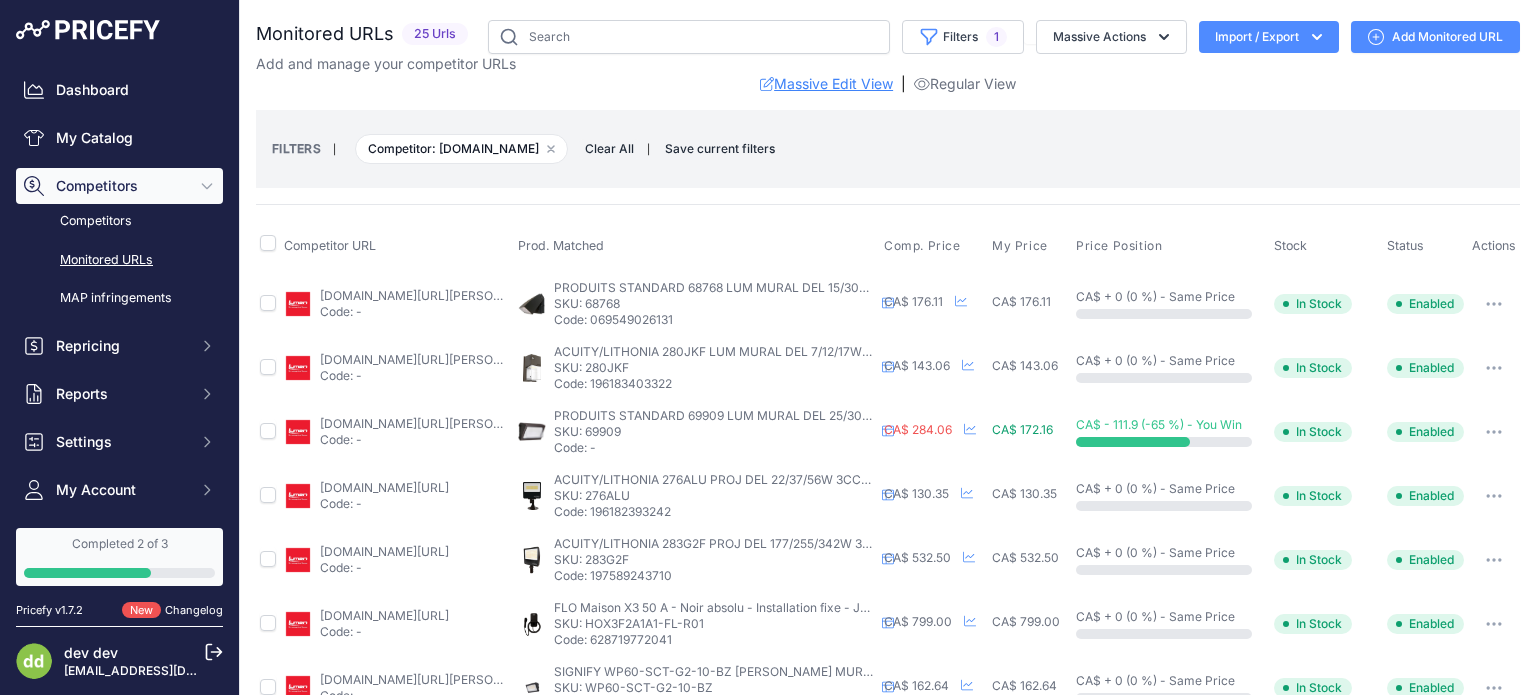 click on "Massive Edit View" at bounding box center (826, 84) 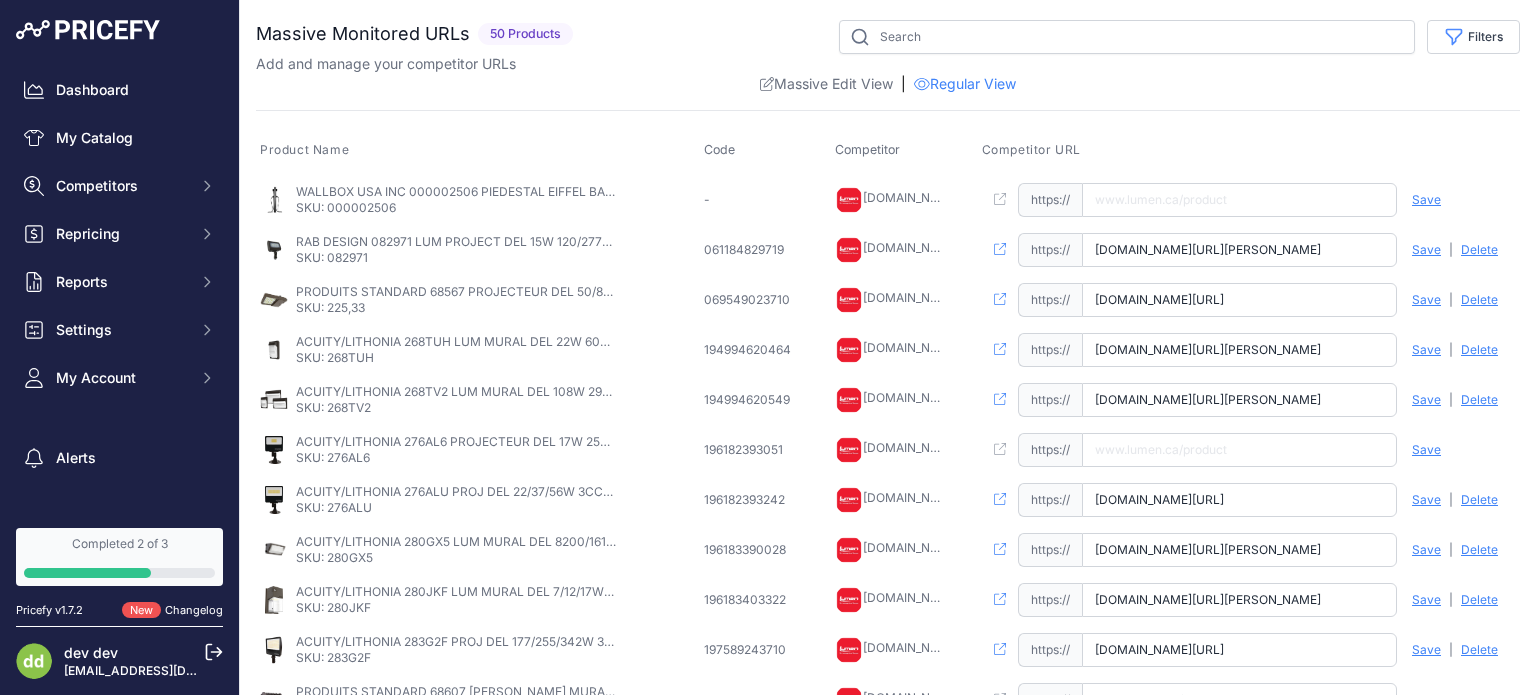 scroll, scrollTop: 0, scrollLeft: 0, axis: both 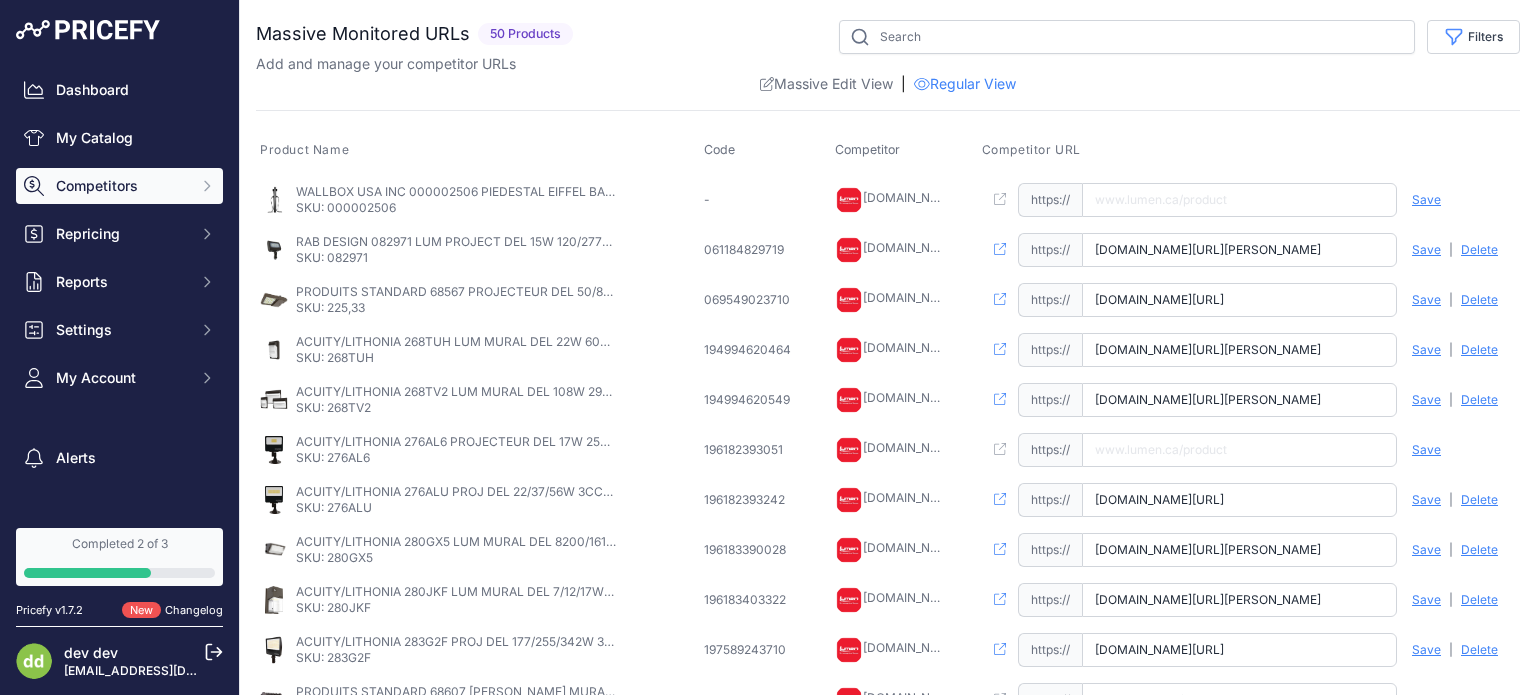 click on "Competitors" at bounding box center (119, 186) 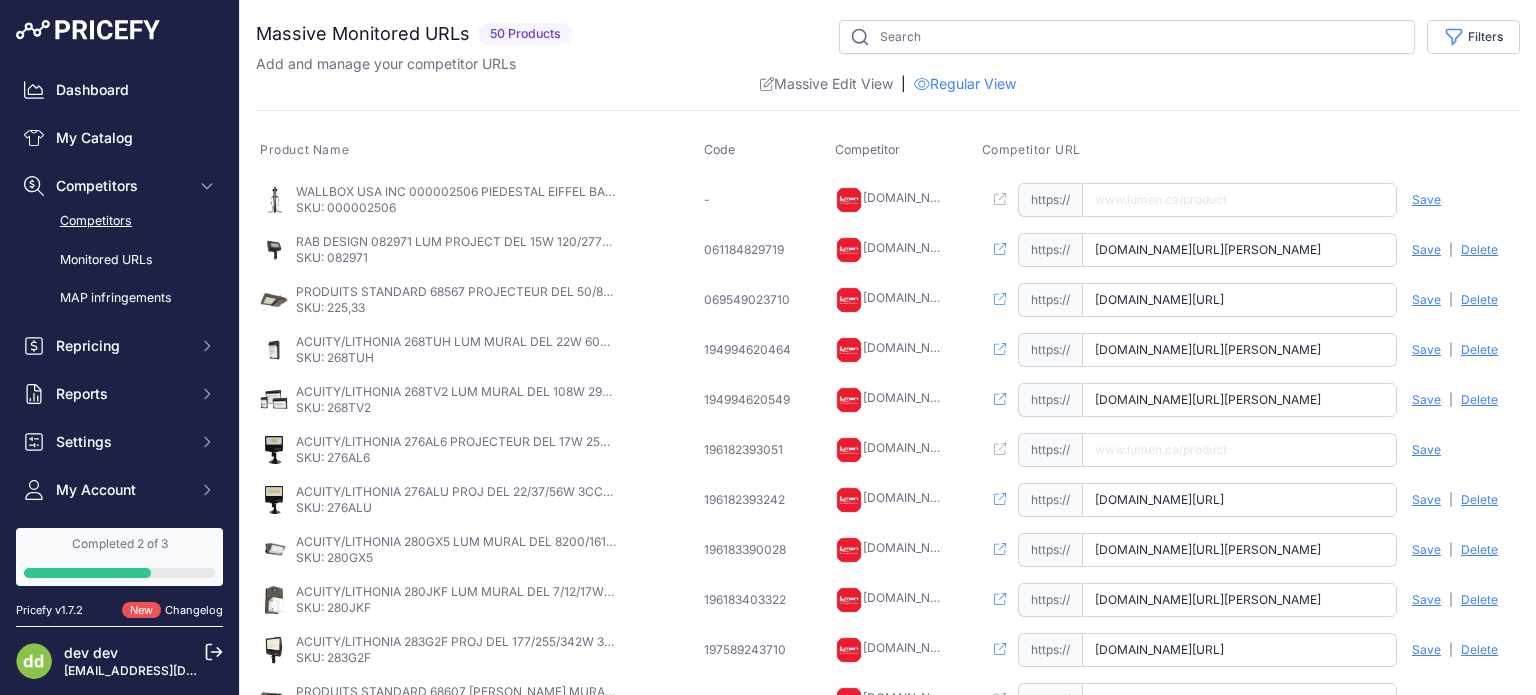 click on "Competitors" at bounding box center (119, 221) 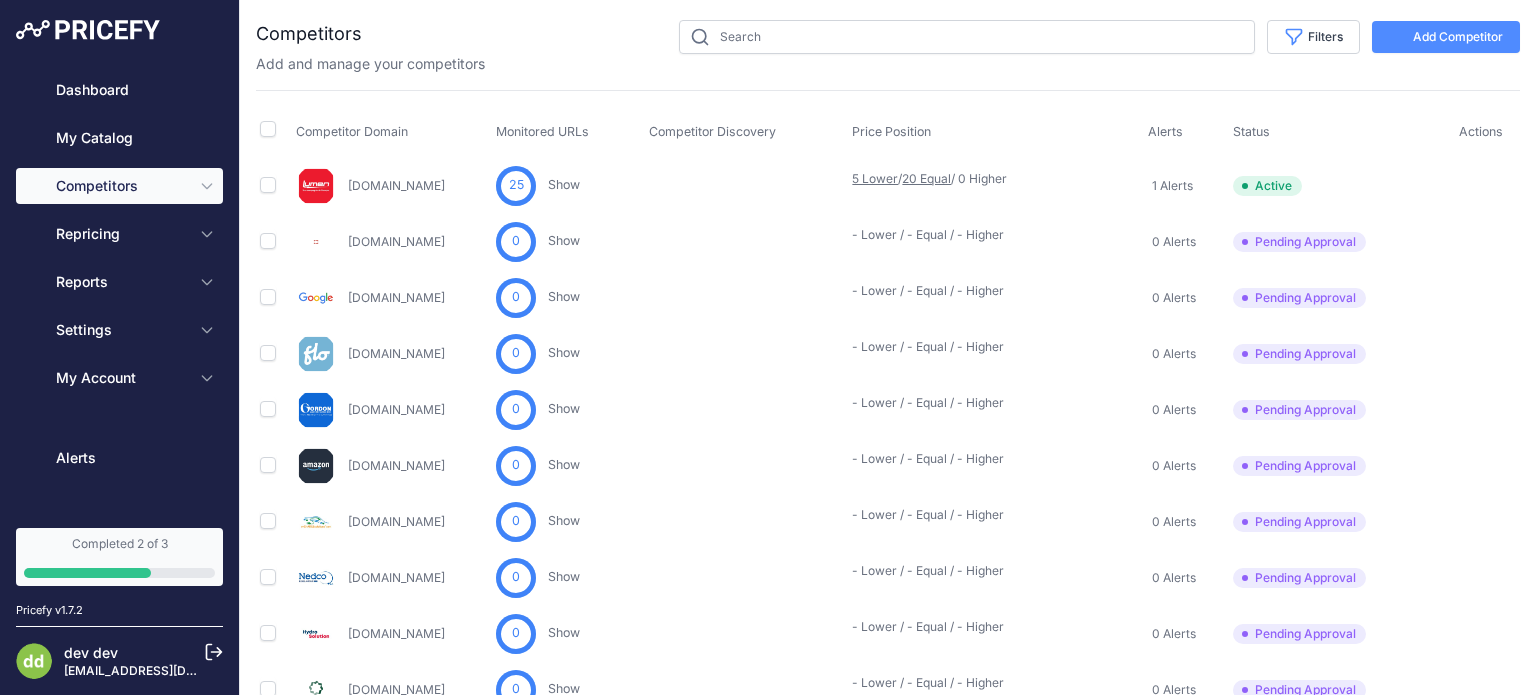 type 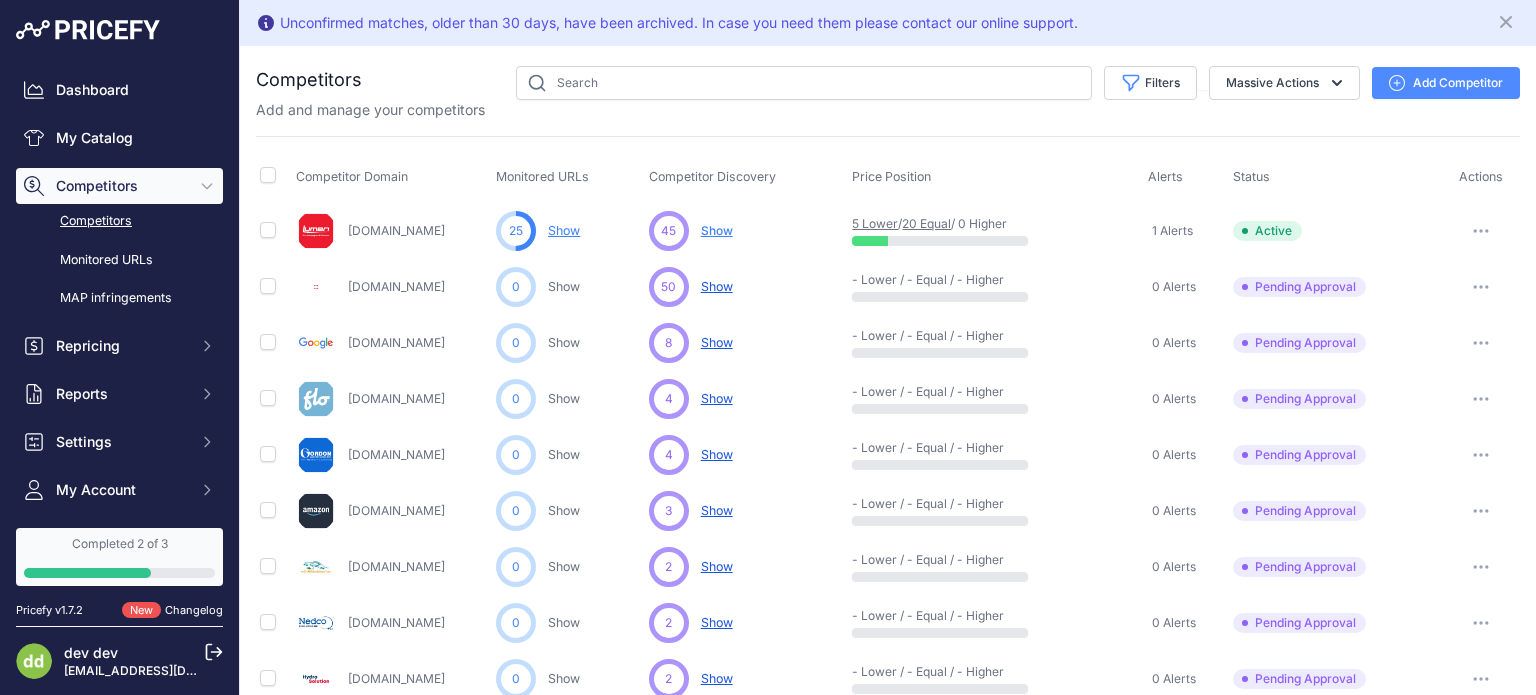 click on "[DOMAIN_NAME]" at bounding box center (396, 230) 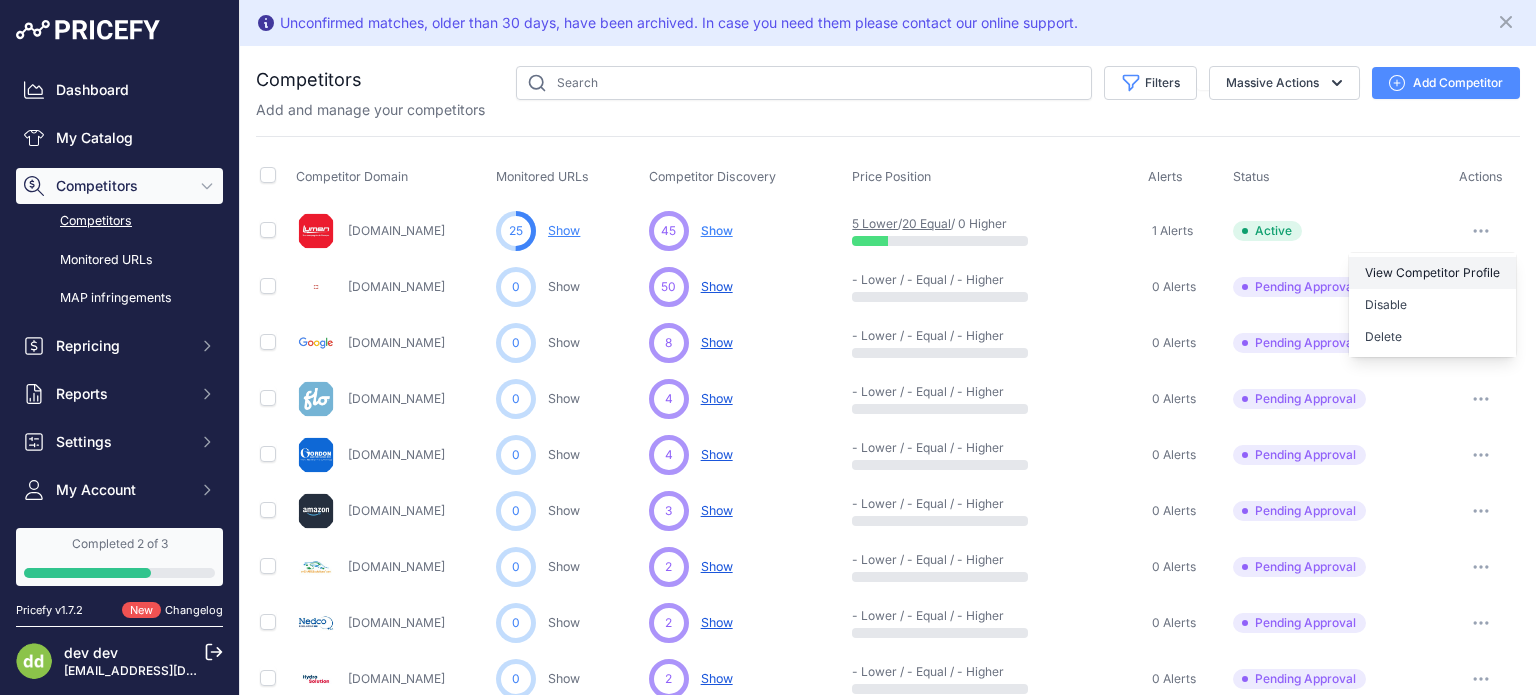 click on "View Competitor Profile" at bounding box center [1432, 273] 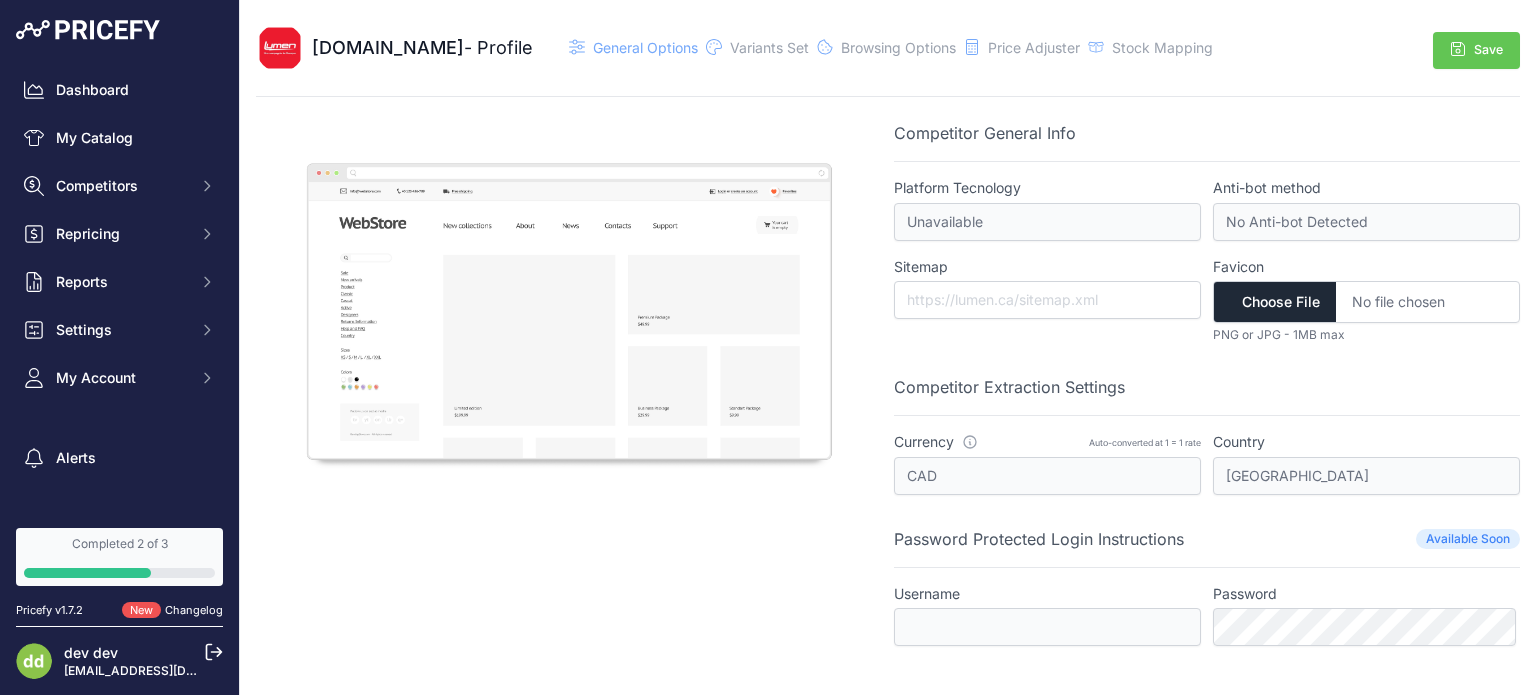 scroll, scrollTop: 0, scrollLeft: 0, axis: both 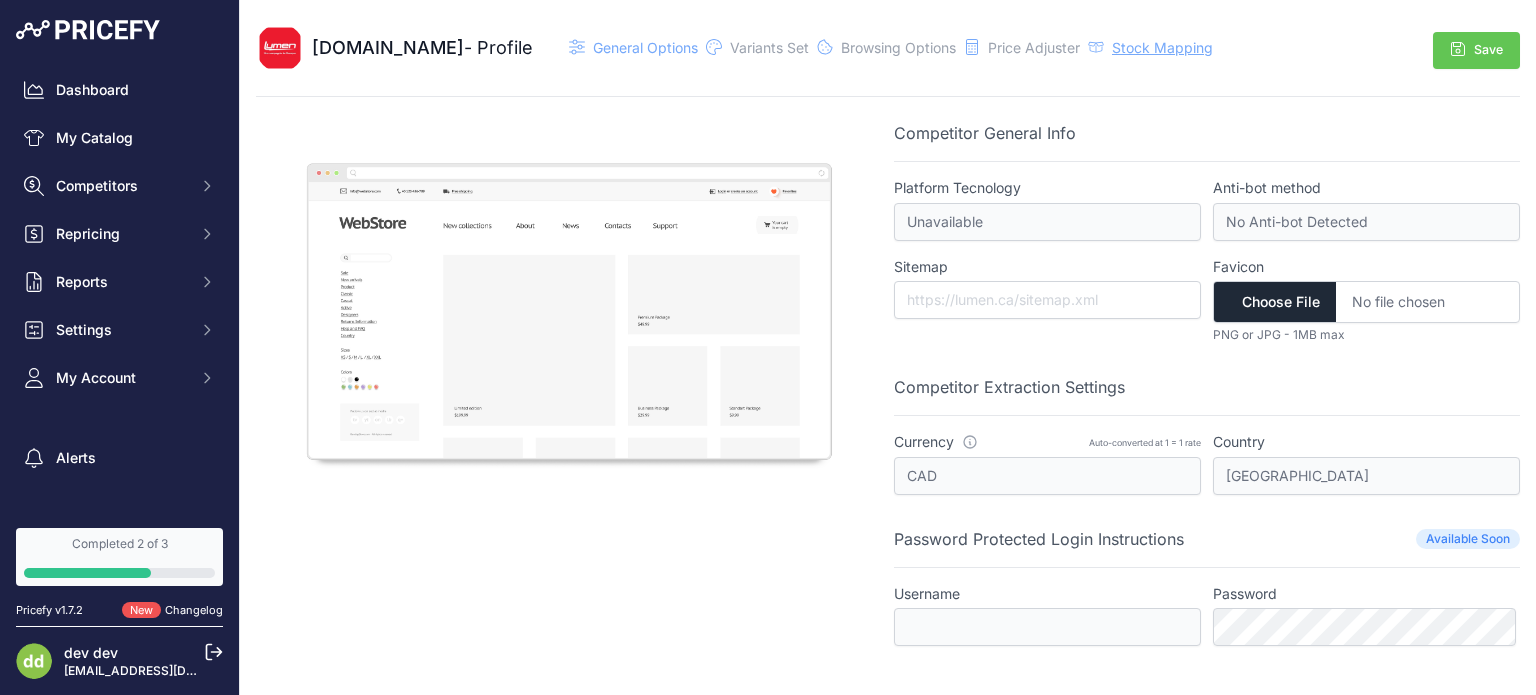 click on "Stock Mapping" at bounding box center (1162, 47) 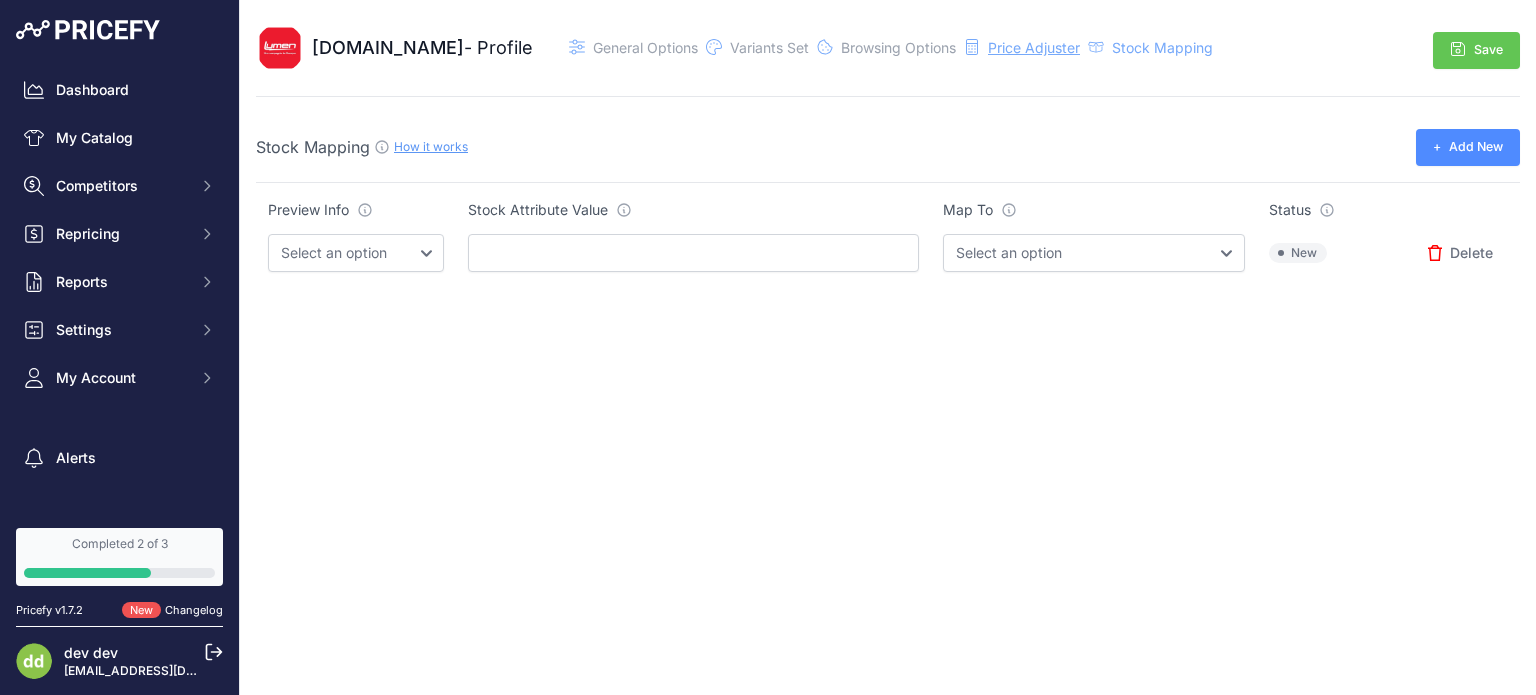 click on "Price Adjuster" at bounding box center [1034, 47] 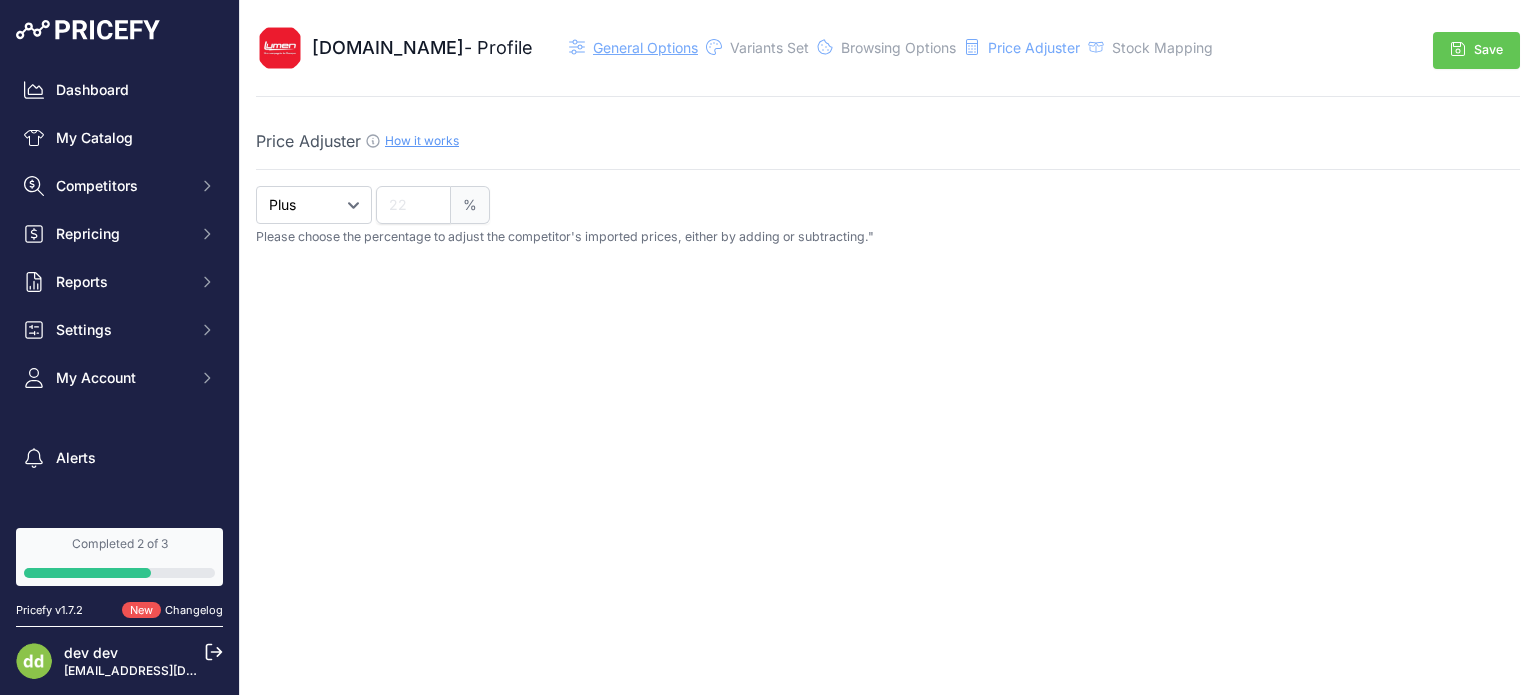click on "General Options" at bounding box center [645, 47] 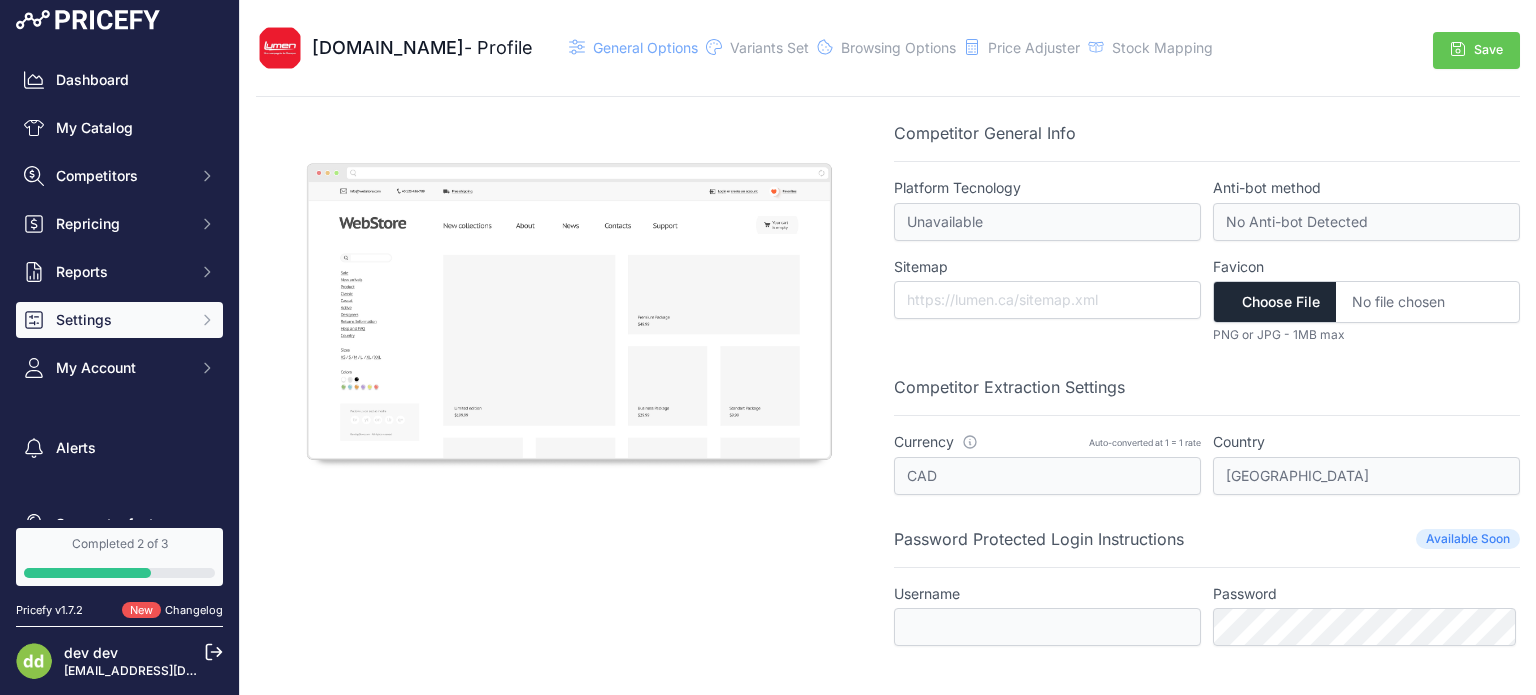 scroll, scrollTop: 0, scrollLeft: 0, axis: both 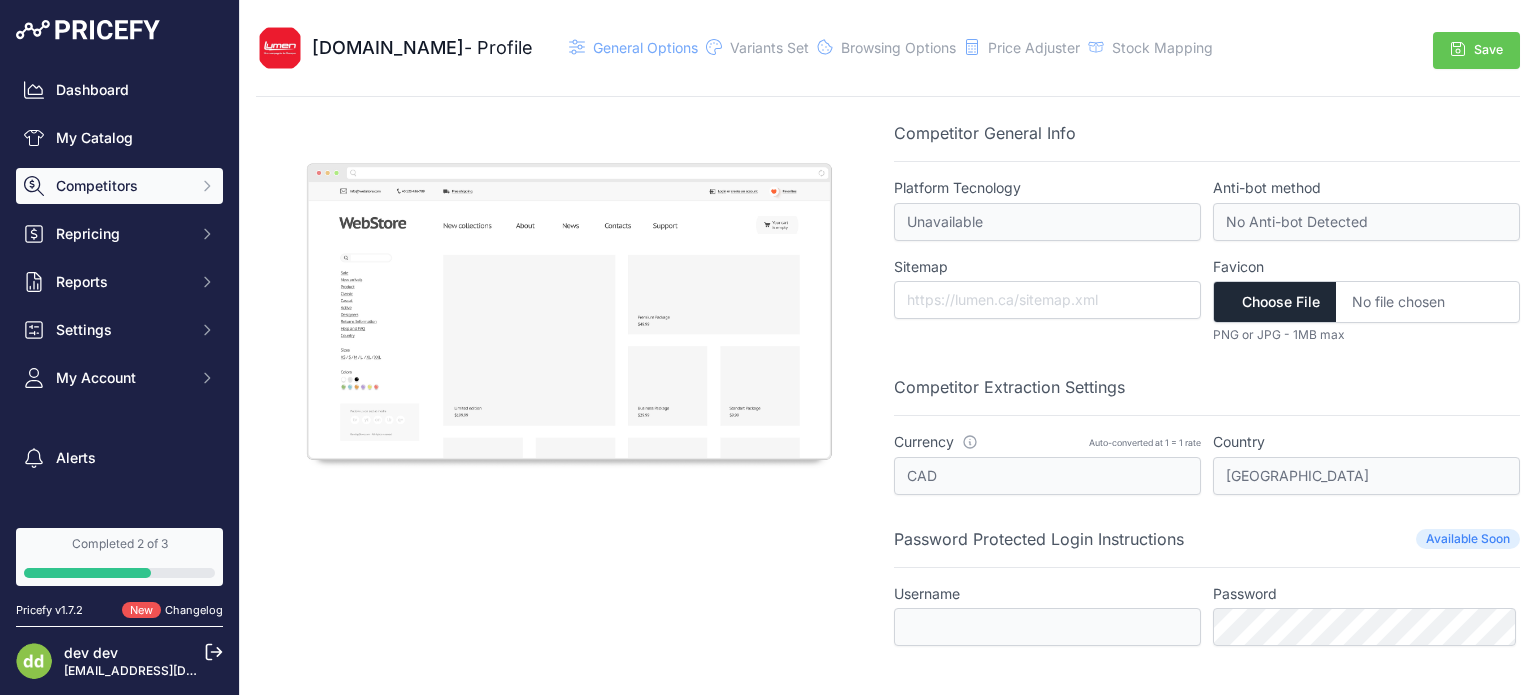 click on "Competitors" at bounding box center [121, 186] 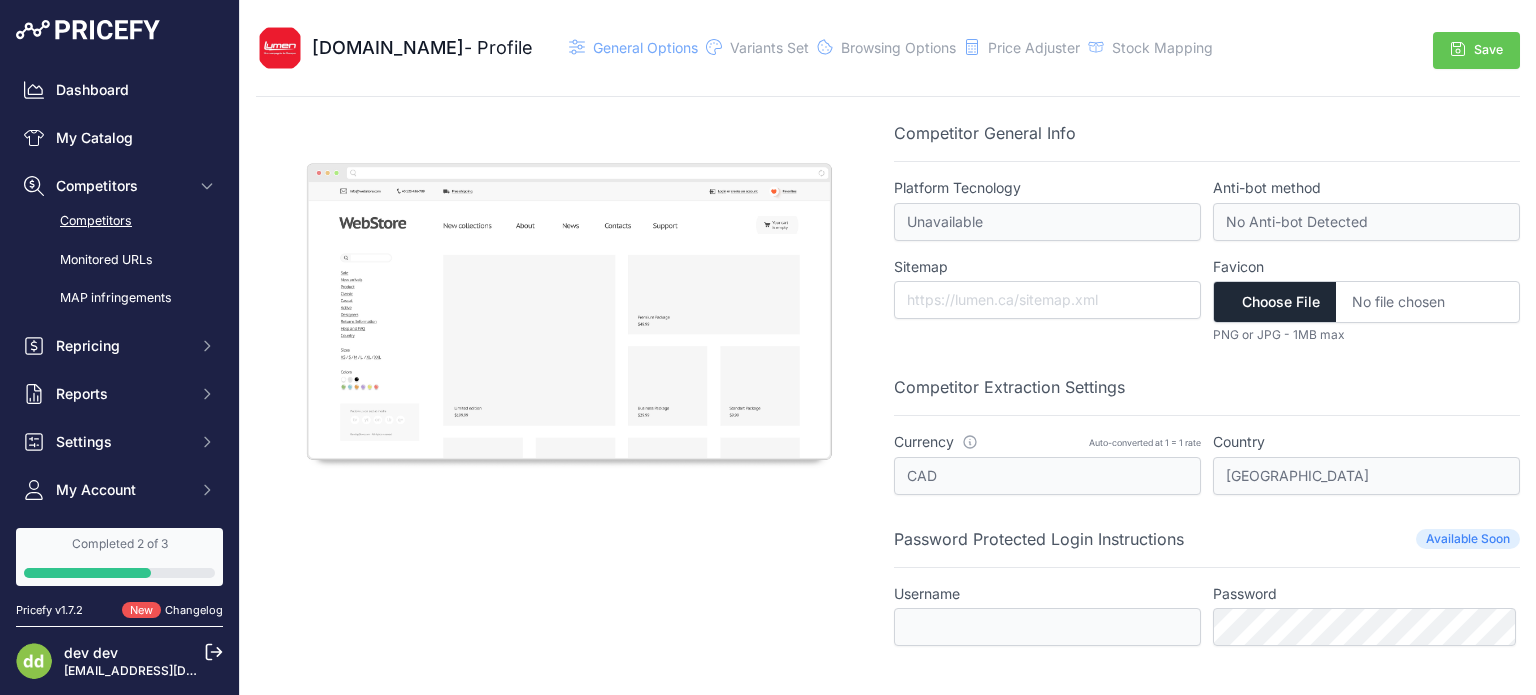 click on "Competitors" at bounding box center (119, 221) 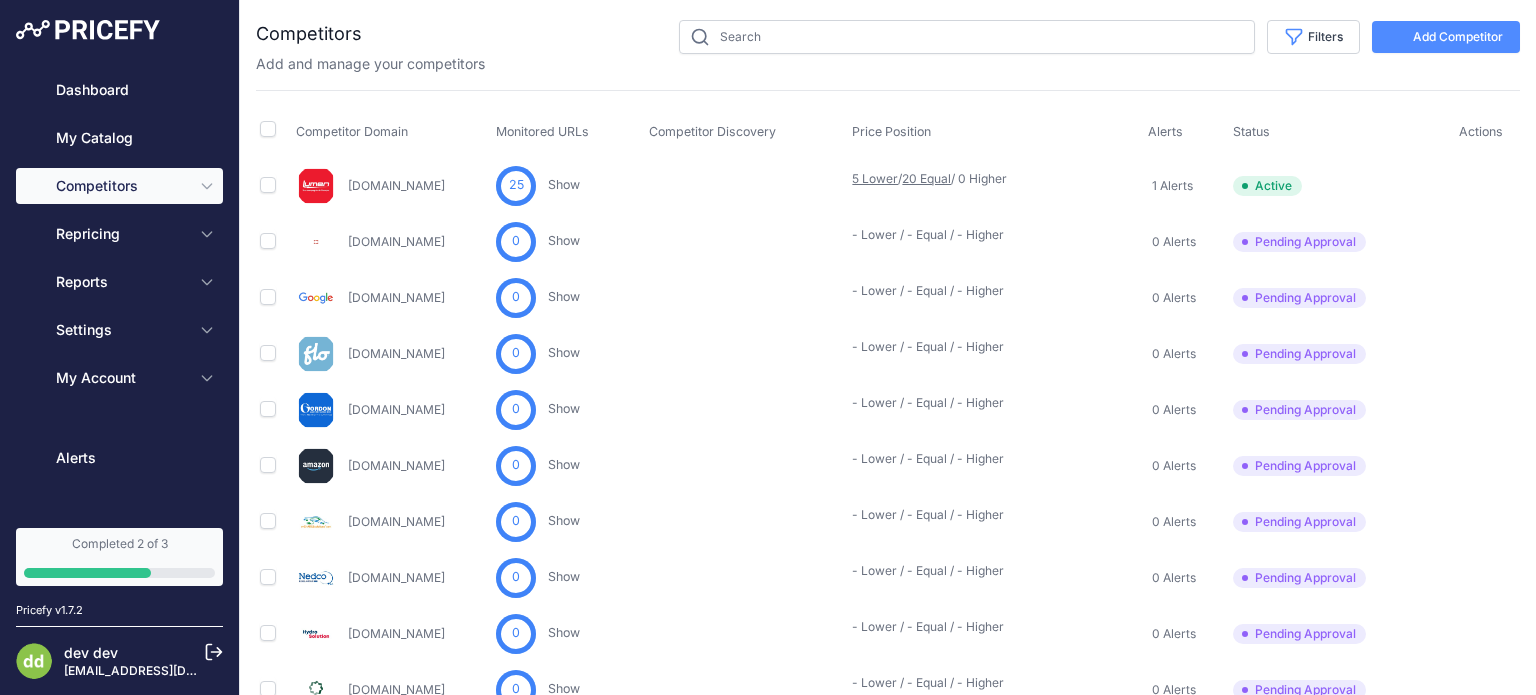 scroll, scrollTop: 0, scrollLeft: 0, axis: both 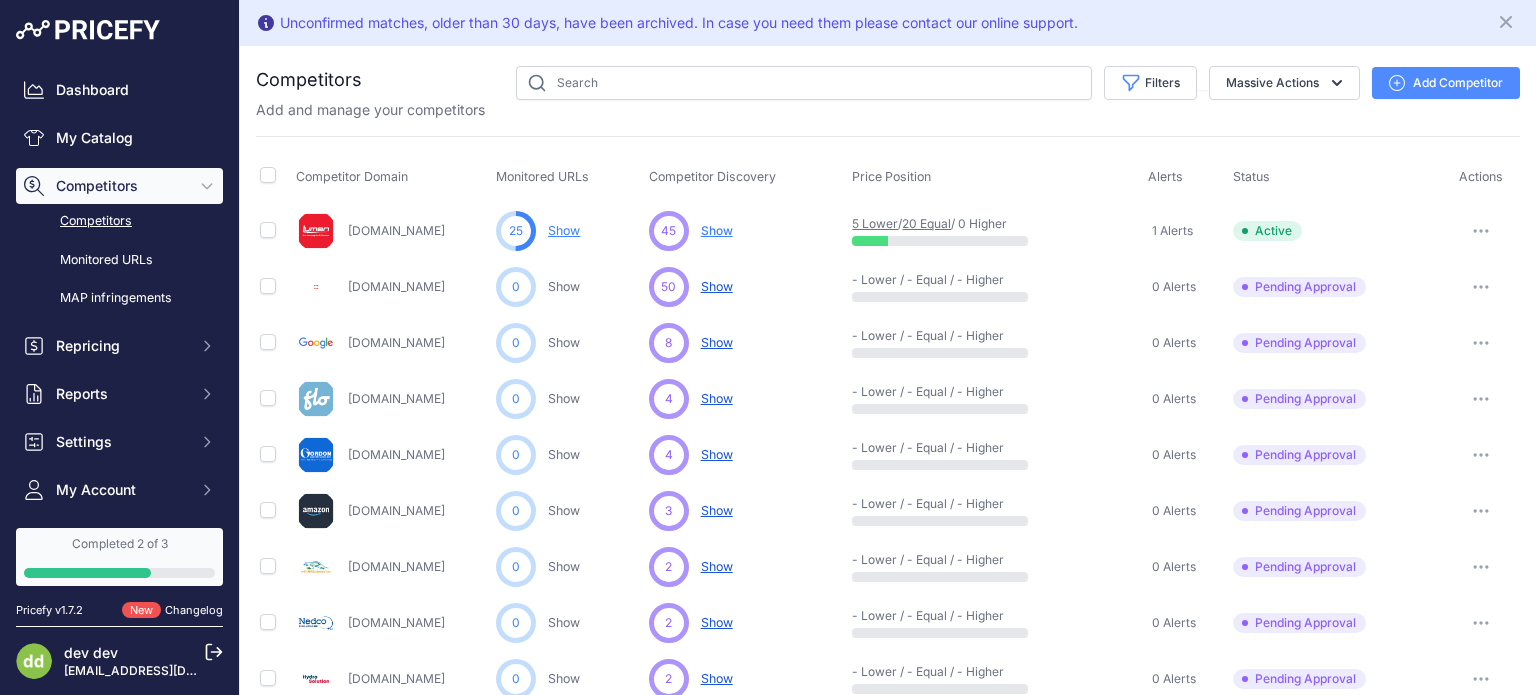 click at bounding box center (1481, 231) 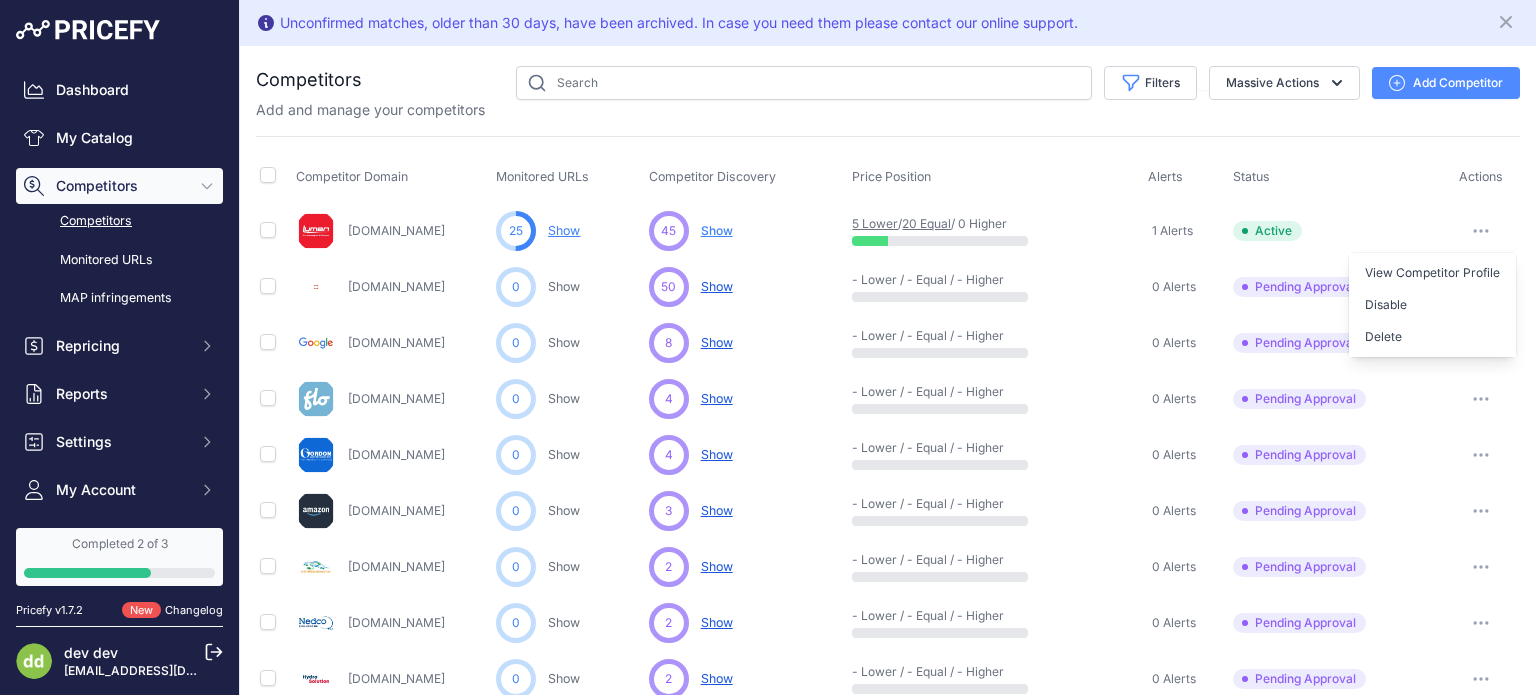 click on "Competitor Discovery" at bounding box center [747, 178] 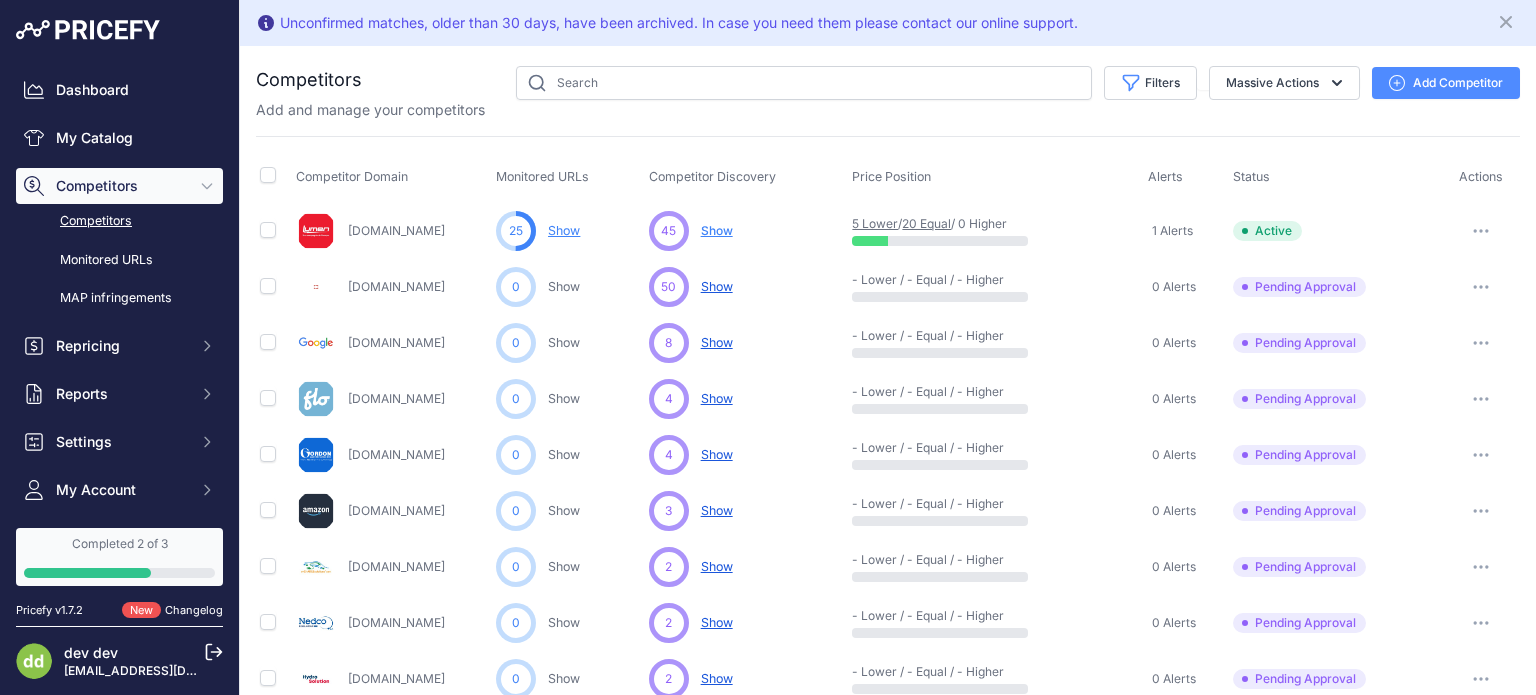 click on "Show
No suggestions available yet for this competitor" at bounding box center [717, 231] 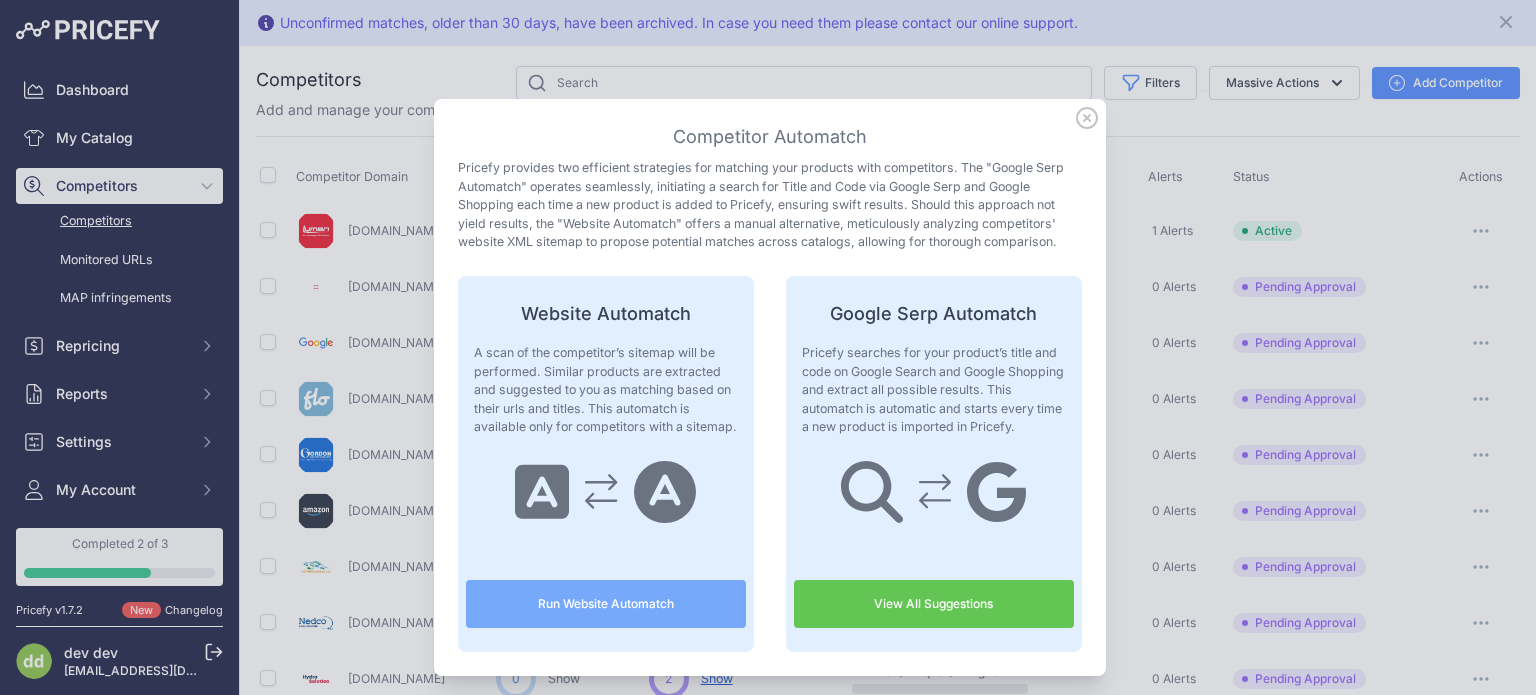 scroll, scrollTop: 80, scrollLeft: 0, axis: vertical 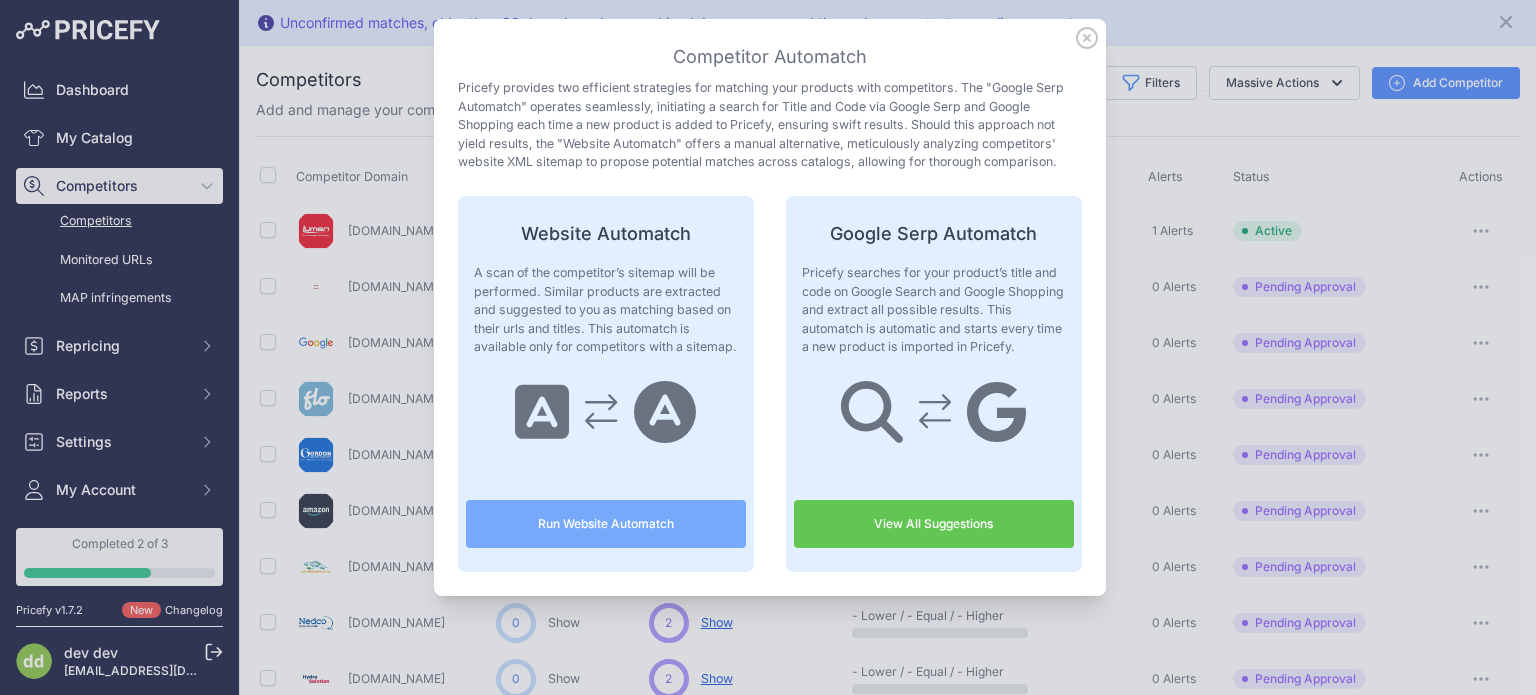 drag, startPoint x: 528, startPoint y: 368, endPoint x: 468, endPoint y: 259, distance: 124.42267 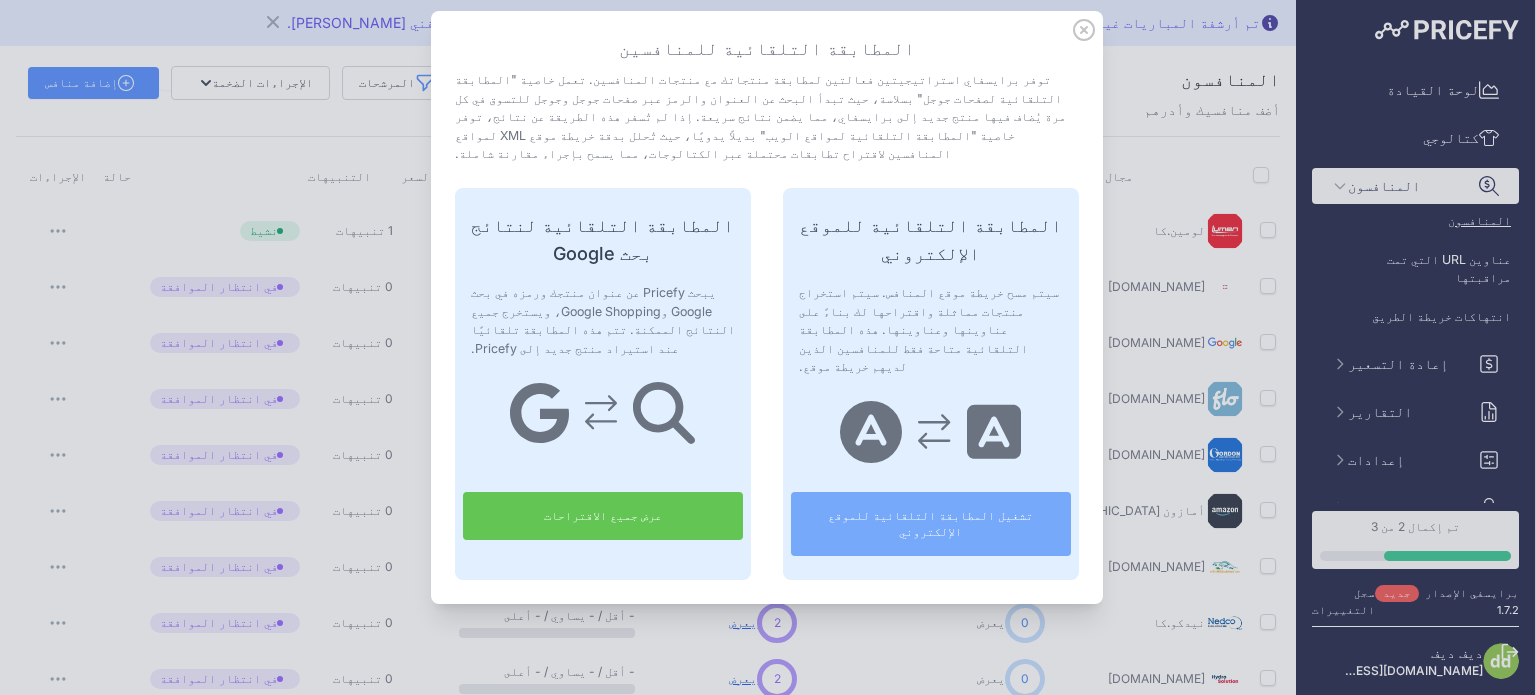 click on "المطابقة التلقائية للمنافسين" at bounding box center (767, 49) 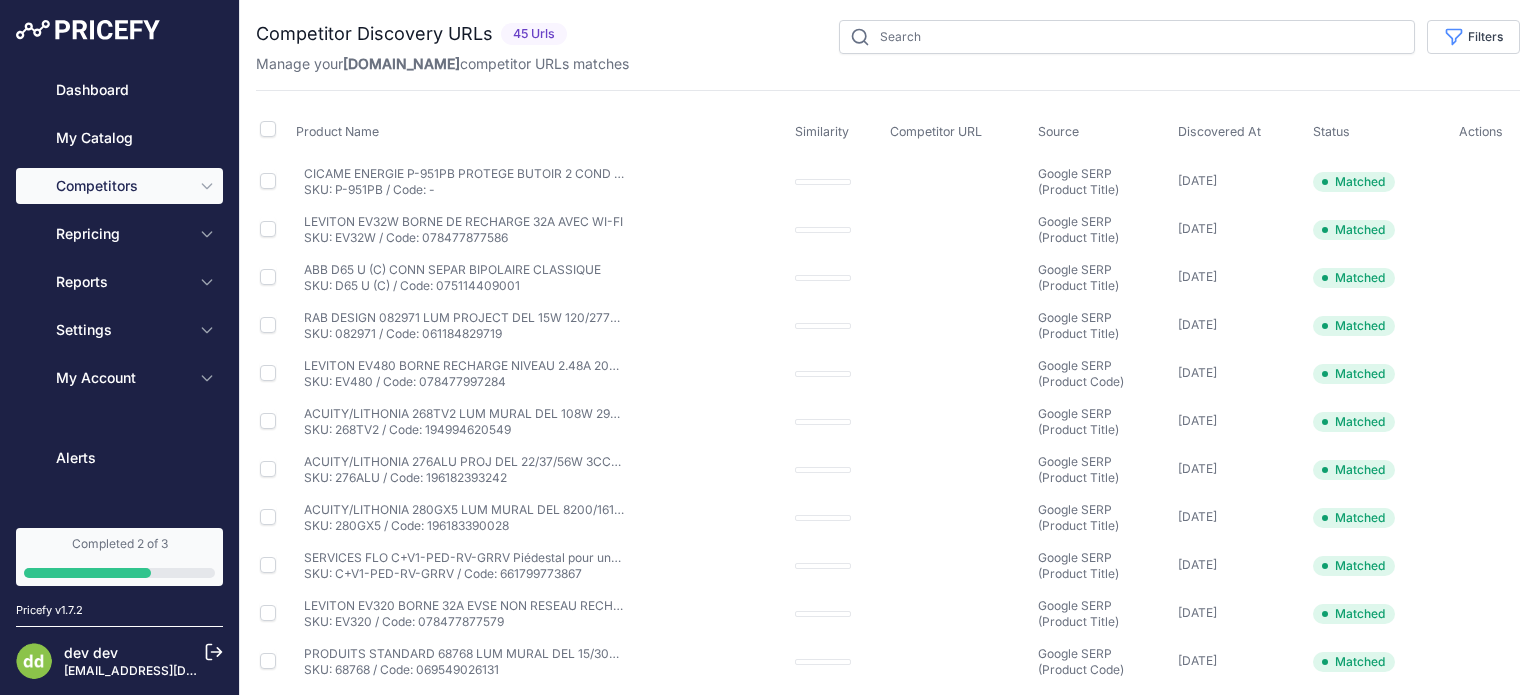 scroll, scrollTop: 0, scrollLeft: 0, axis: both 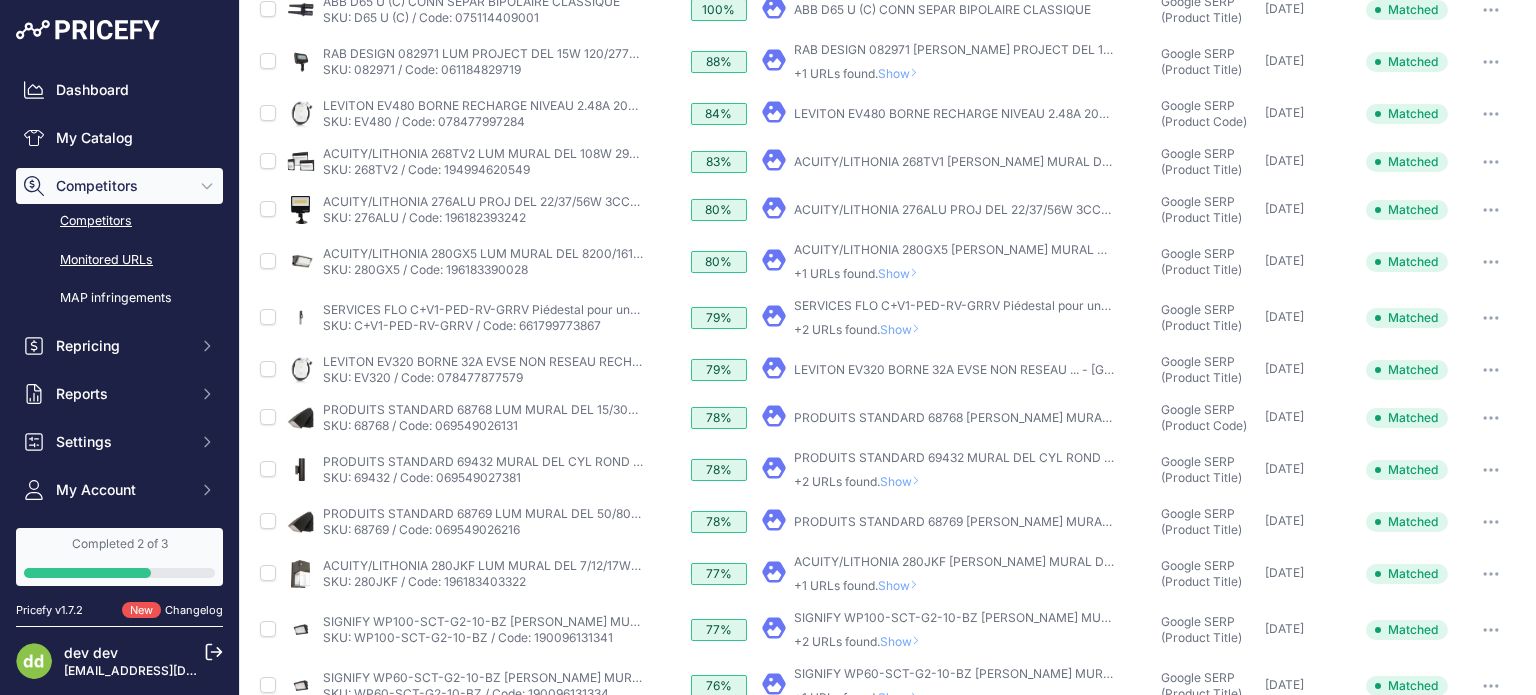 click on "Monitored URLs" at bounding box center [119, 260] 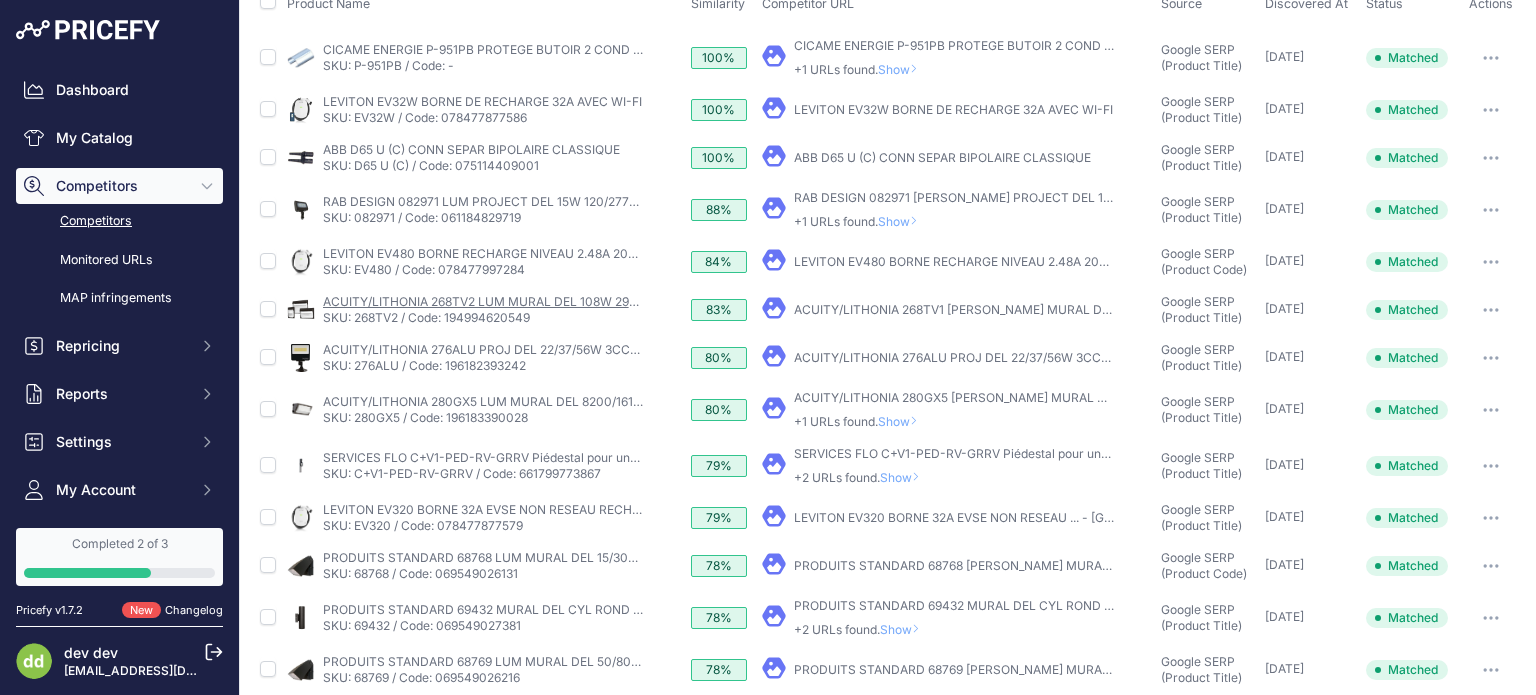 scroll, scrollTop: 0, scrollLeft: 0, axis: both 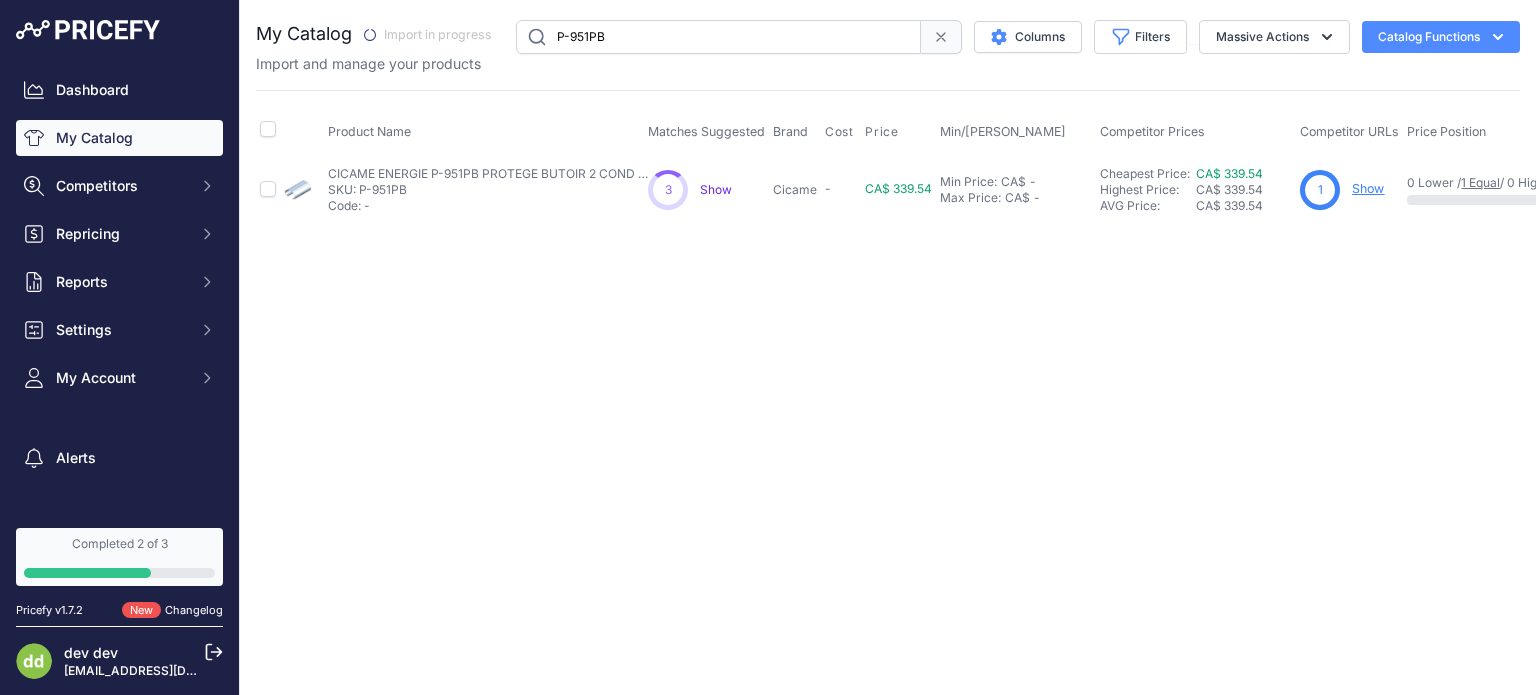 click on "Show" at bounding box center (1368, 188) 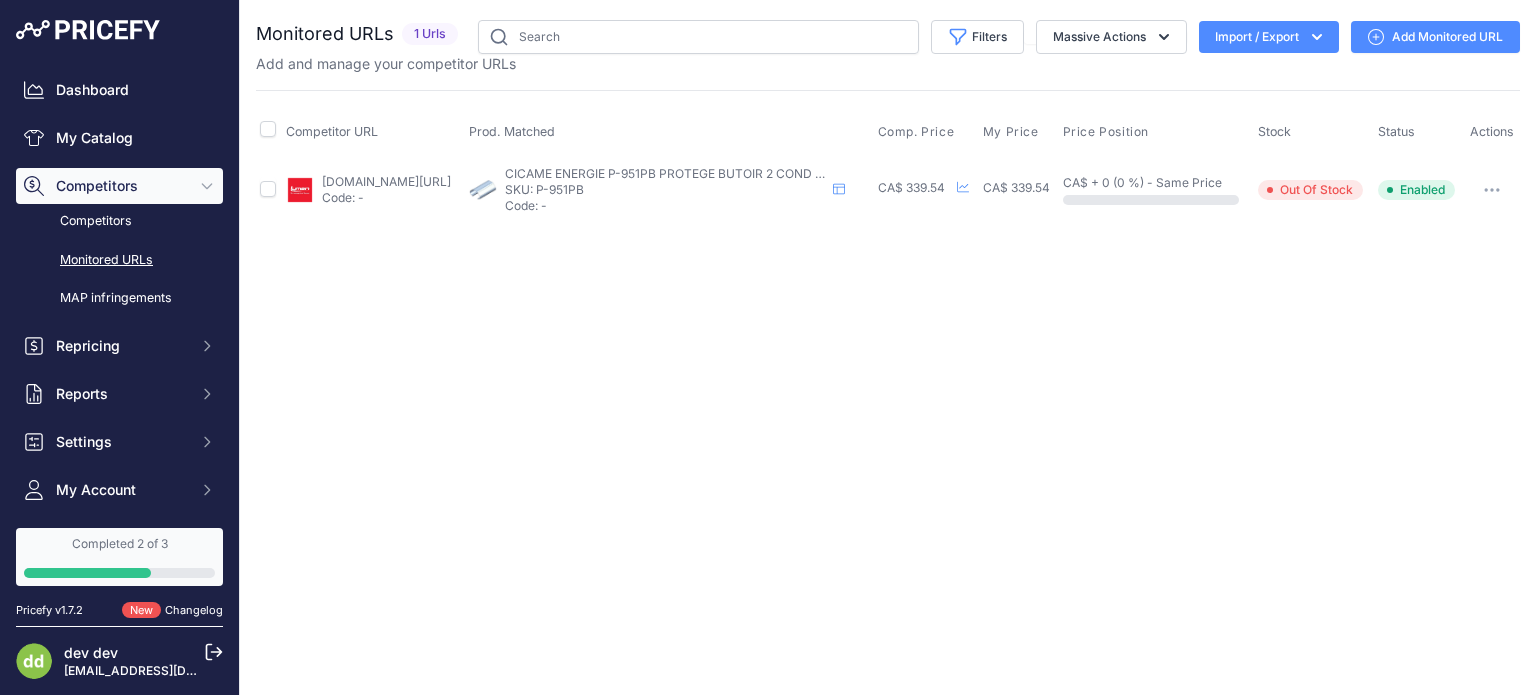 scroll, scrollTop: 0, scrollLeft: 0, axis: both 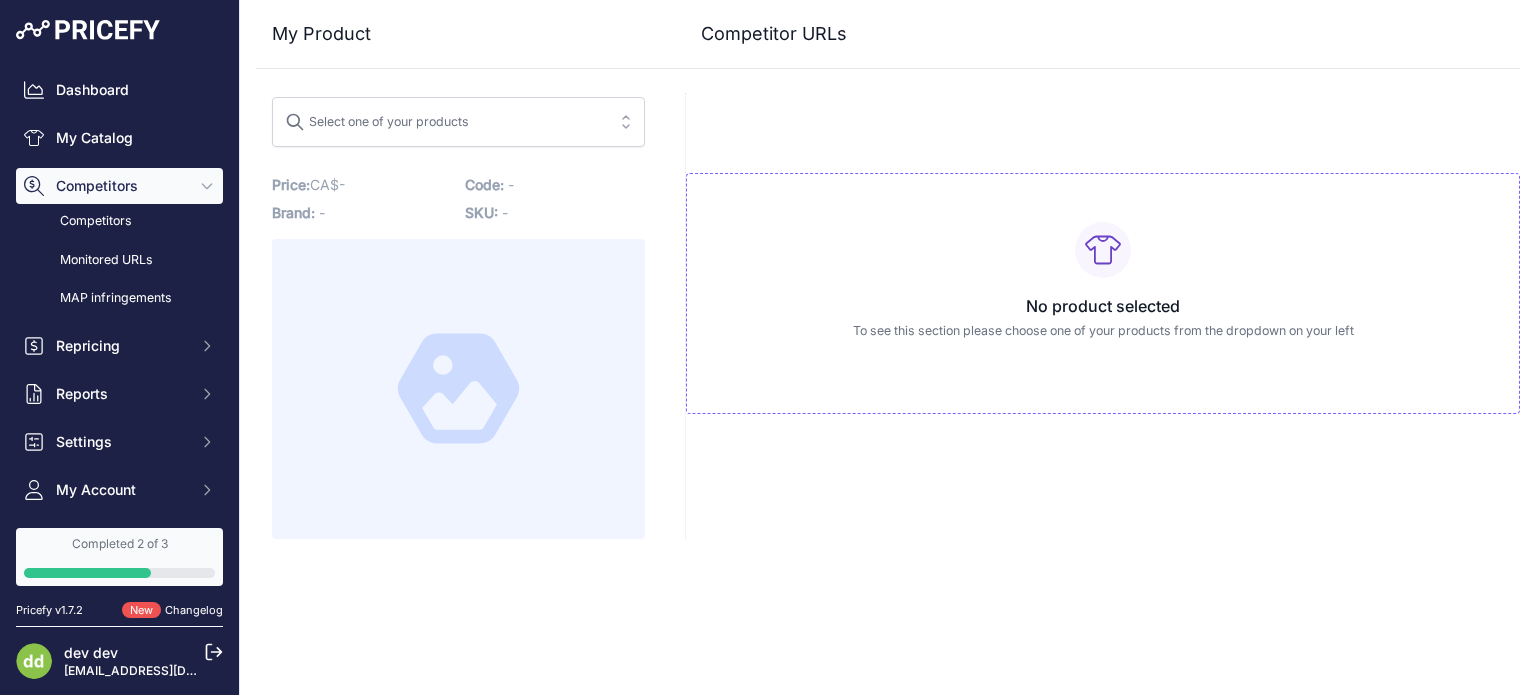 click on "Select one of your products" at bounding box center [377, 119] 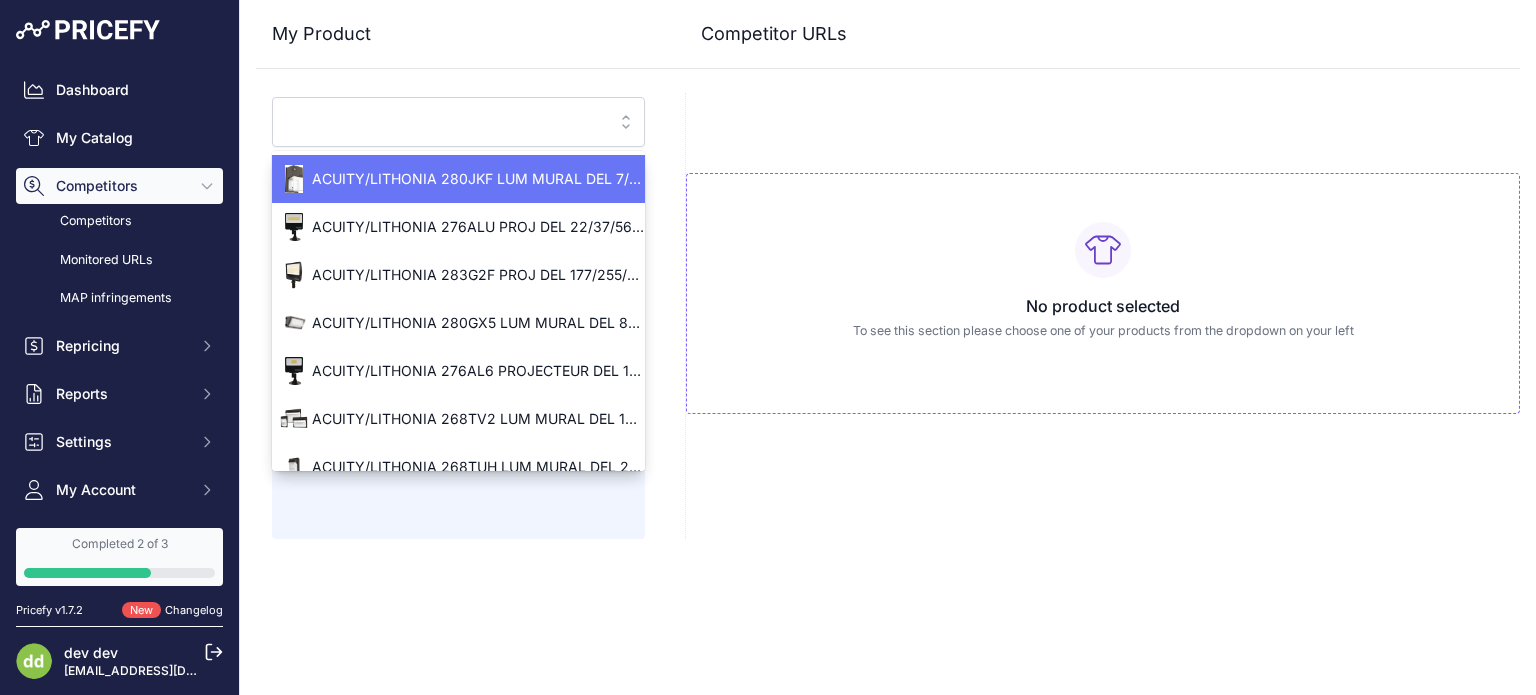 paste on "[DOMAIN_NAME][URL]" 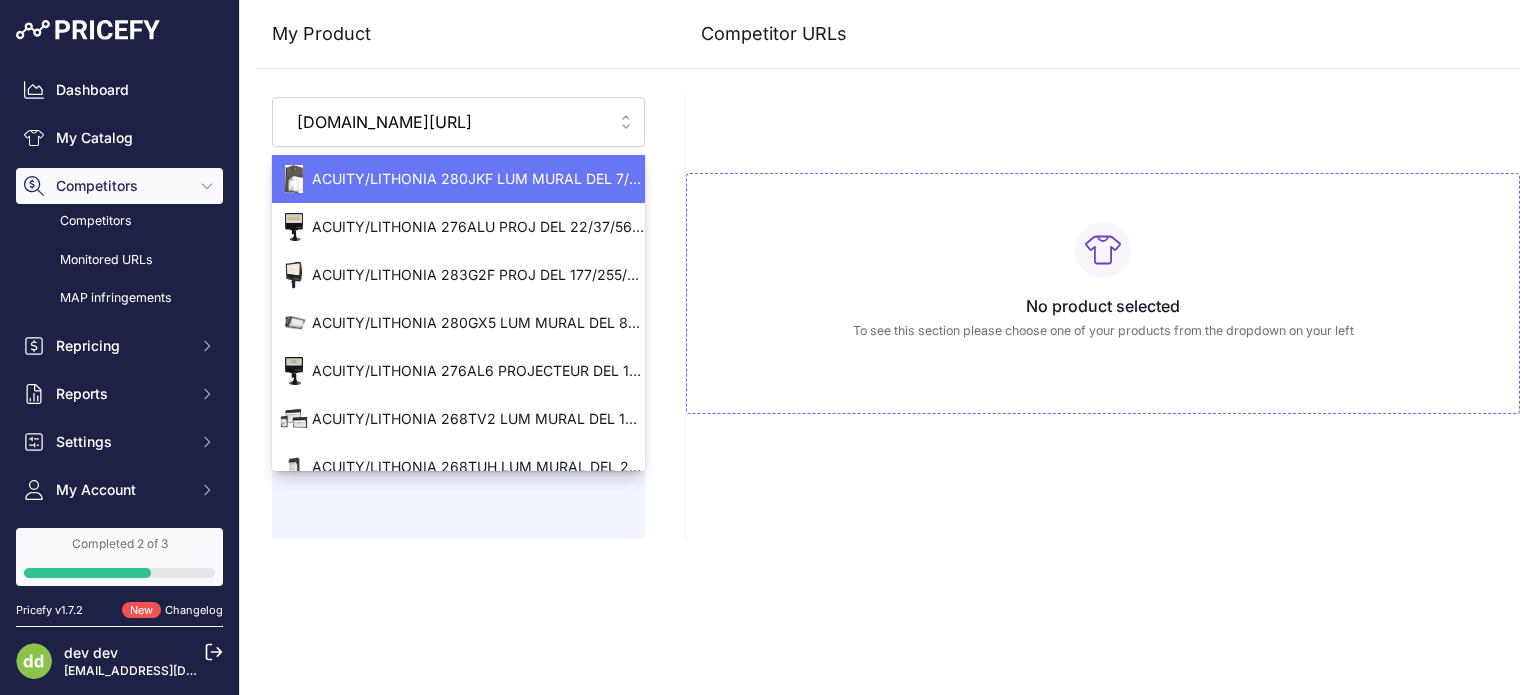 scroll, scrollTop: 0, scrollLeft: 242, axis: horizontal 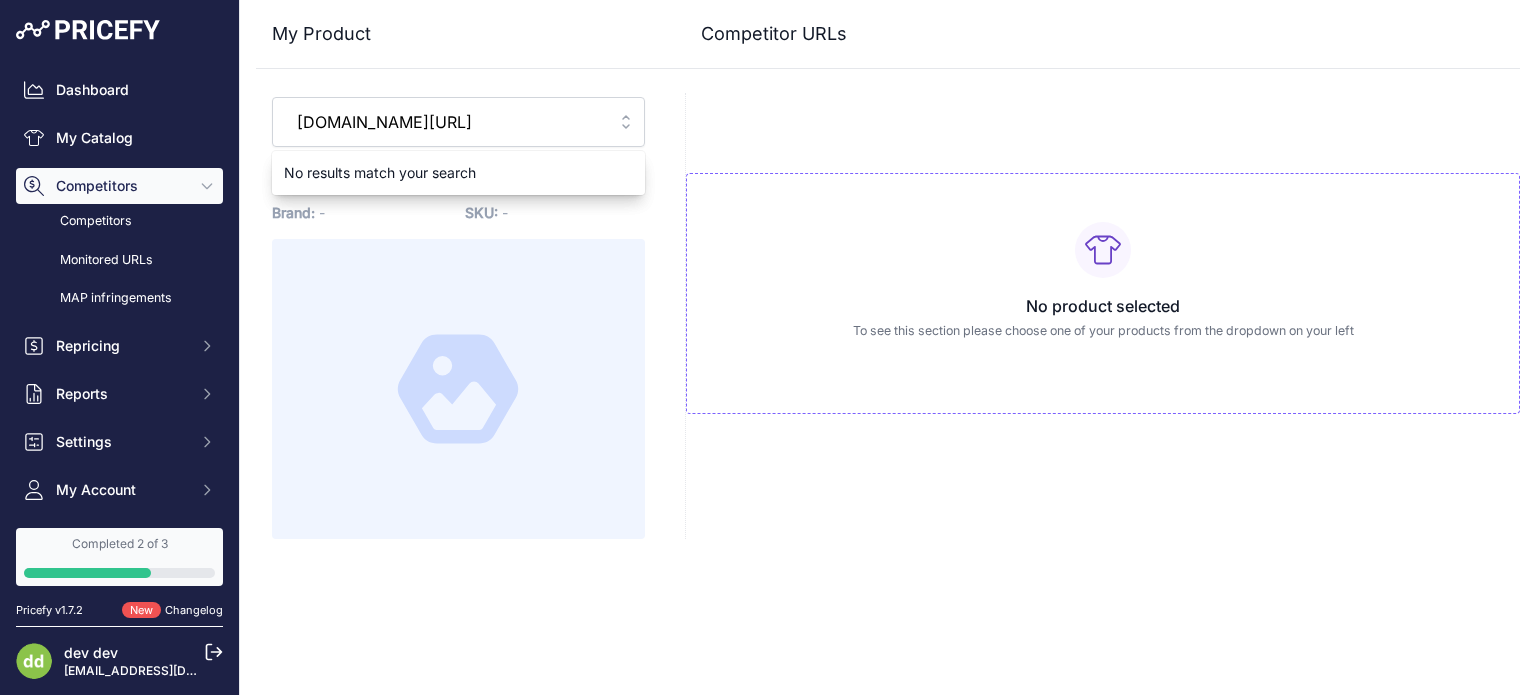 drag, startPoint x: 580, startPoint y: 129, endPoint x: 446, endPoint y: 132, distance: 134.03358 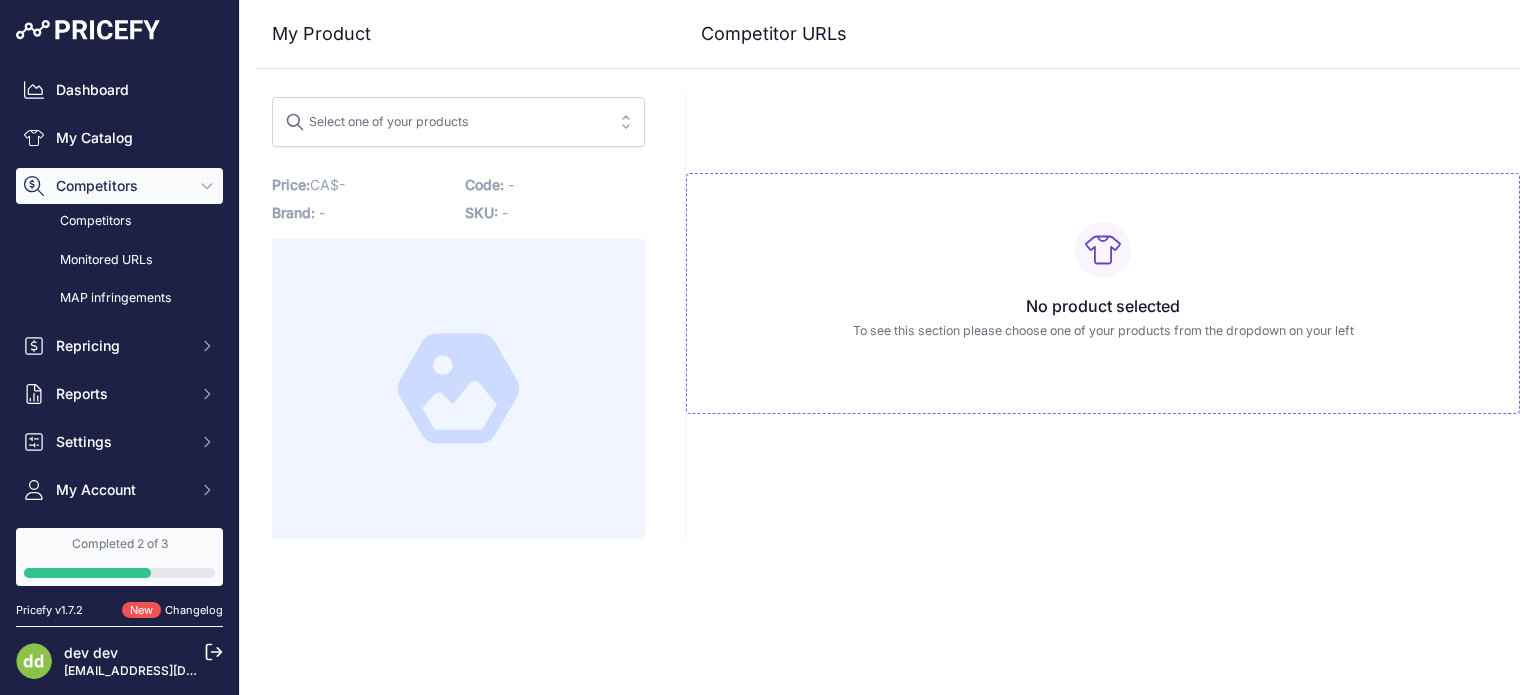 click on "Select one of your products" at bounding box center [377, 119] 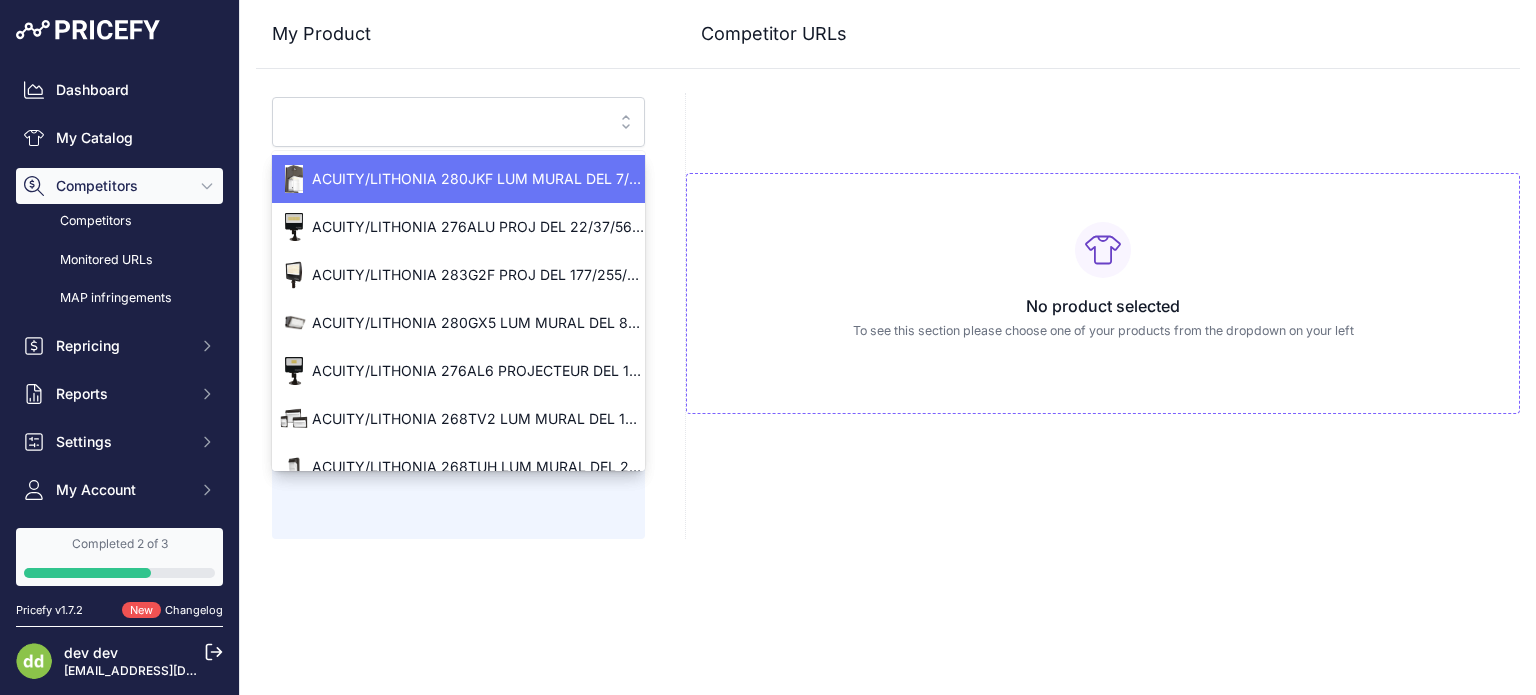 paste on "[DOMAIN_NAME][URL]" 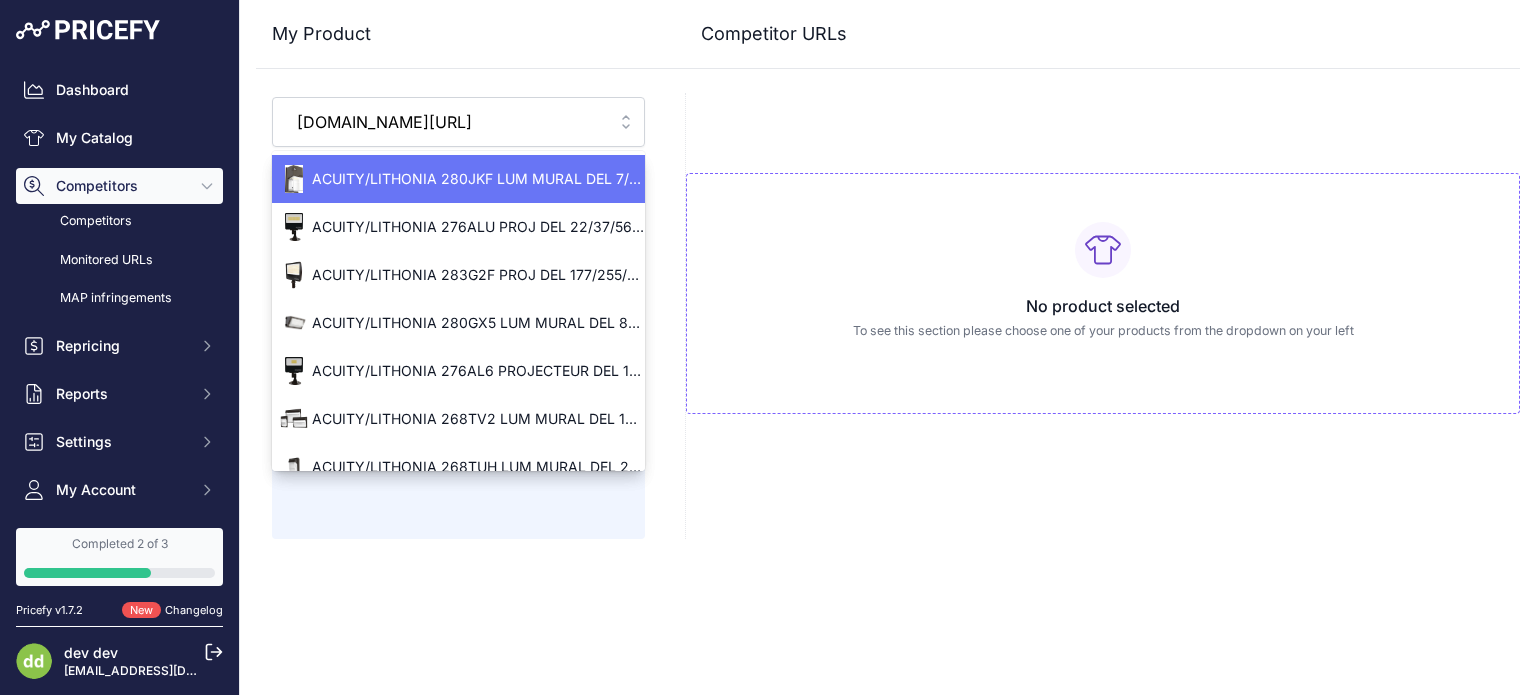 scroll, scrollTop: 0, scrollLeft: 242, axis: horizontal 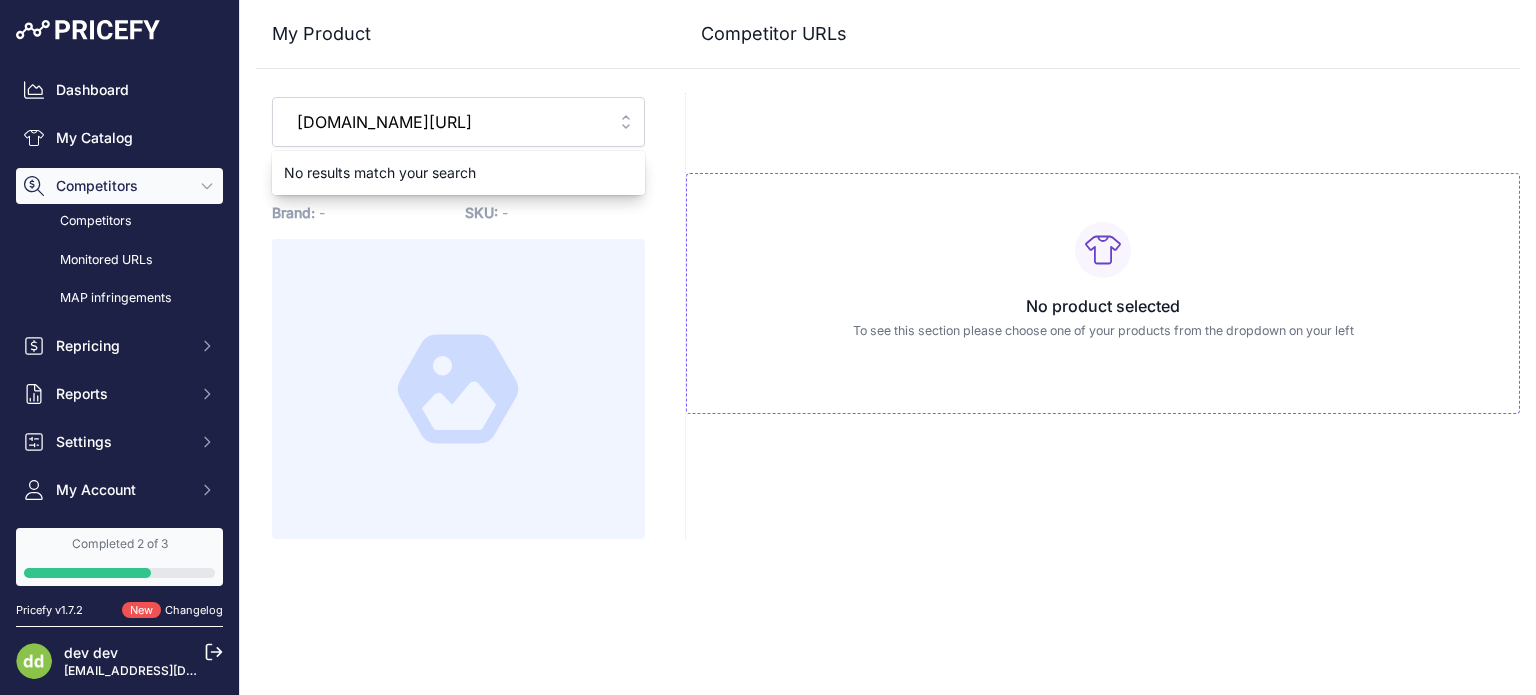 drag, startPoint x: 310, startPoint y: 129, endPoint x: 298, endPoint y: 127, distance: 12.165525 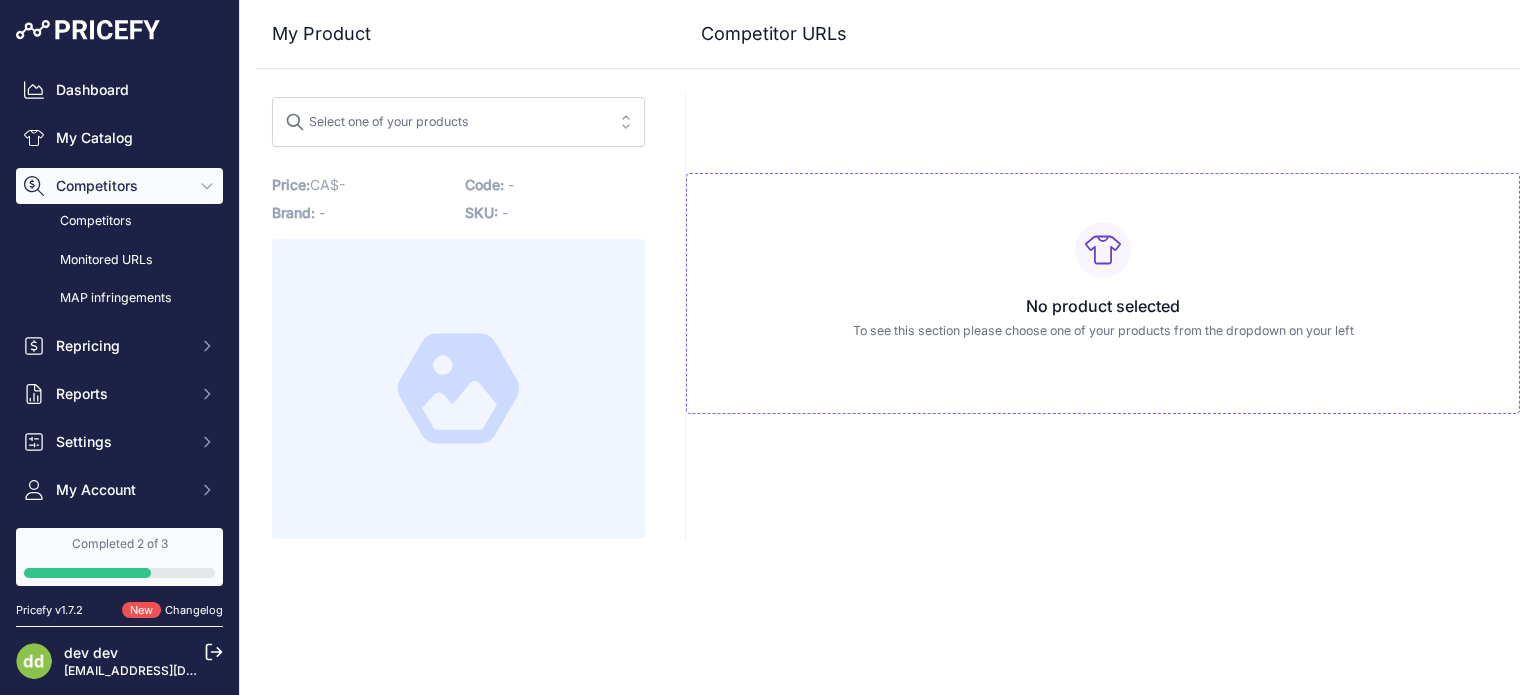 click on "Select one of your products" at bounding box center (377, 119) 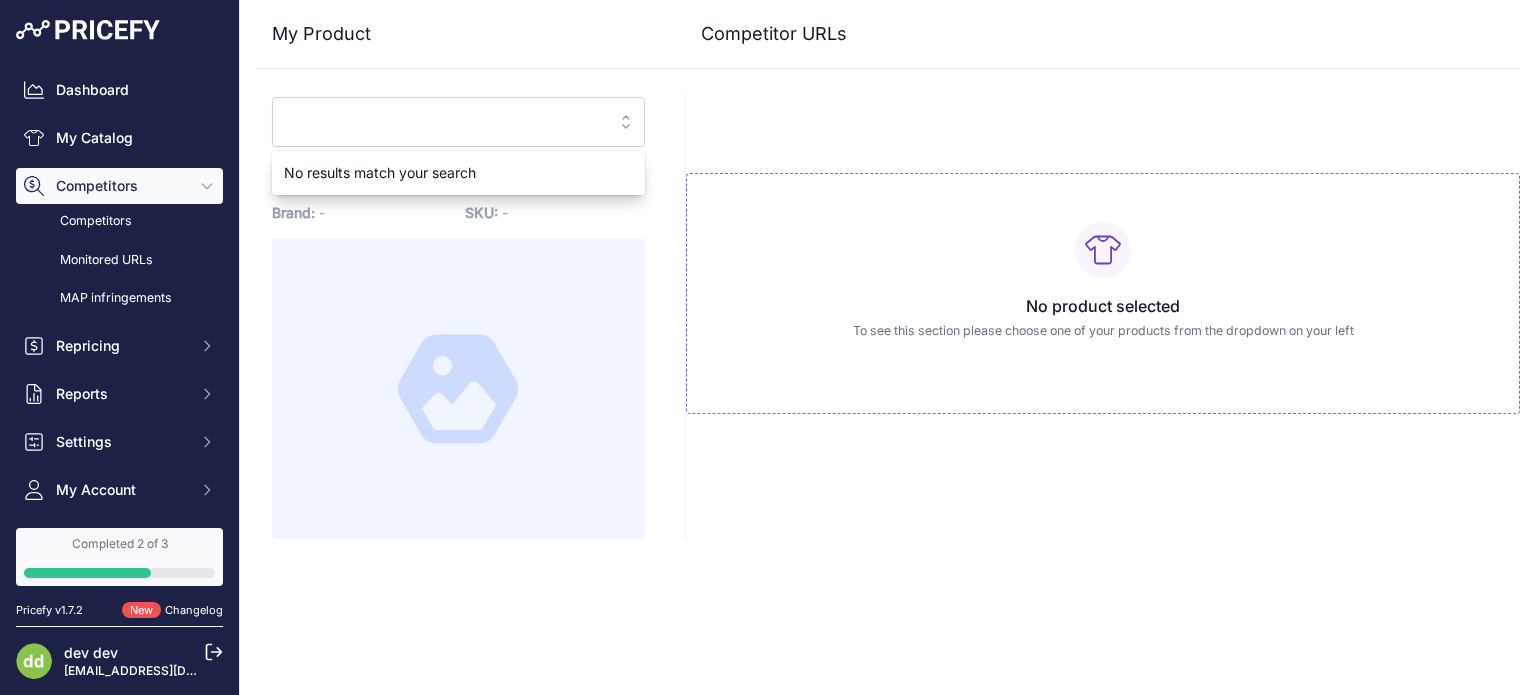 paste on "umen.ca/fr/produits/32-borne-de-recharge?filter_in_stock_only=True" 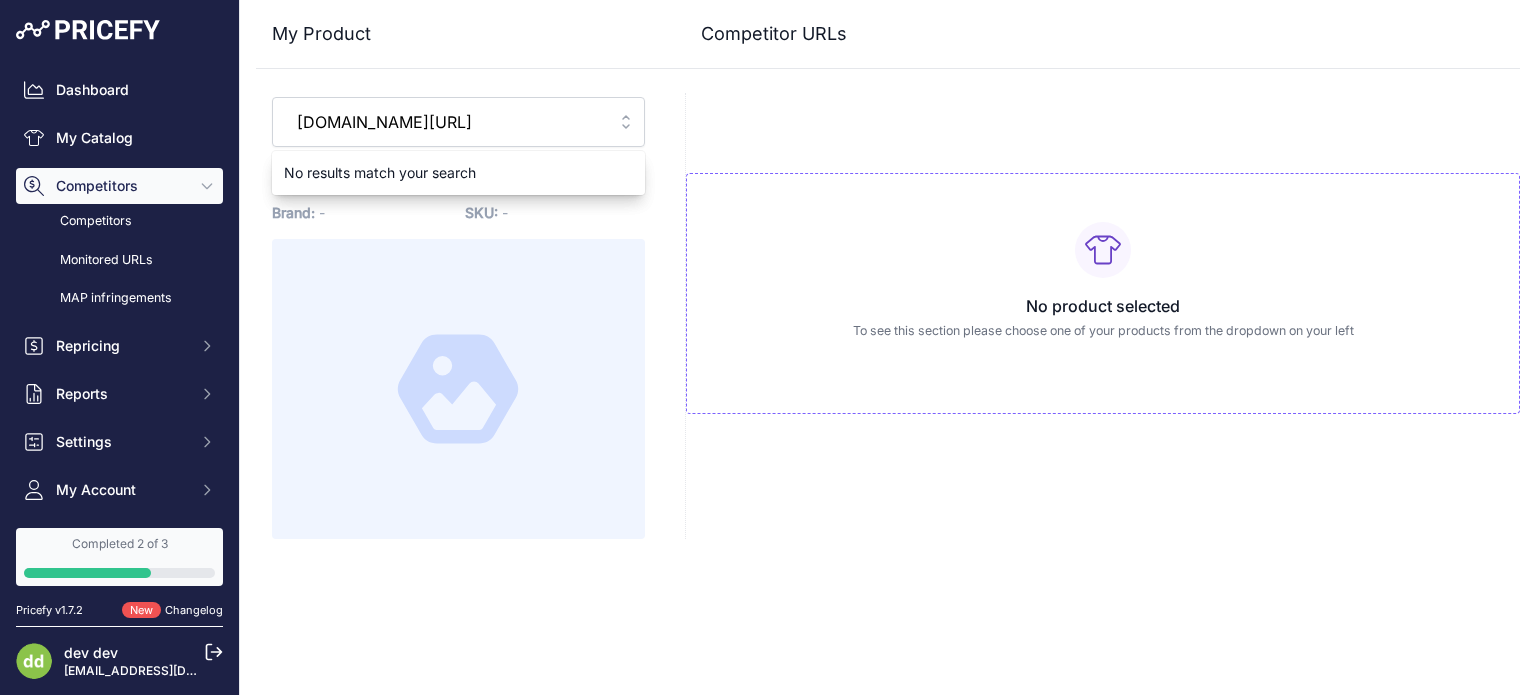 scroll, scrollTop: 0, scrollLeft: 242, axis: horizontal 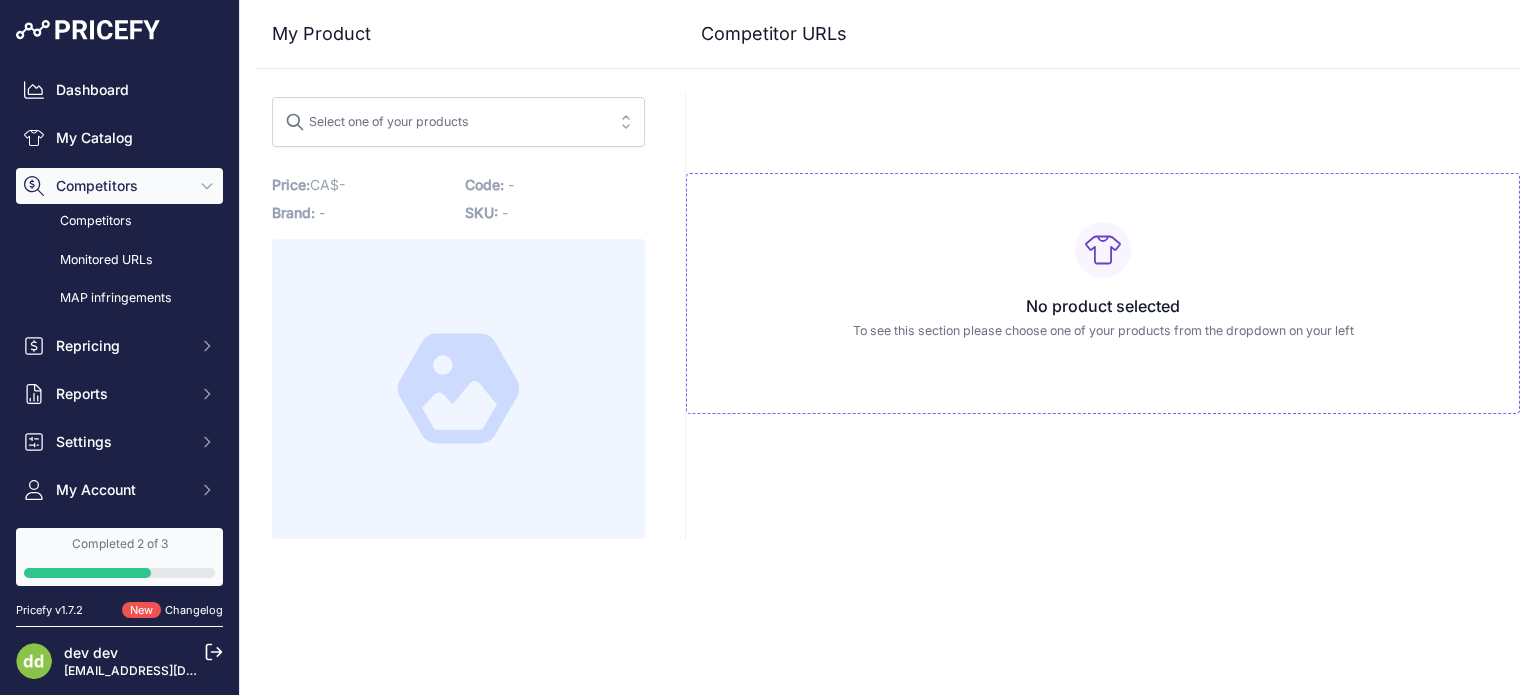 click on "No product selected
To see this section please choose one of your products from the dropdown on your left" at bounding box center (1103, 293) 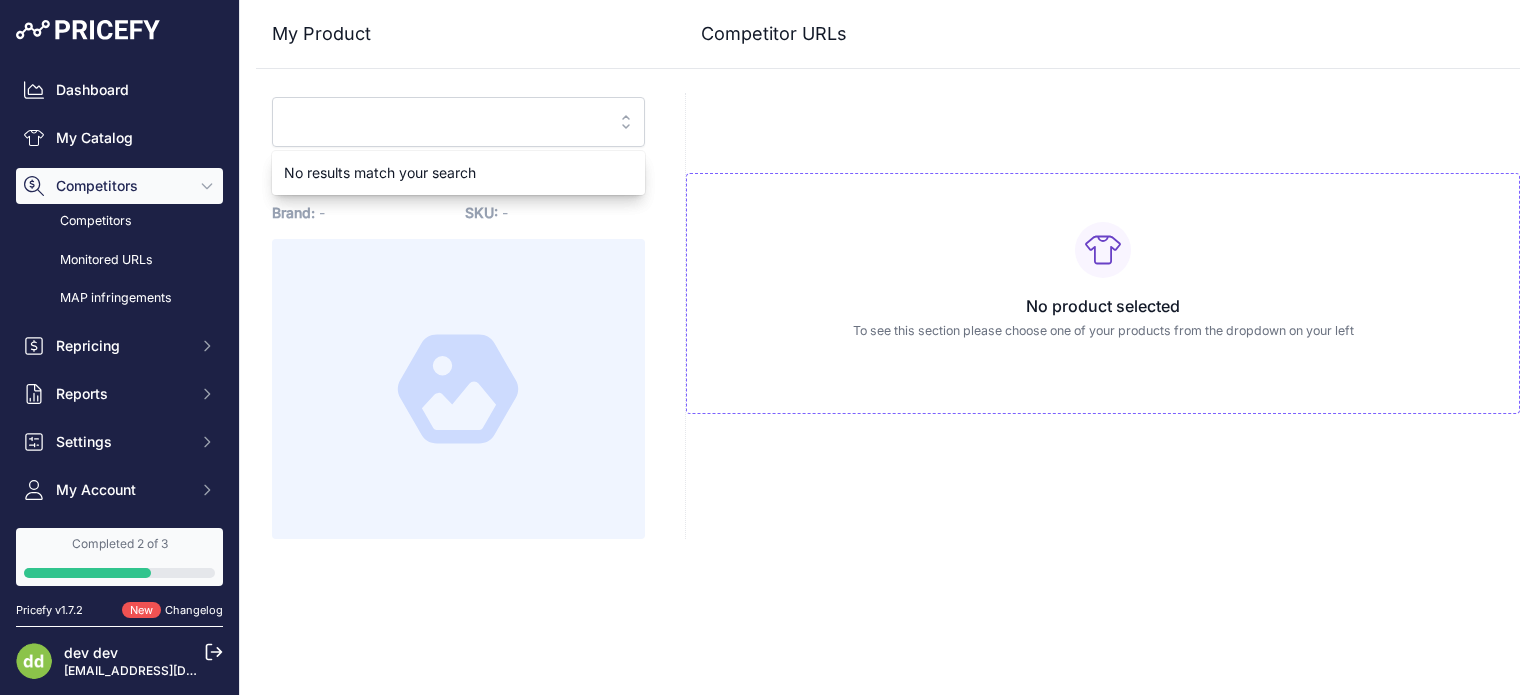 click at bounding box center (444, 122) 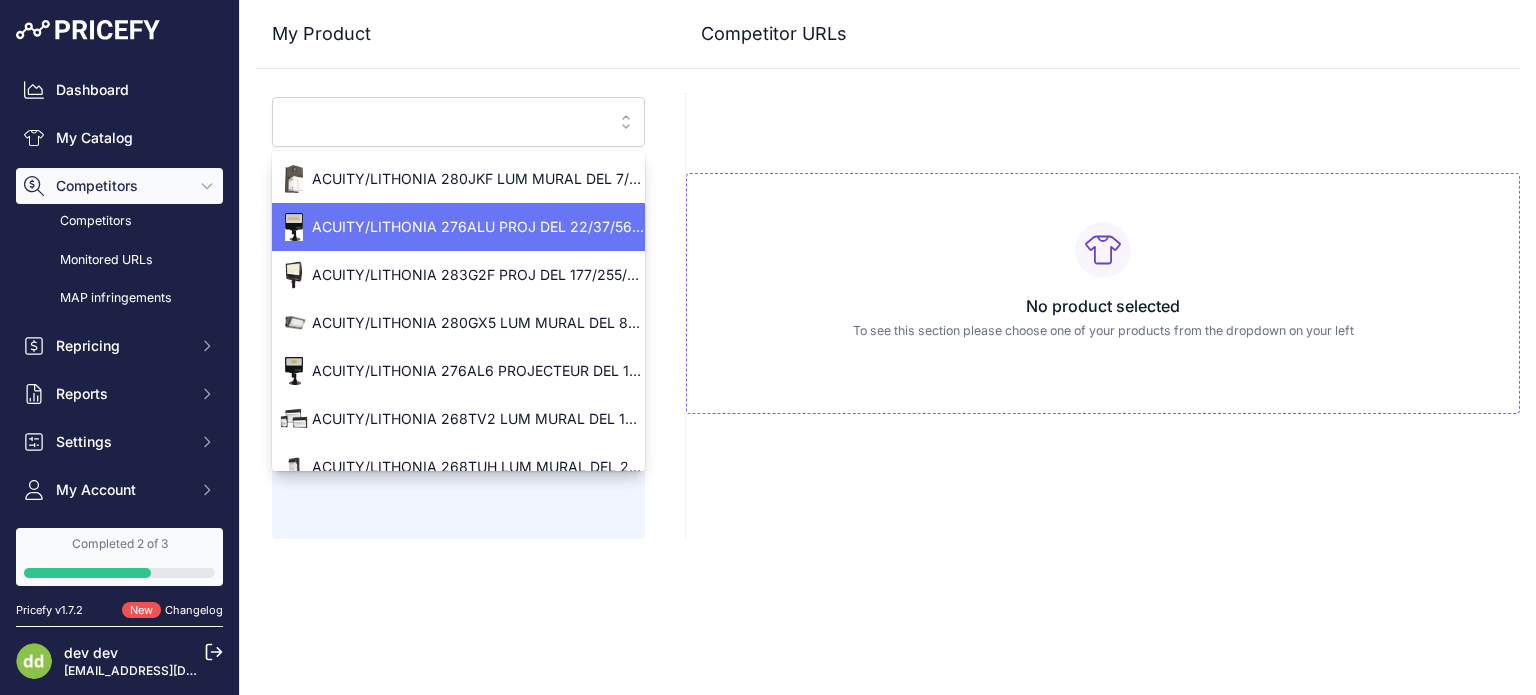 click on "ACUITY/LITHONIA 276ALU PROJ DEL 22/37/56W 3CCT120/277V BRAS/ETRIER /P" at bounding box center [458, 227] 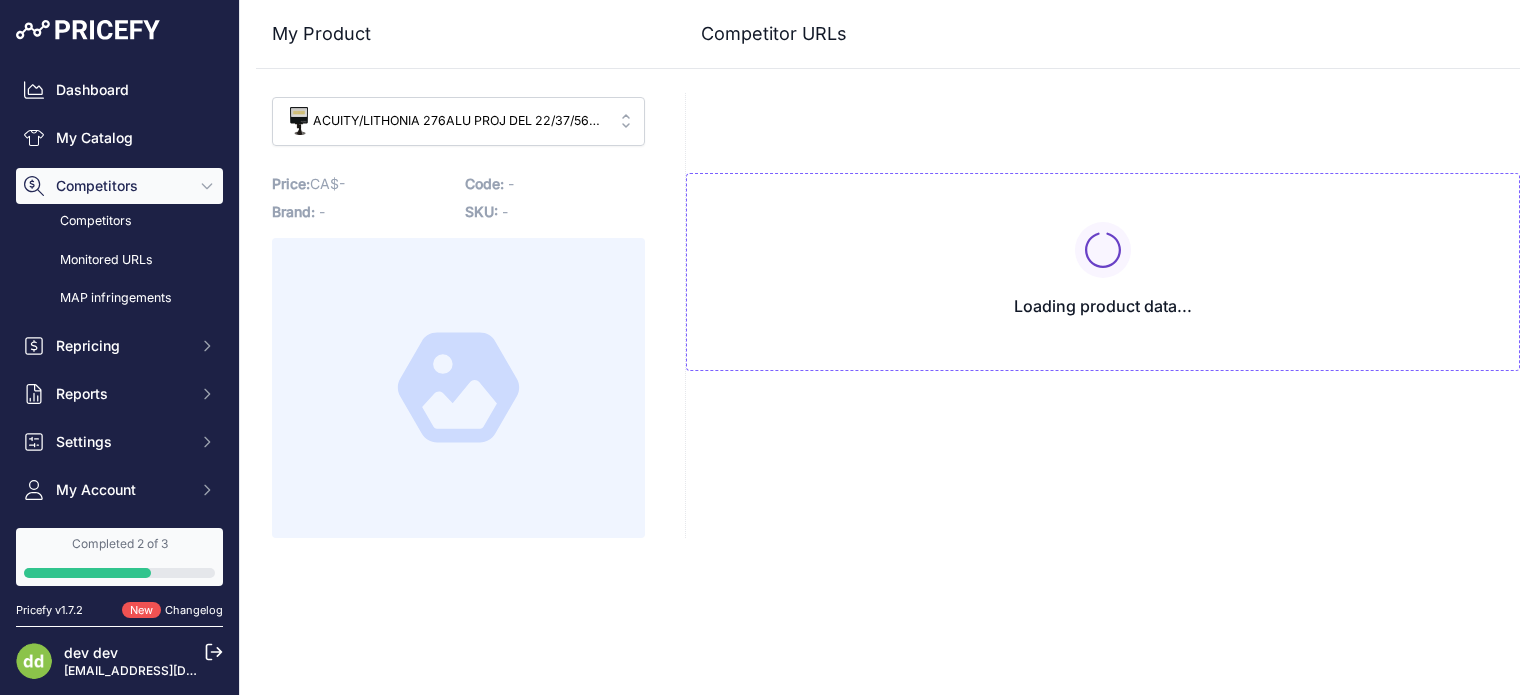 type on "www.lumen.ca/fr/produits/18-eclairage/02-luminaires/05-appareils-declairage-exterieur/02-projecteurs/03-projecteurs-del/p-TElURVNYRjJBTE9TV1cyS1lEREI=-litesxf2alosww2kyddb-acuitylithonia-276alu-proj-del-223756w-3cct120277v-brasetrier-pc?prirule_jdsnikfkfjsd=9620" 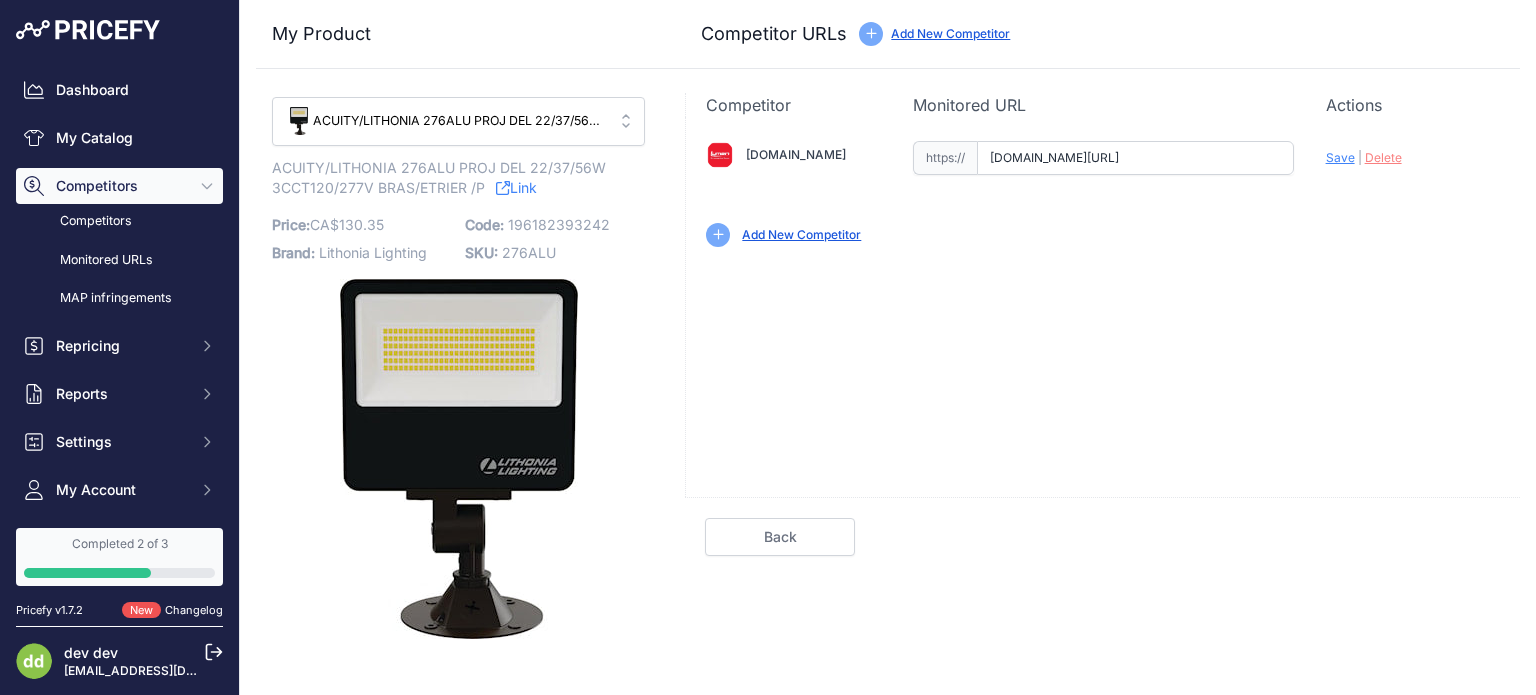 click on "Add New Competitor" at bounding box center (801, 234) 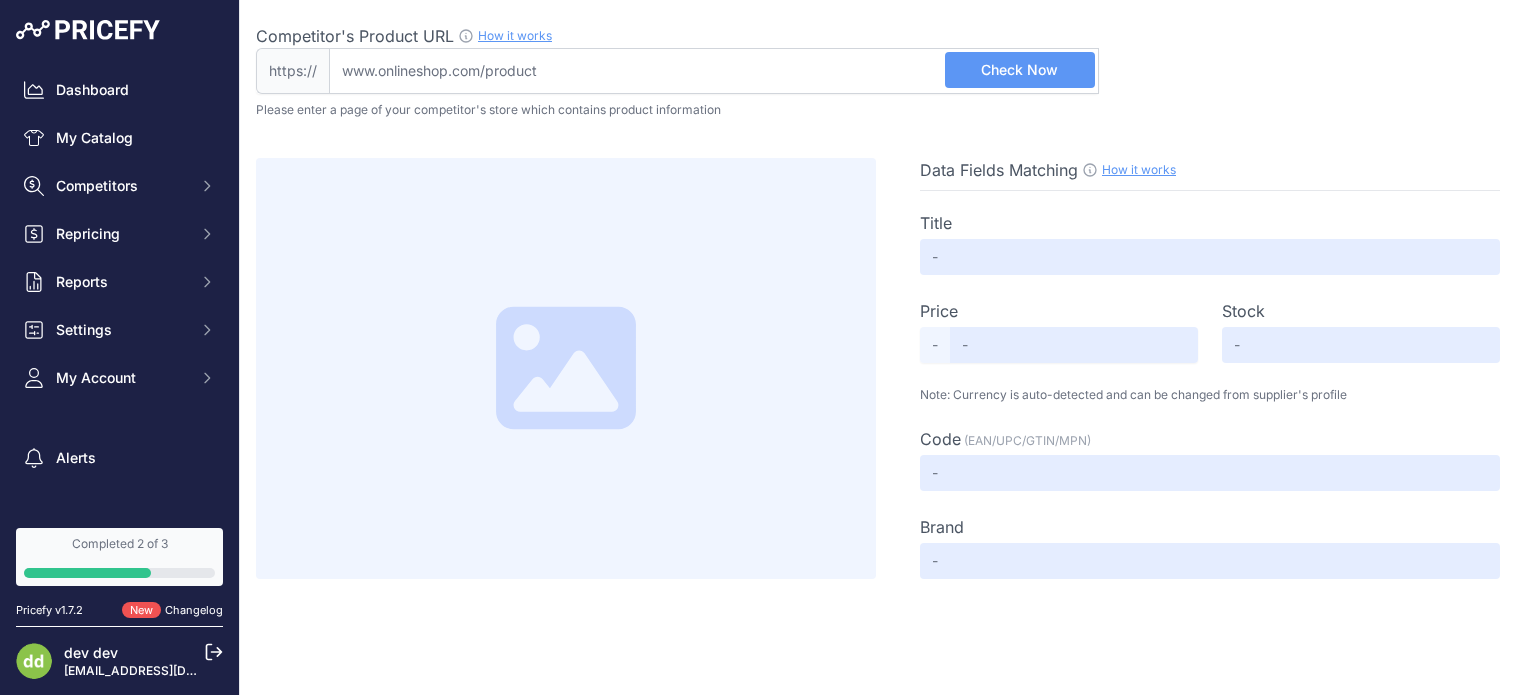 scroll, scrollTop: 0, scrollLeft: 0, axis: both 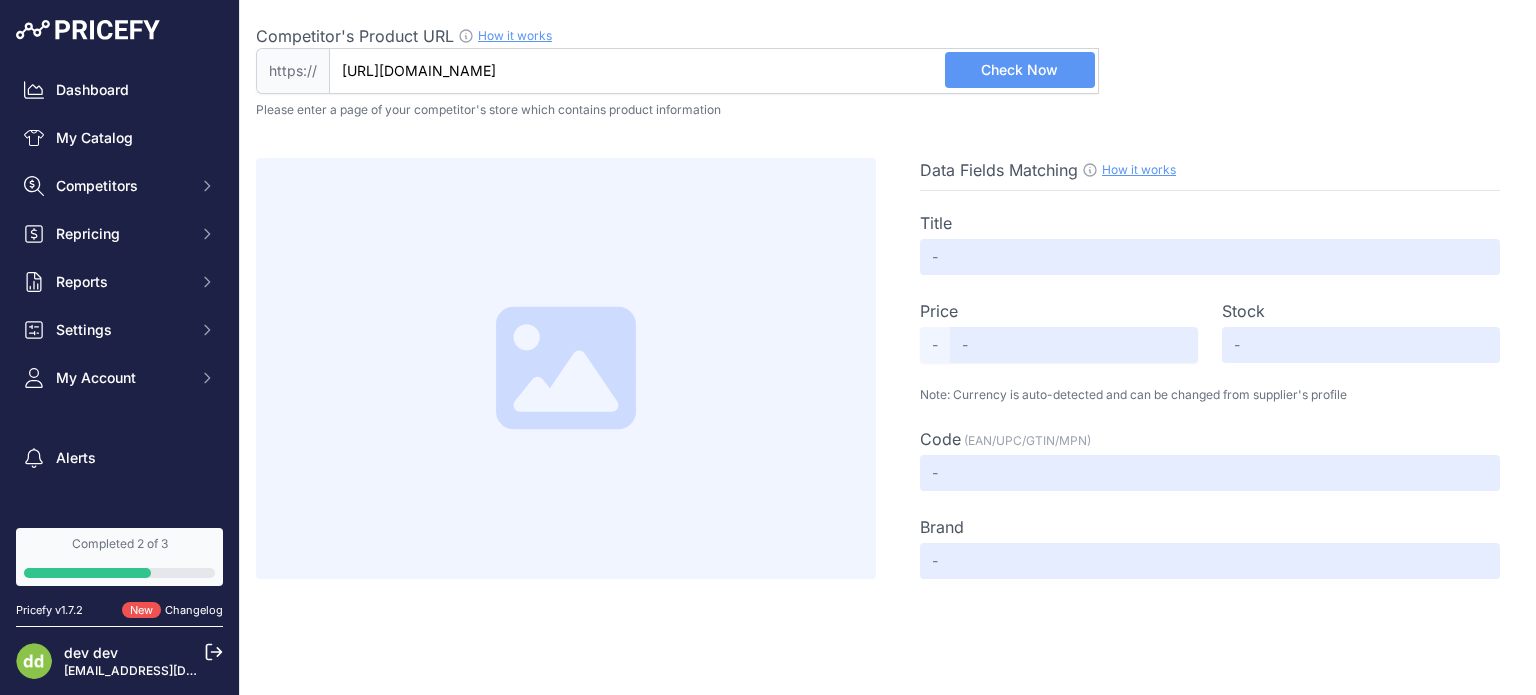 type on "www.lumen.ca/fr/produits/32-borne-de-recharge?filter_in_stock_only=True" 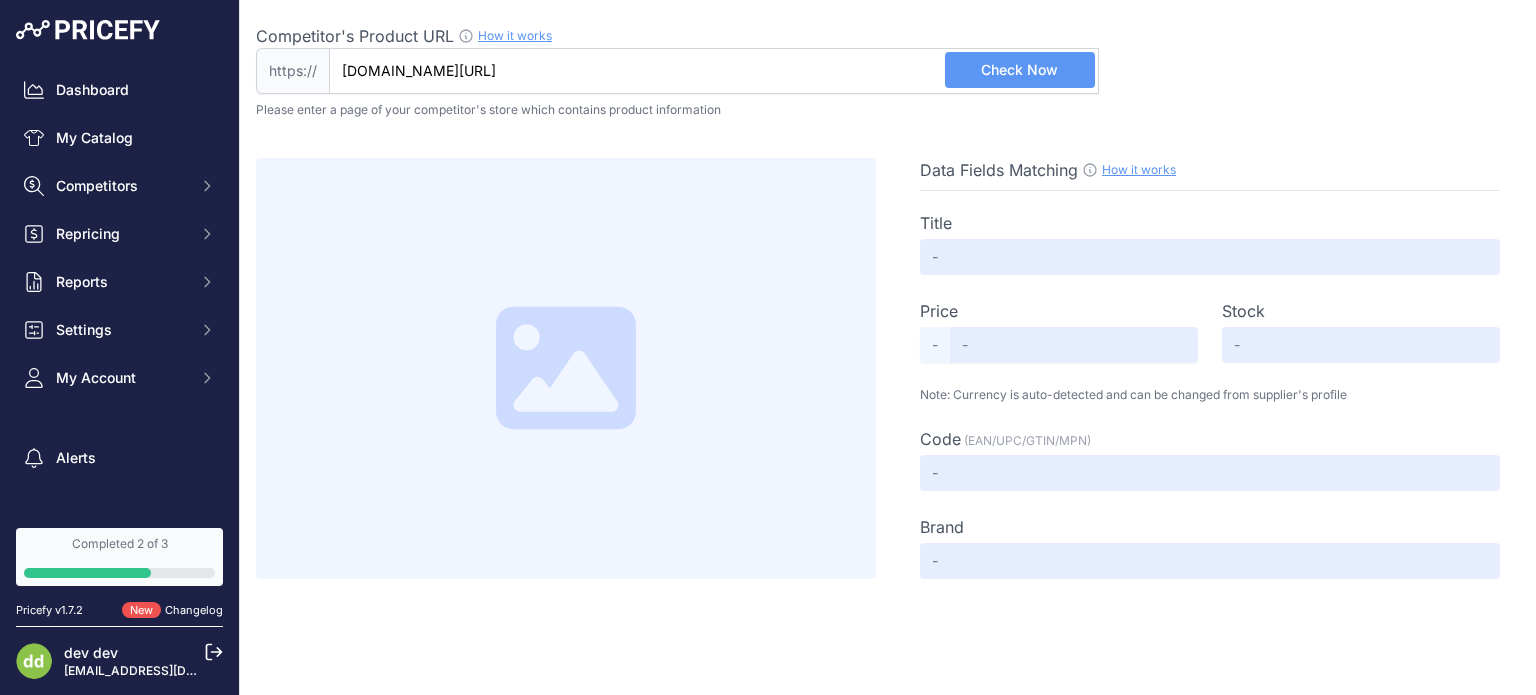 click on "Competitor's Product URL
How it works
In order to create your competitor's extraction profile we need to analyze one of his catalog URLs" at bounding box center (677, 36) 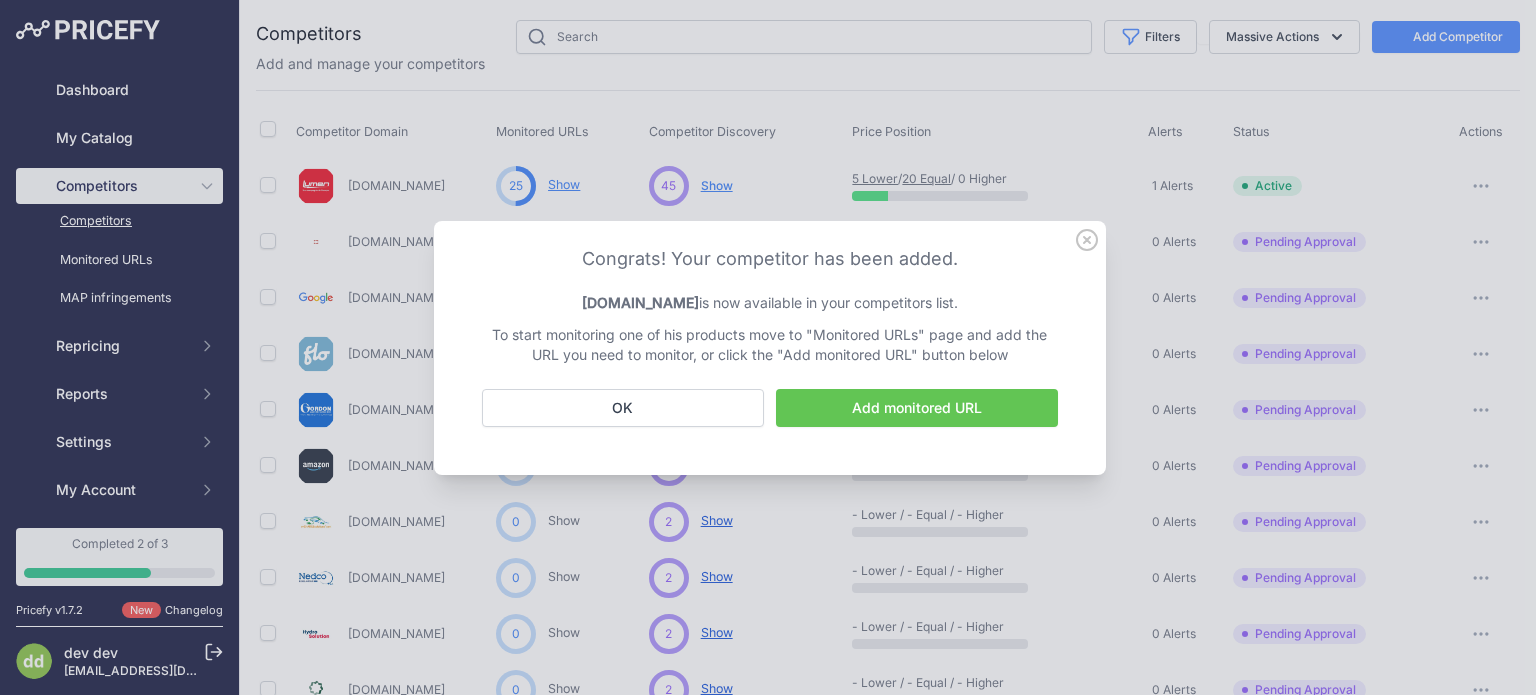 scroll, scrollTop: 0, scrollLeft: 0, axis: both 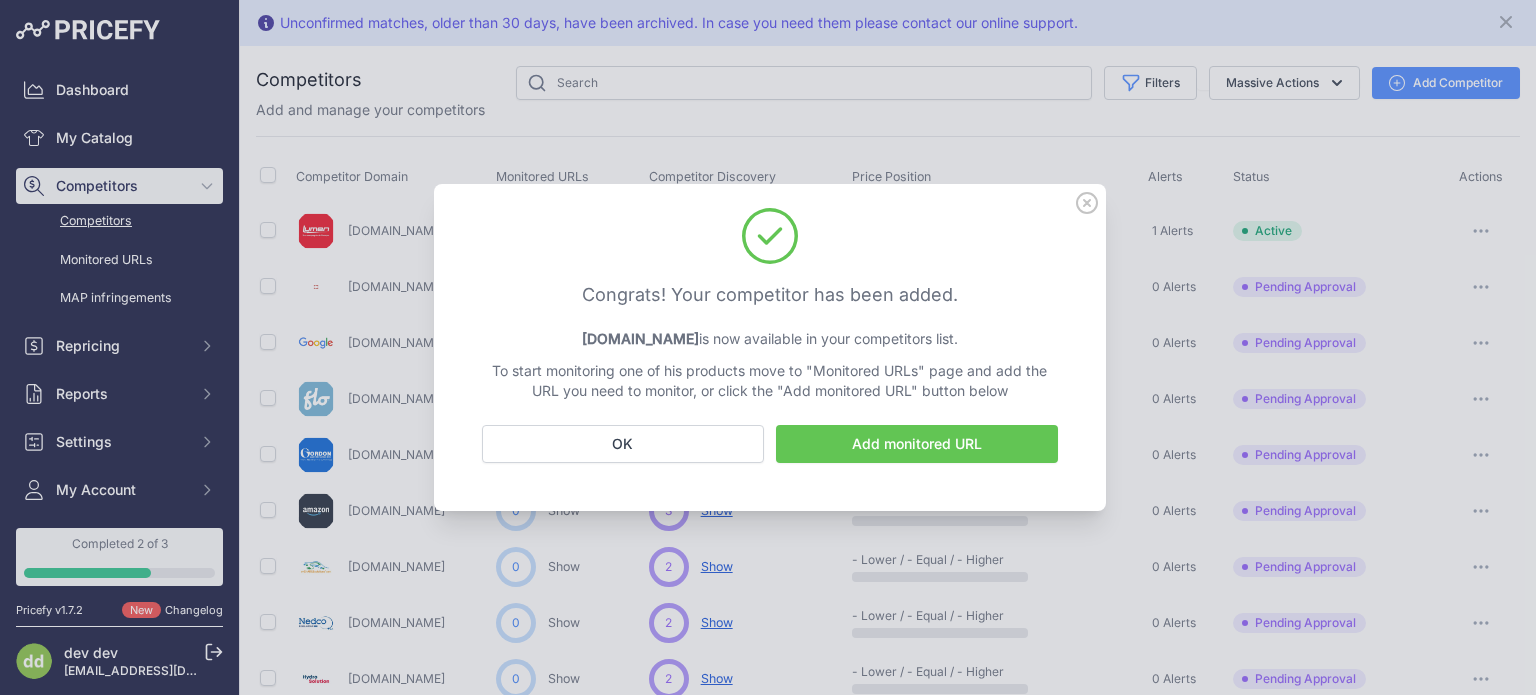 click on "Add monitored URL" at bounding box center (917, 444) 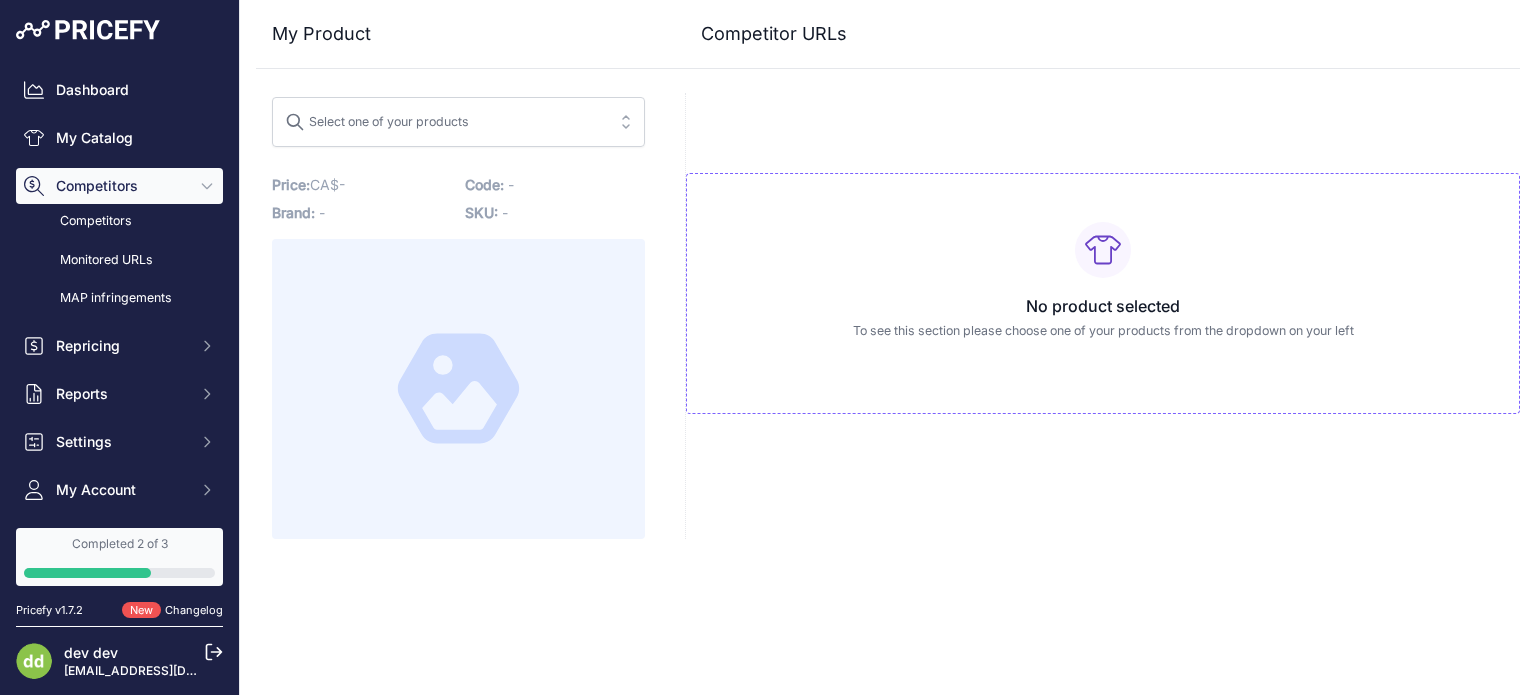scroll, scrollTop: 0, scrollLeft: 0, axis: both 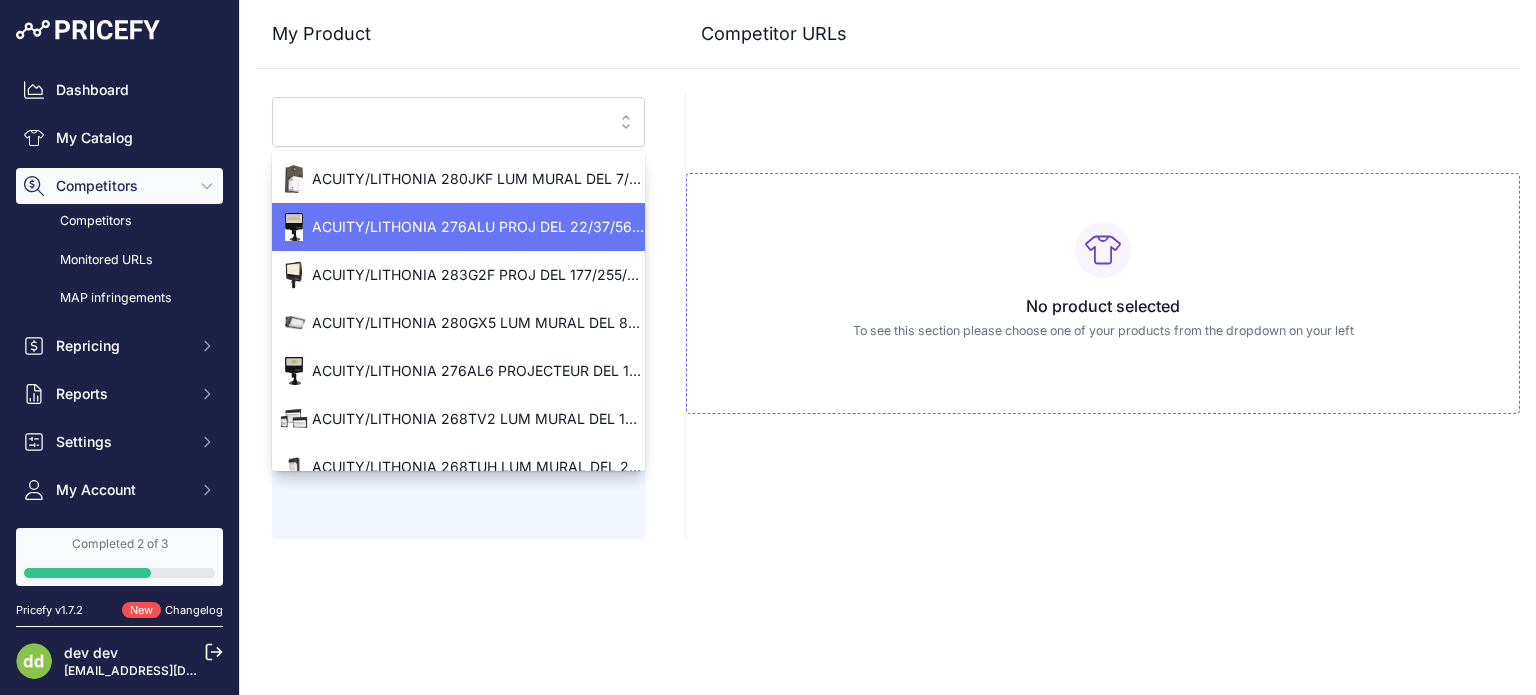 click on "ACUITY/LITHONIA 276ALU PROJ DEL 22/37/56W 3CCT120/277V BRAS/ETRIER /P" at bounding box center (458, 227) 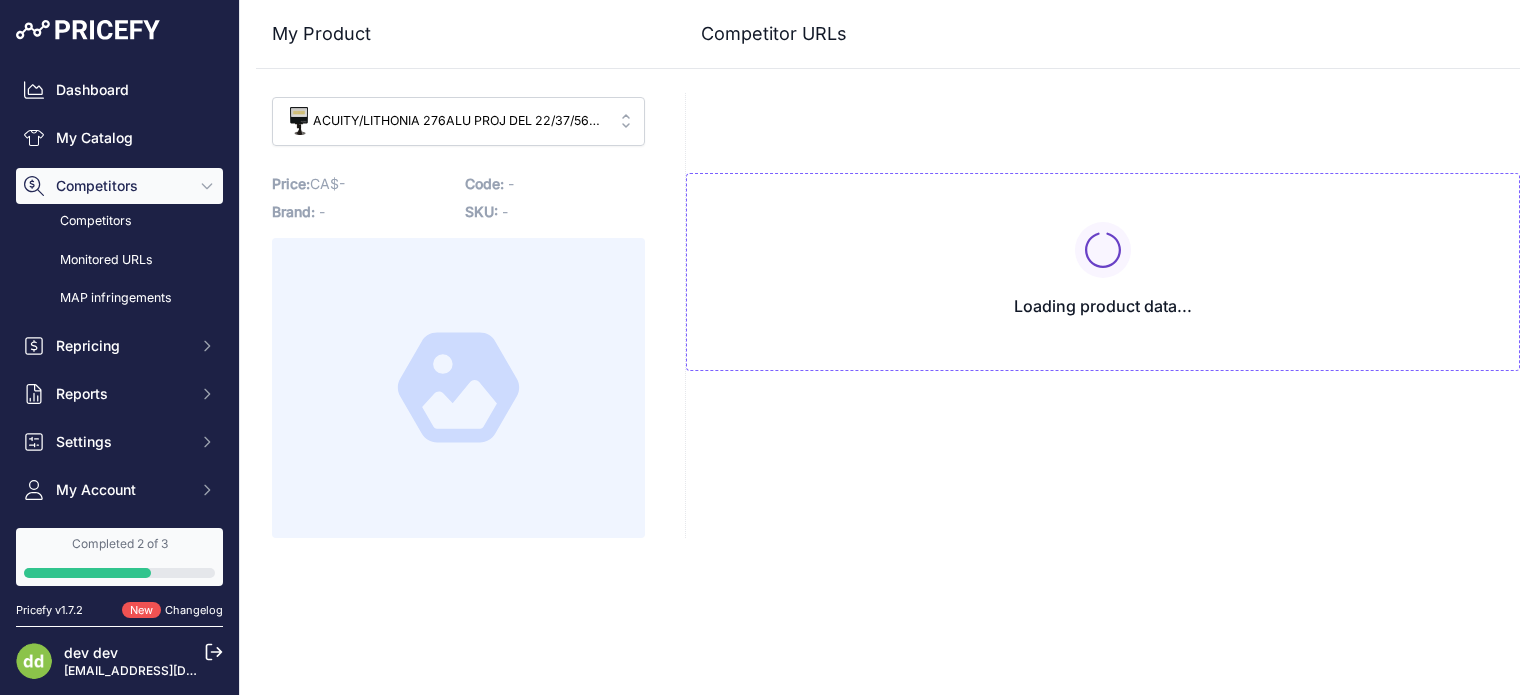 type on "[DOMAIN_NAME][URL]" 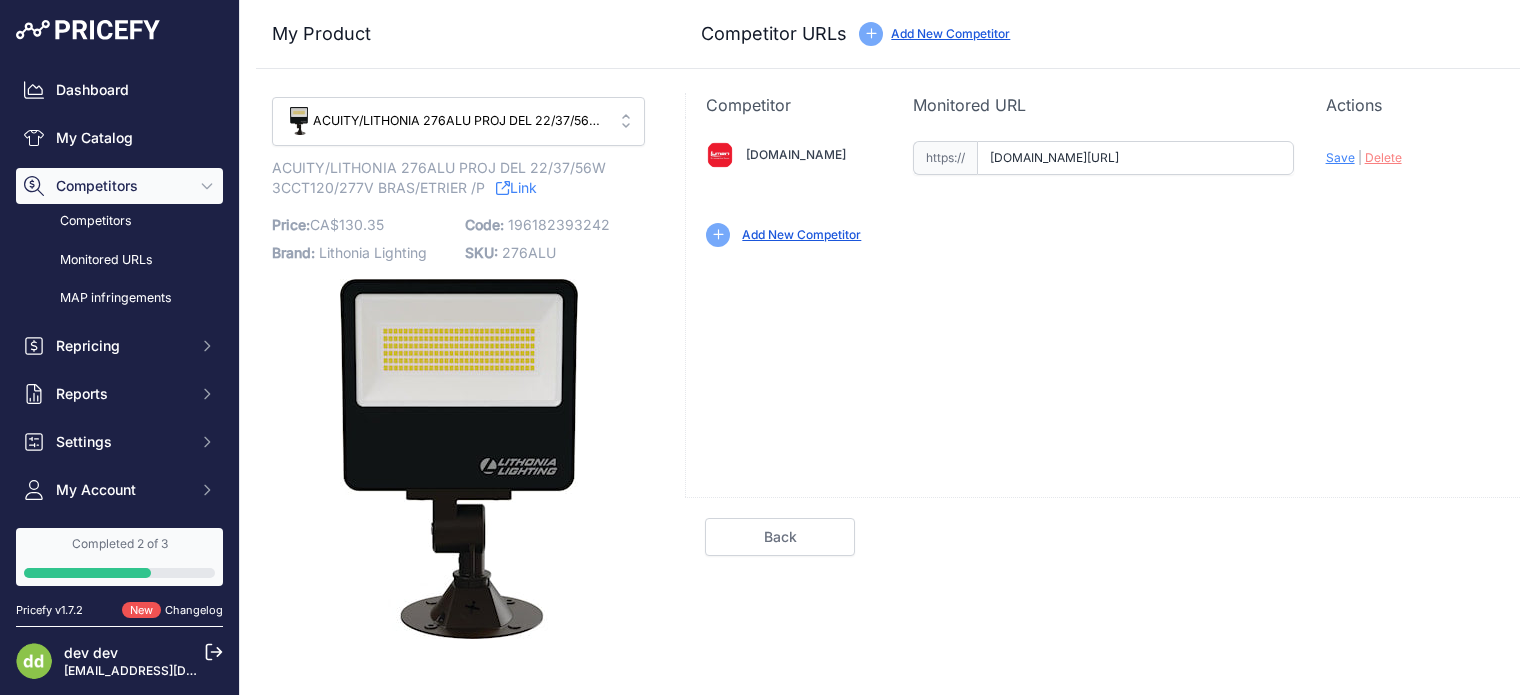 click on "ACUITY/LITHONIA 276ALU PROJ DEL 22/37/56W 3CCT120/277V BRAS/ETRIER /P" at bounding box center (444, 121) 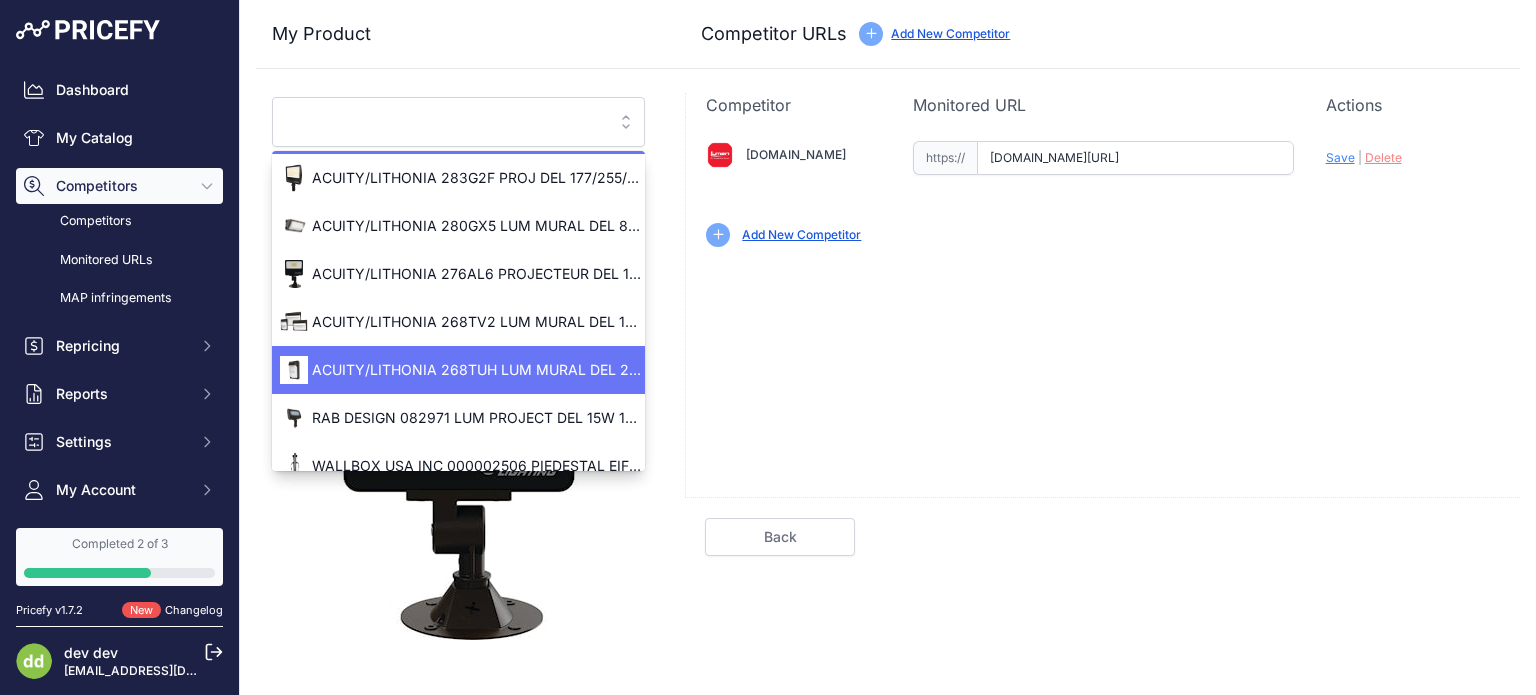 scroll, scrollTop: 168, scrollLeft: 0, axis: vertical 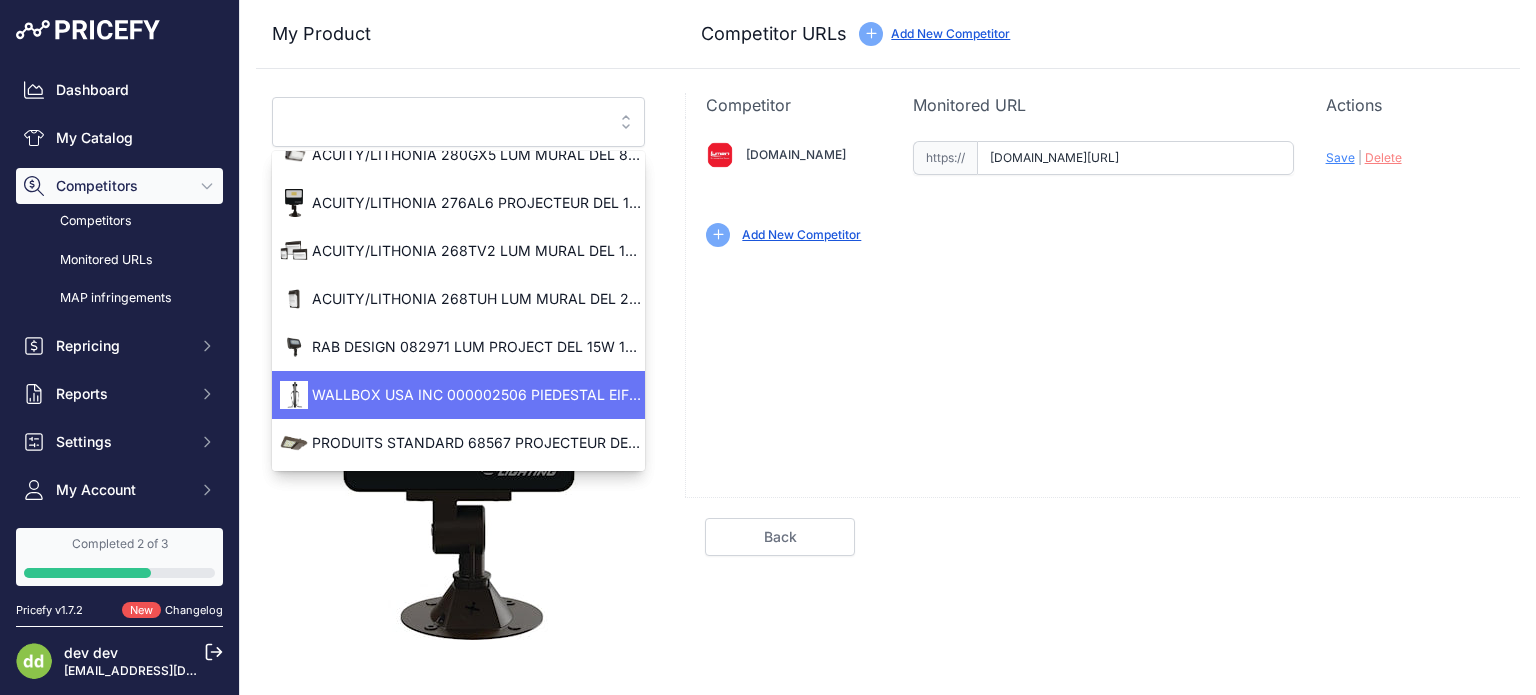 click on "WALLBOX USA INC 000002506 PIEDESTAL EIFFEL BASIC MONTAGE 2 BORNES" at bounding box center (458, 395) 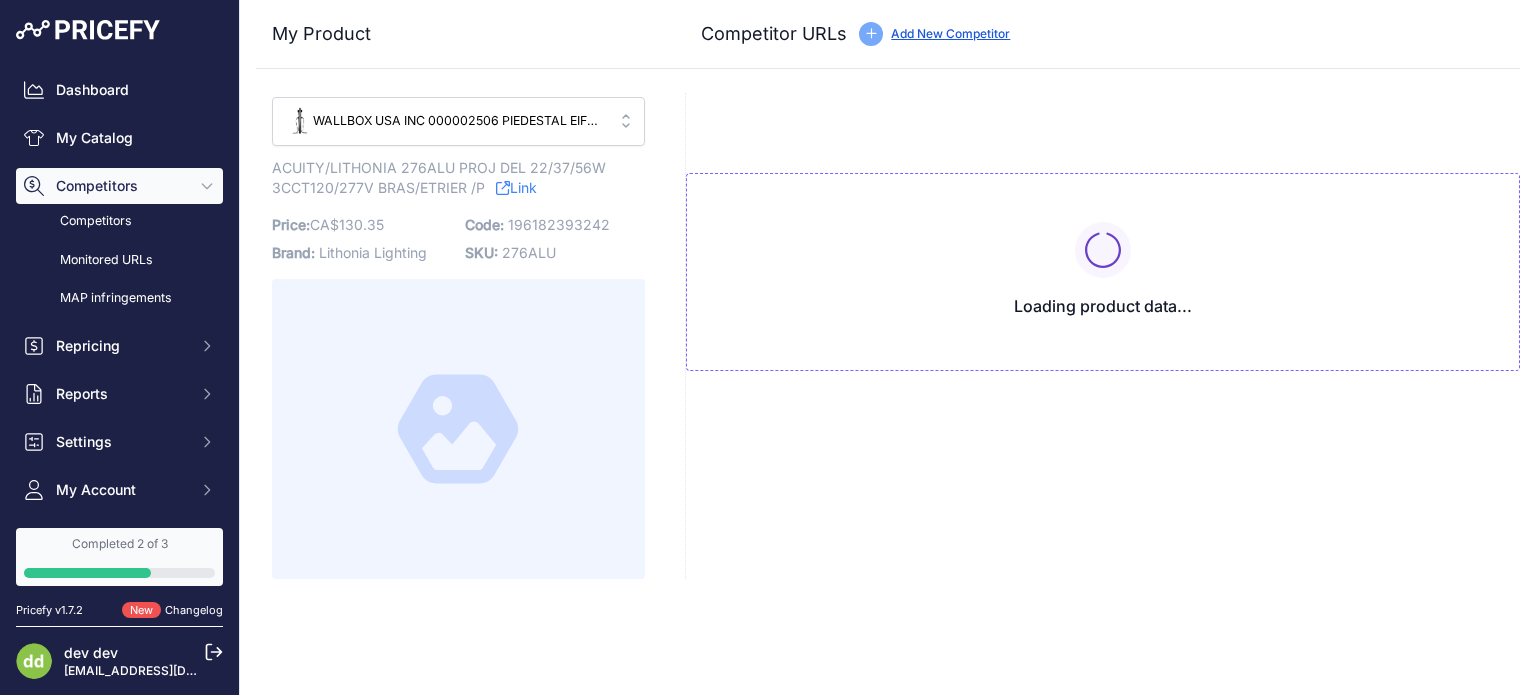 type 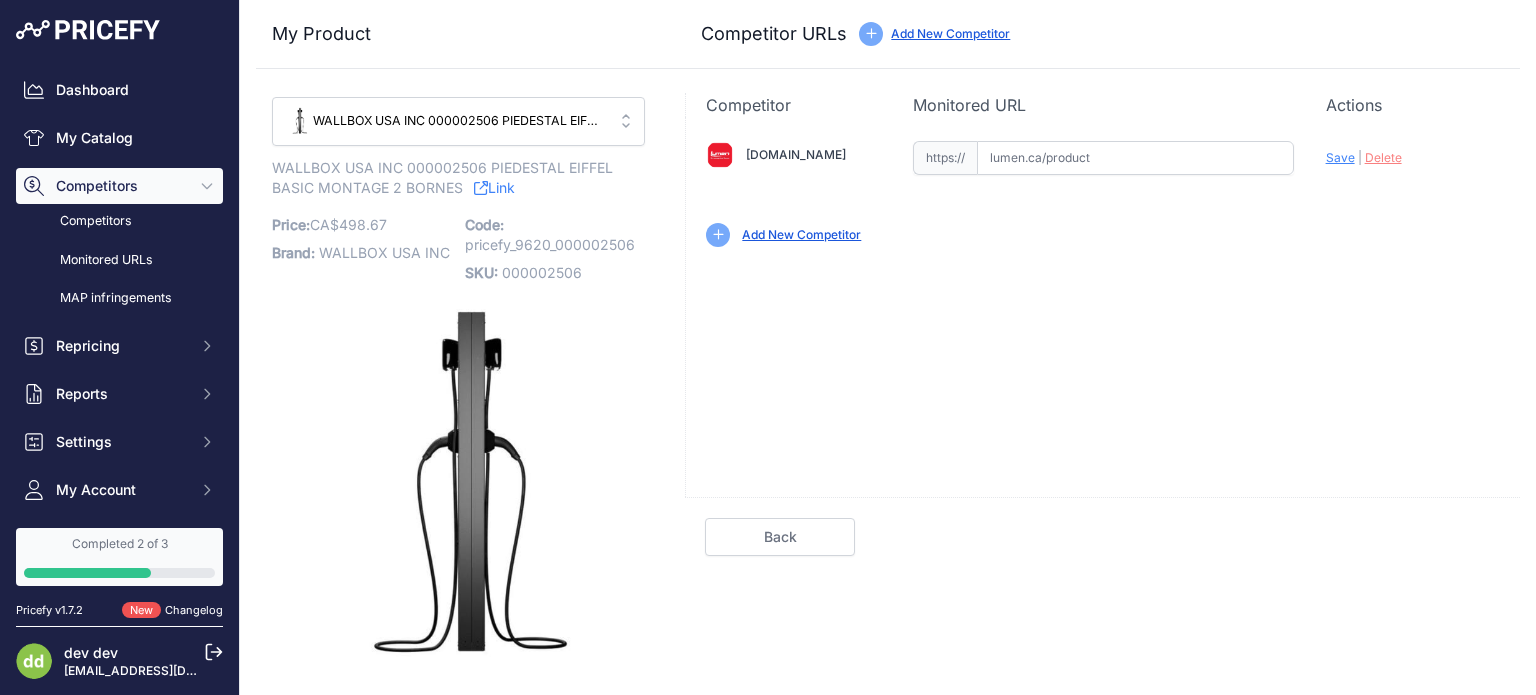 click on "Add New Competitor" at bounding box center [801, 235] 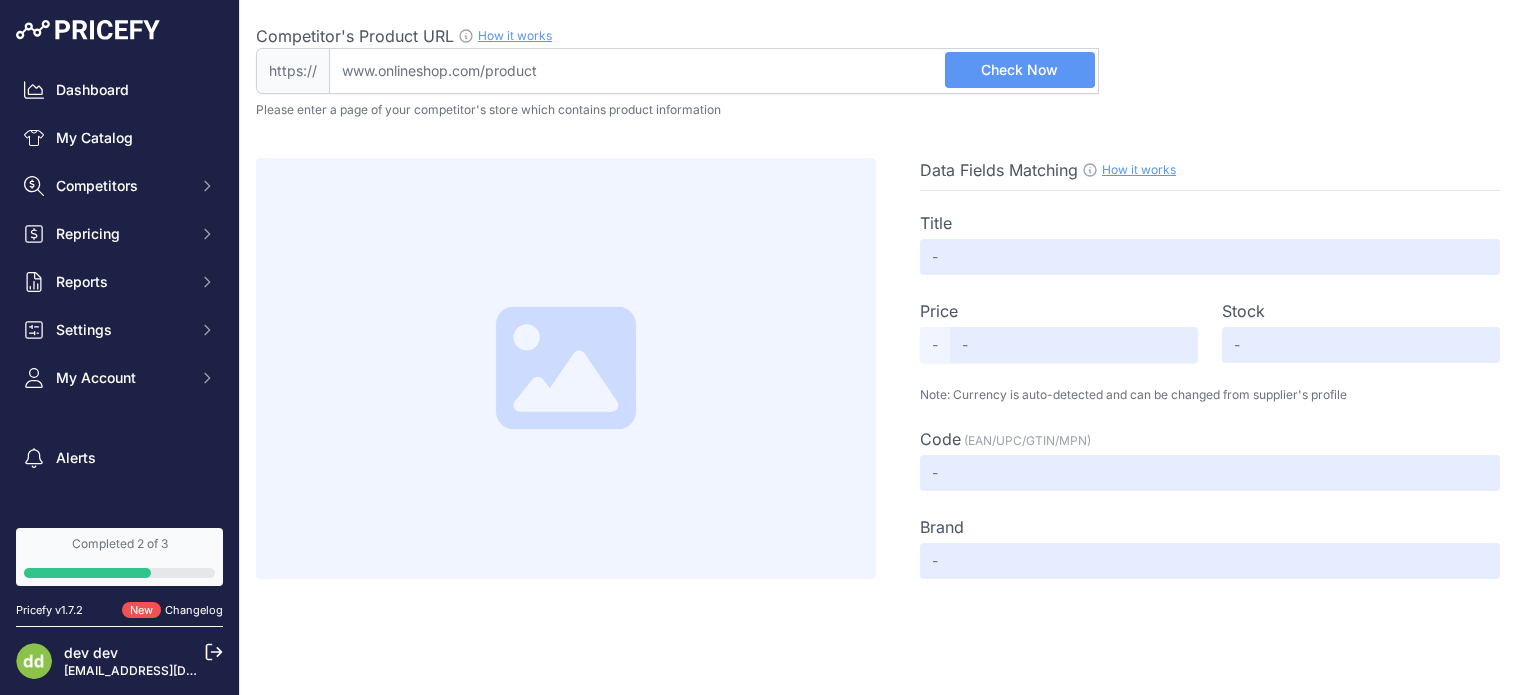 scroll, scrollTop: 0, scrollLeft: 0, axis: both 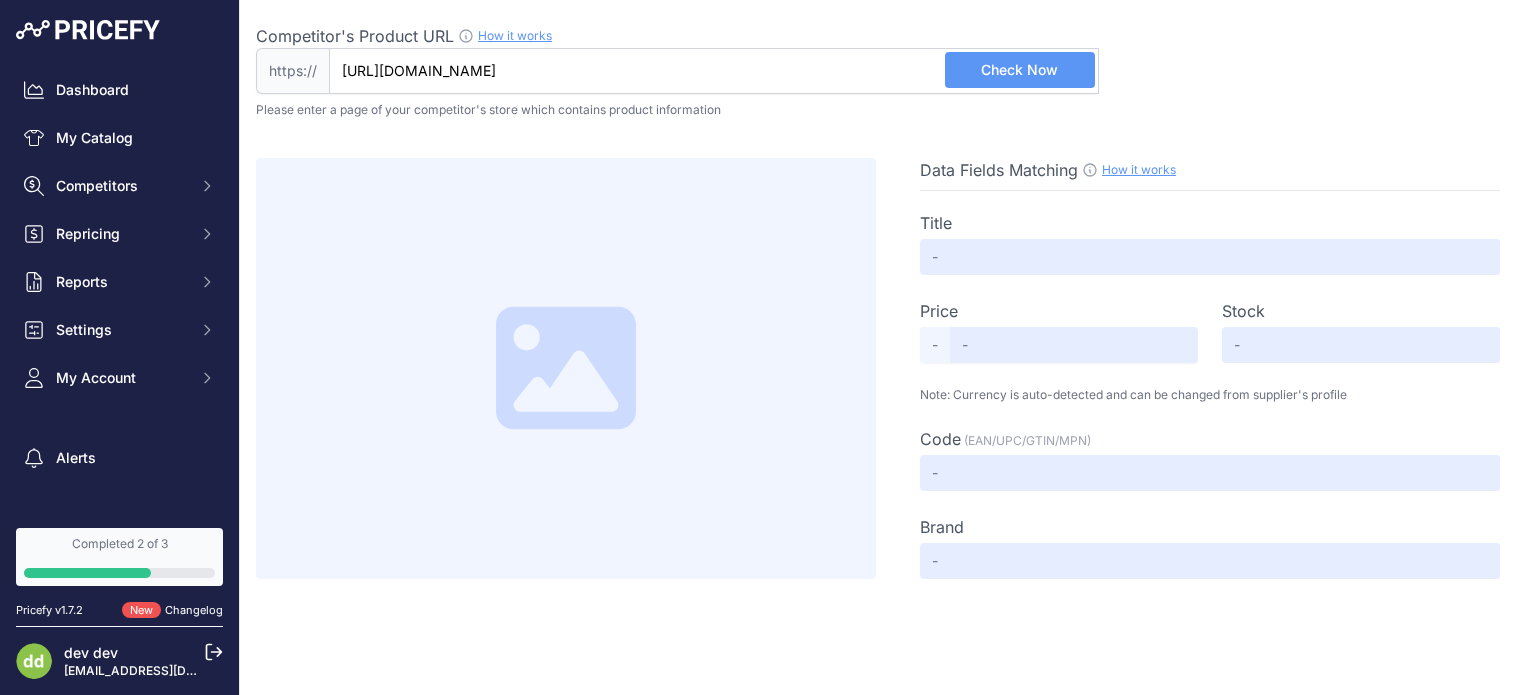 type on "[DOMAIN_NAME][URL]" 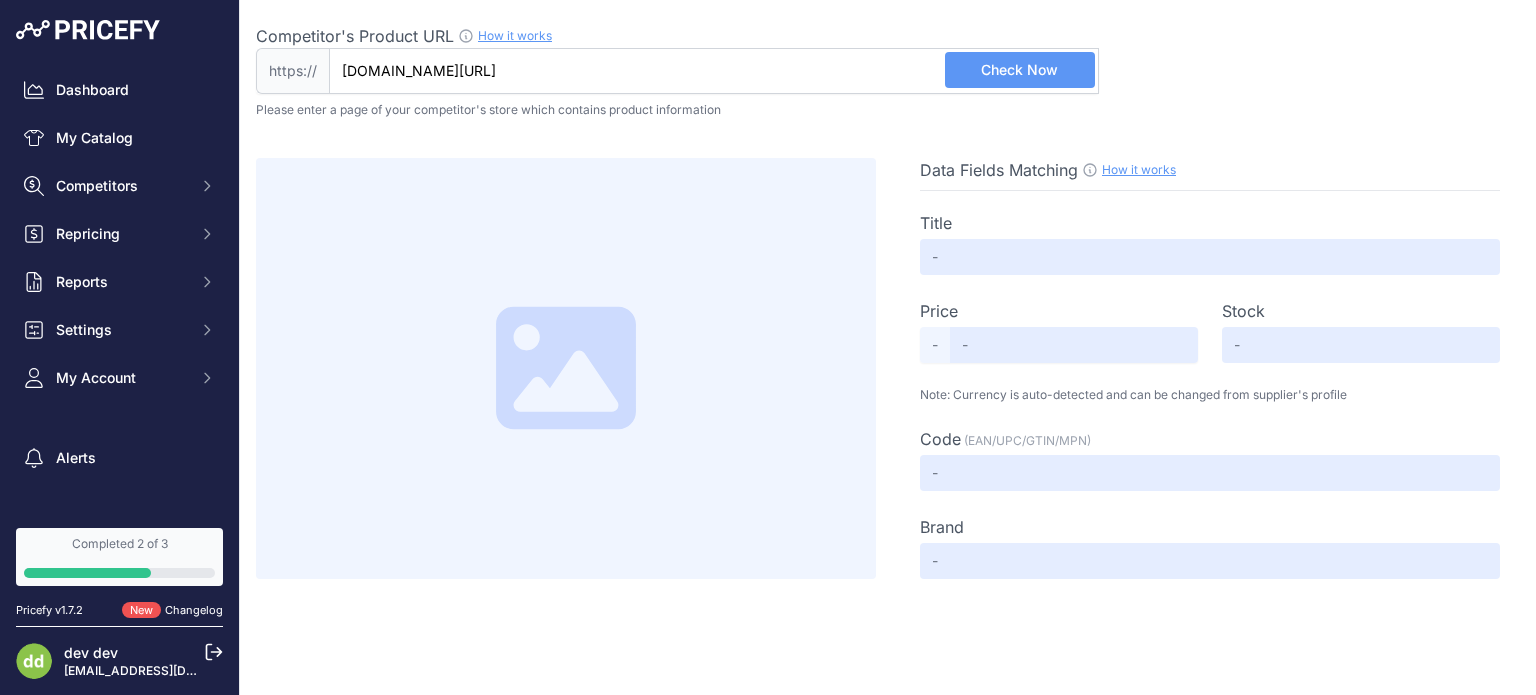 click on "Check Now" at bounding box center (1020, 70) 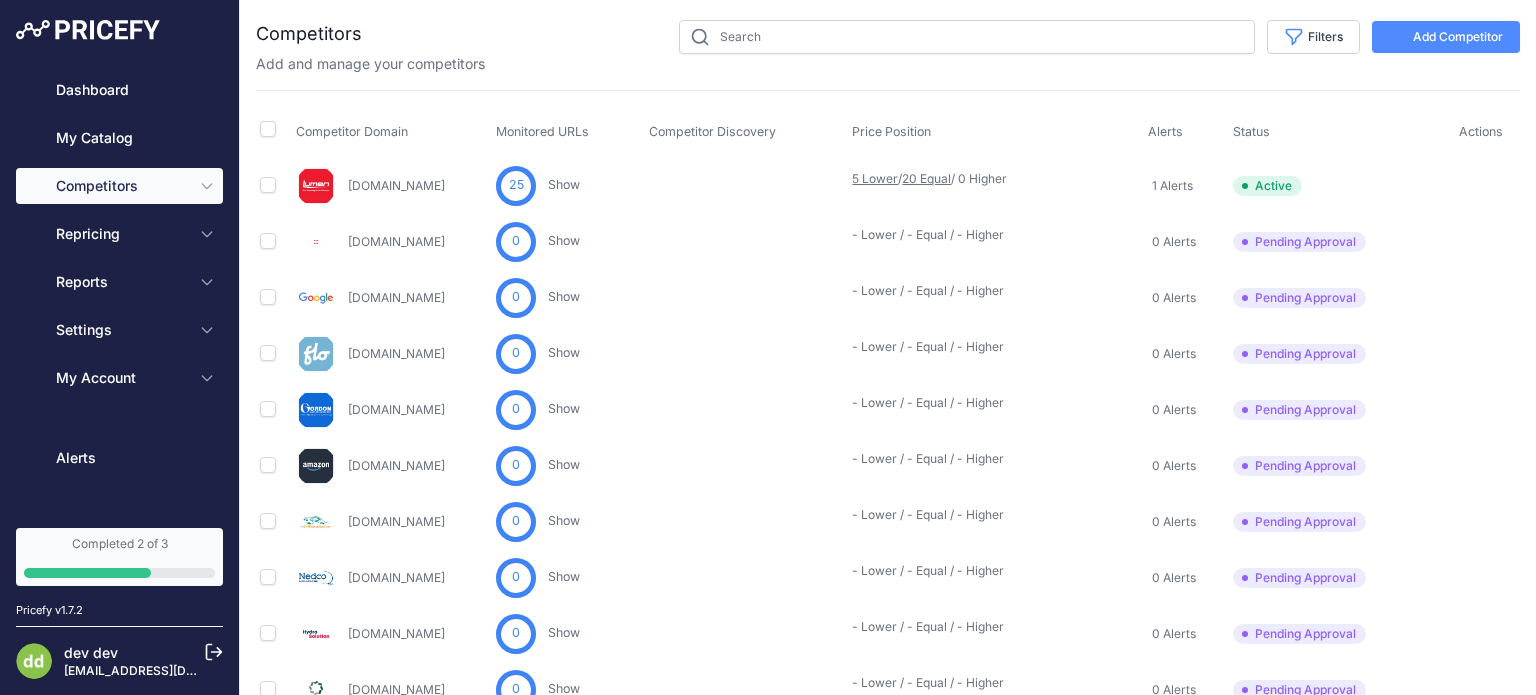 scroll, scrollTop: 0, scrollLeft: 0, axis: both 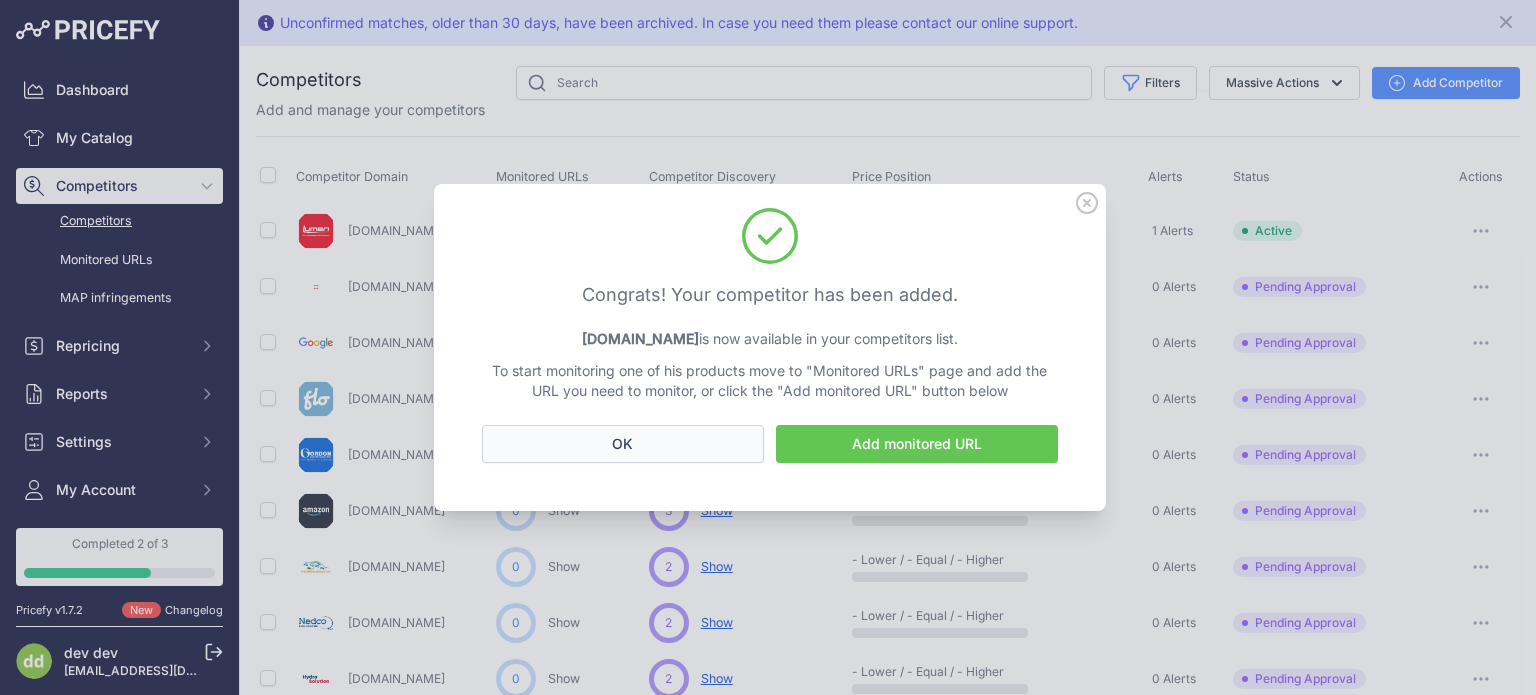 click on "OK" at bounding box center (623, 444) 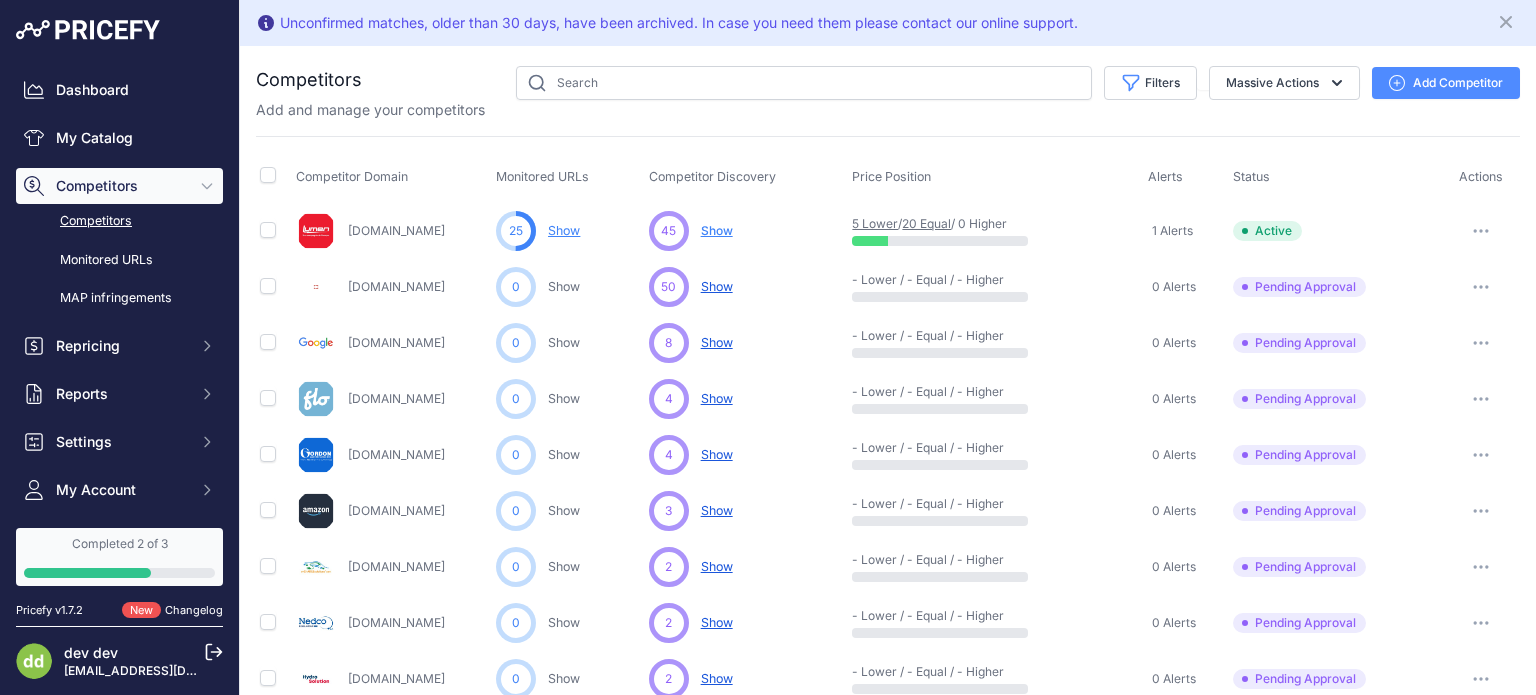 click on "25" at bounding box center [516, 231] 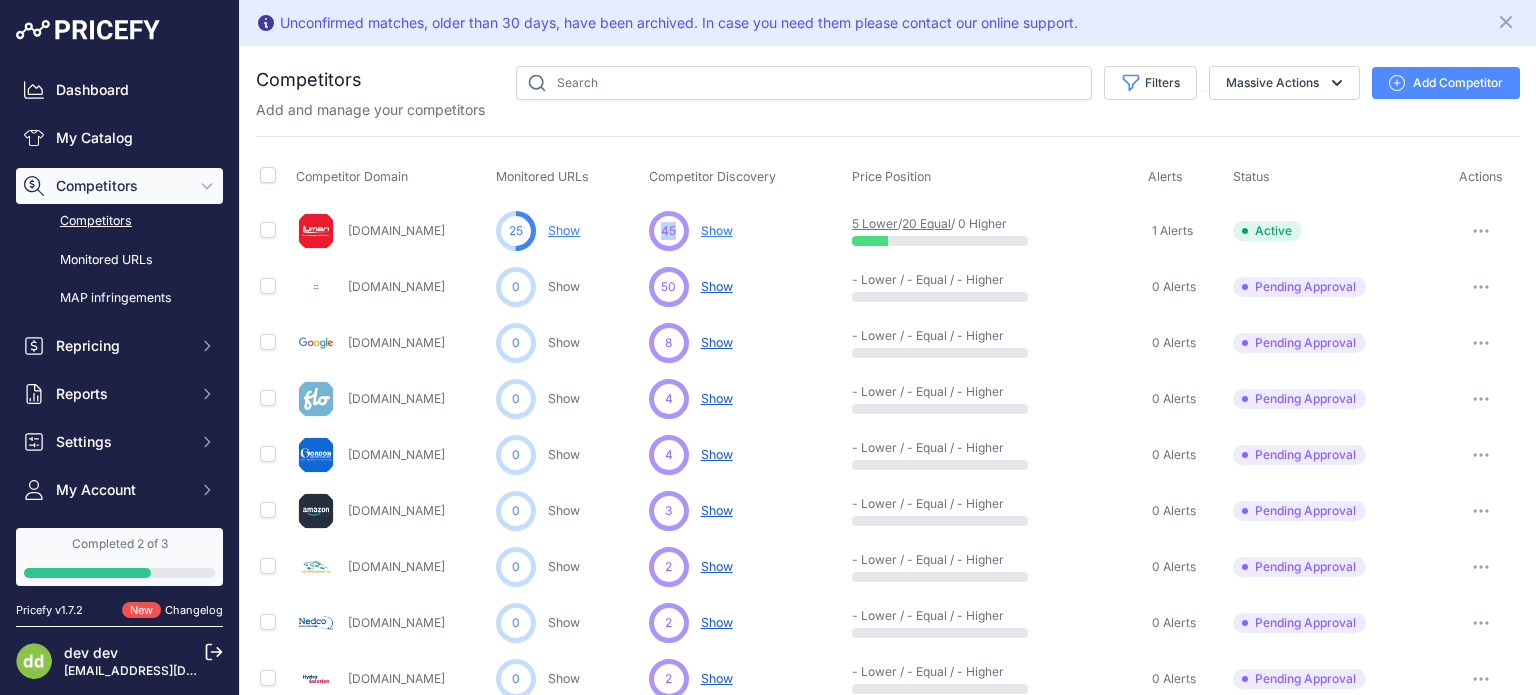 click on "45" at bounding box center [669, 231] 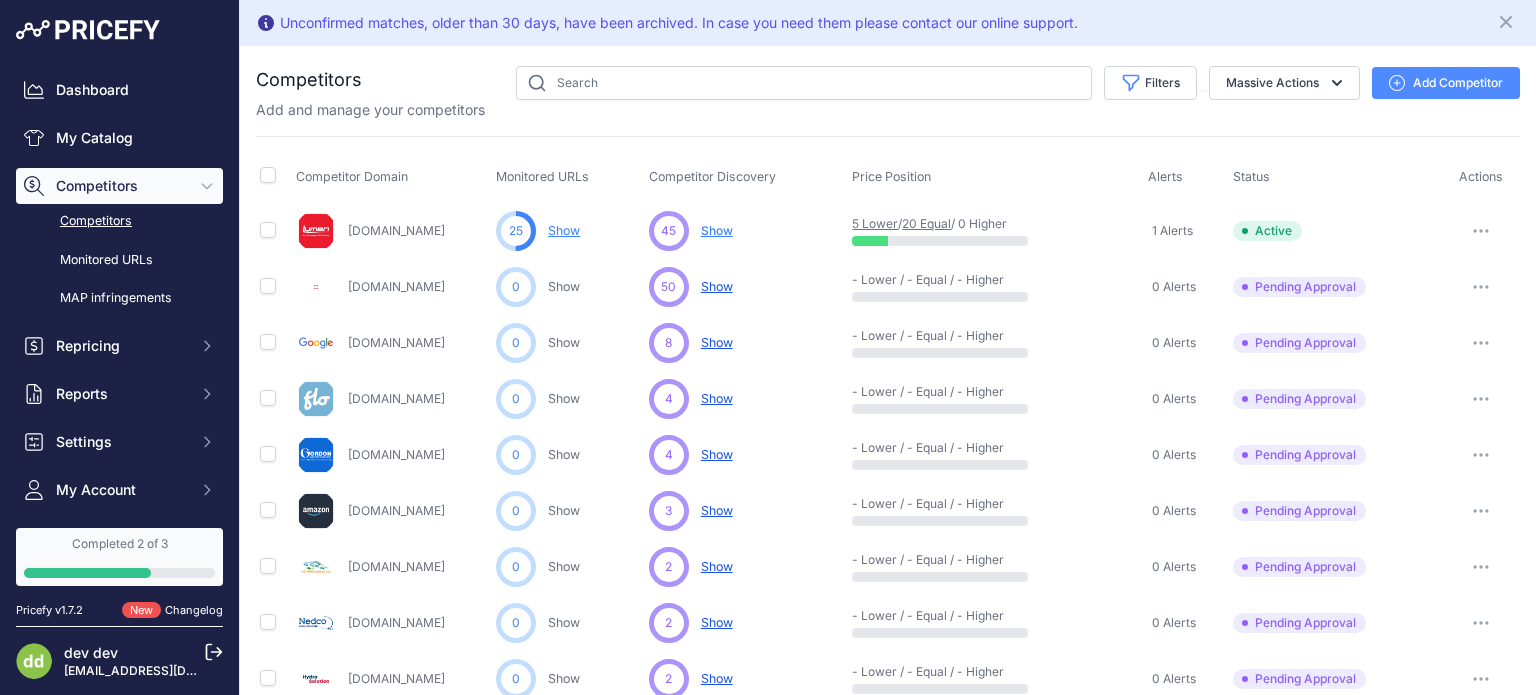 click on "Competitor Discovery" at bounding box center (747, 178) 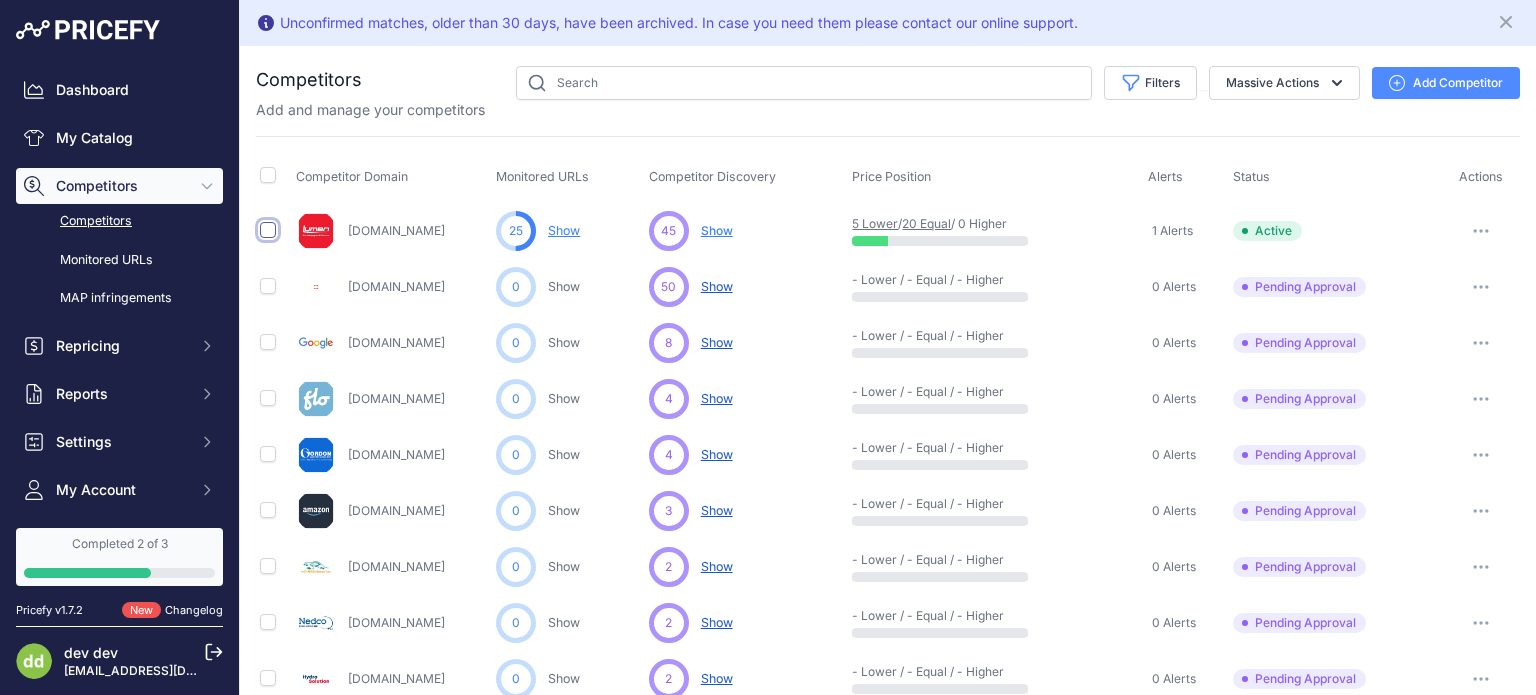 click at bounding box center [268, 230] 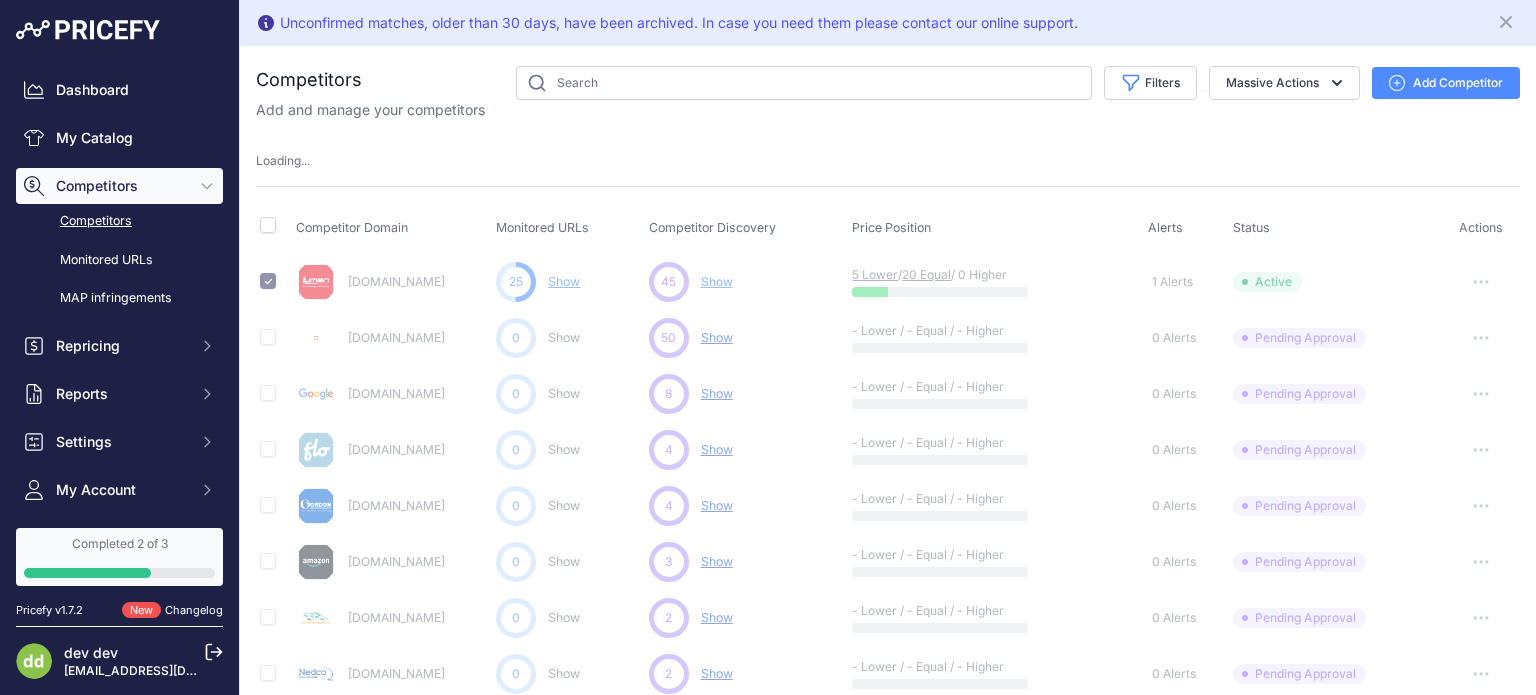 type 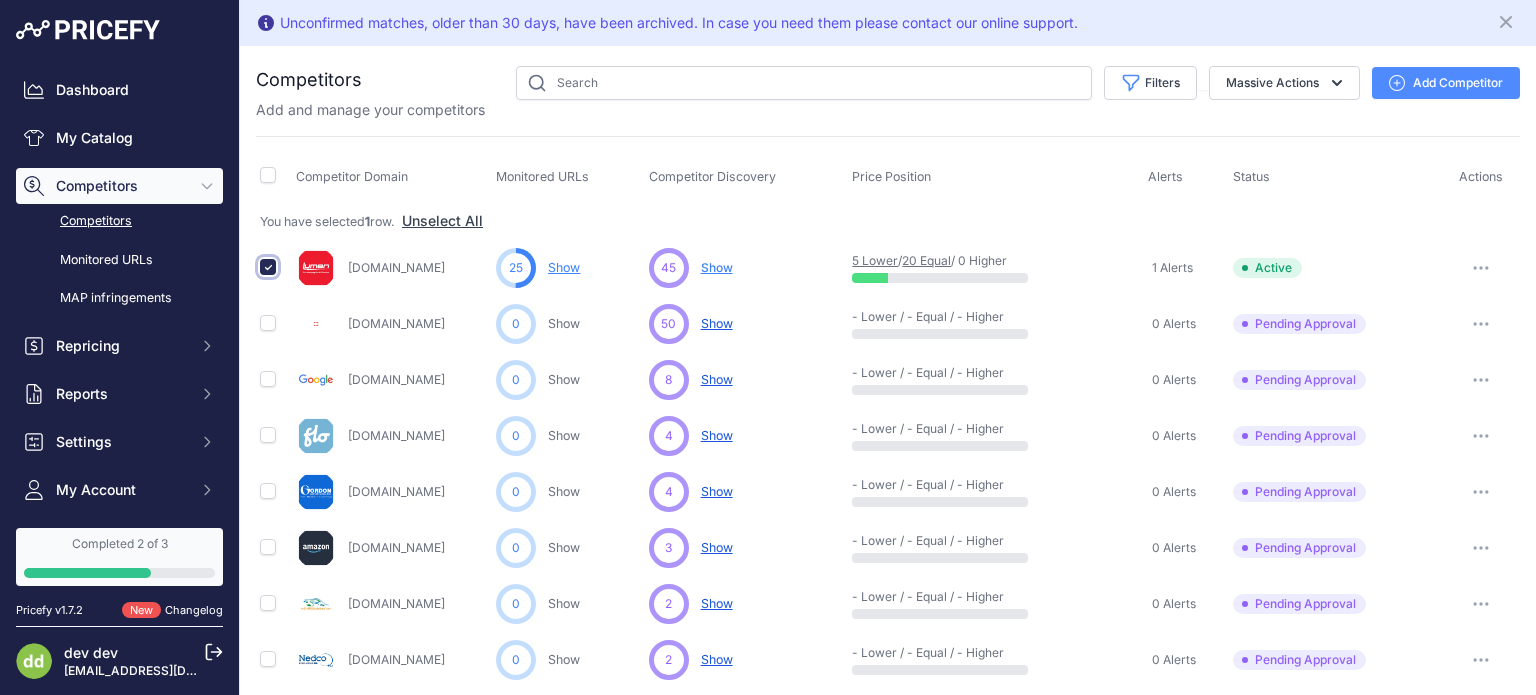 click at bounding box center [268, 267] 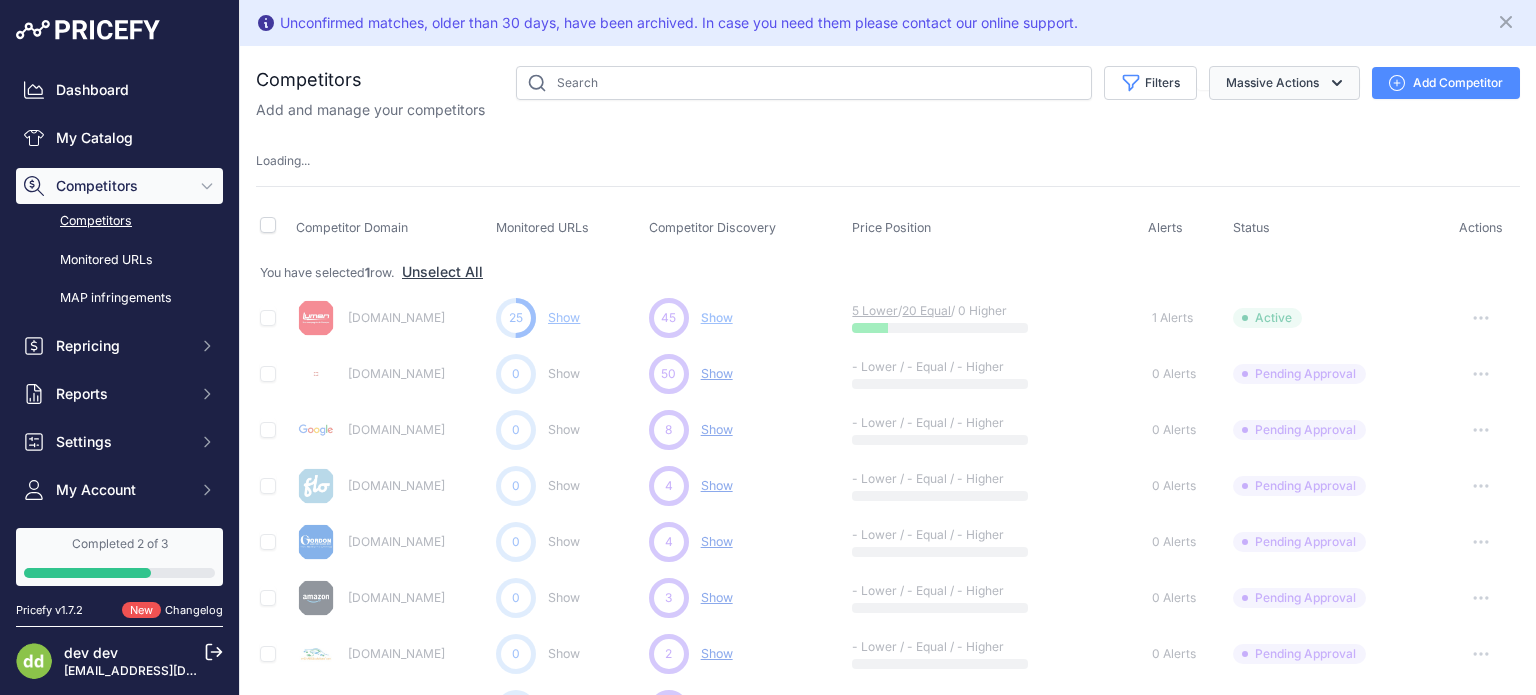 click on "Massive Actions" at bounding box center (1284, 83) 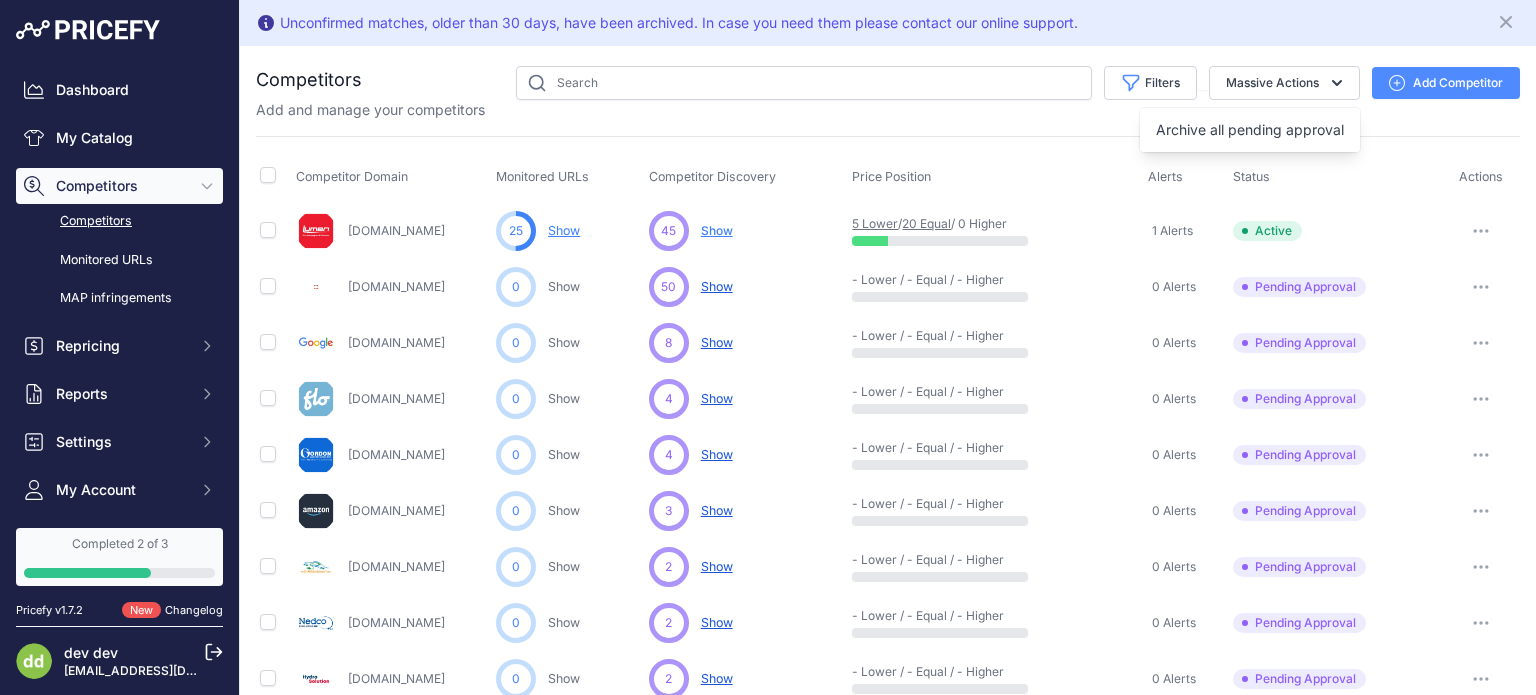 click on "Competitors" at bounding box center [888, 866] 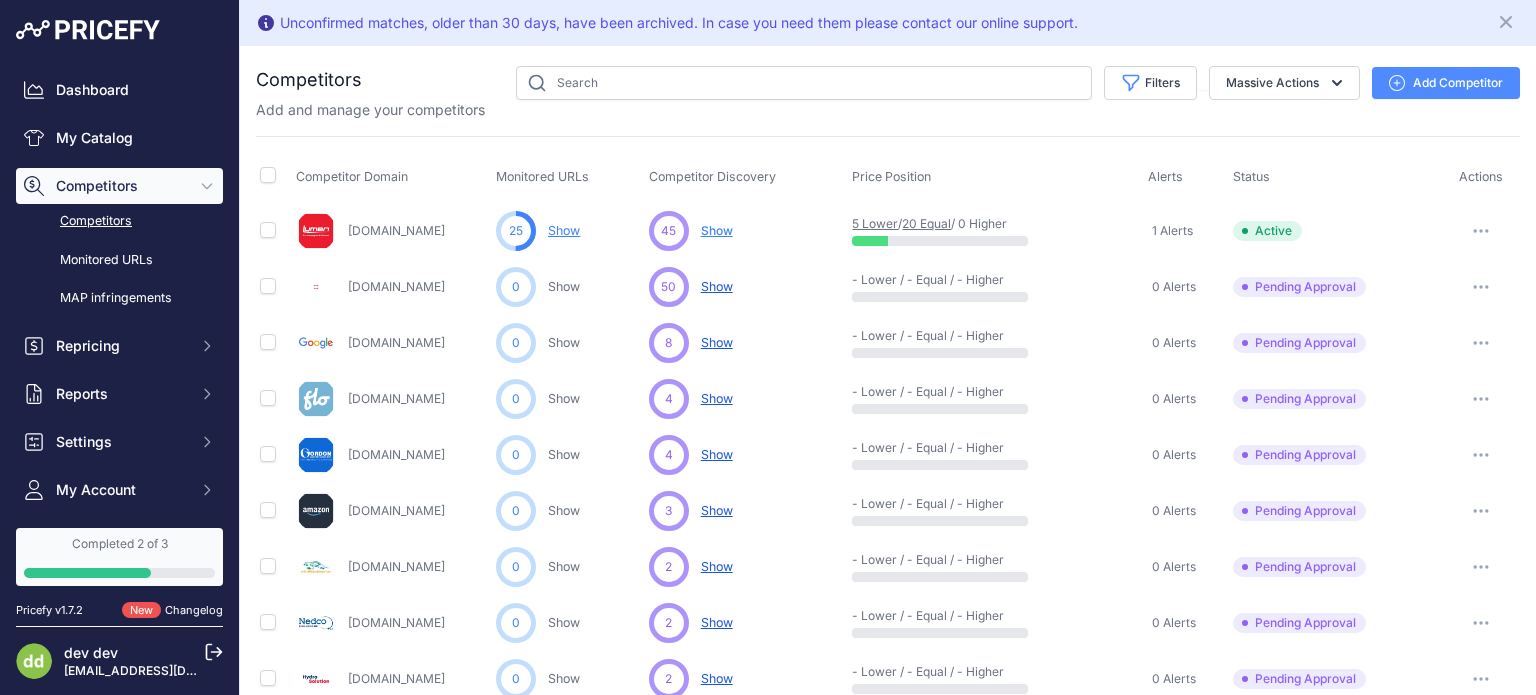 click at bounding box center [1481, 287] 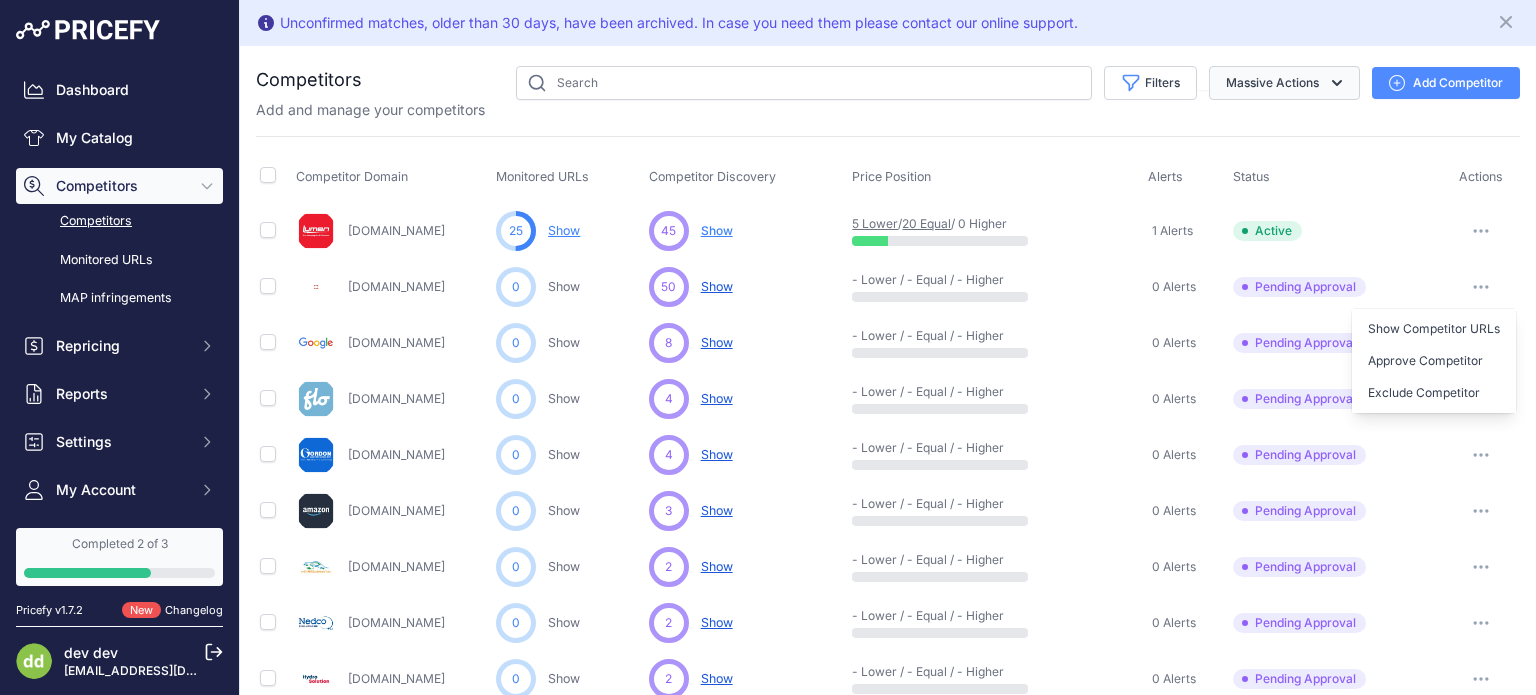 click on "Massive Actions" at bounding box center (1284, 83) 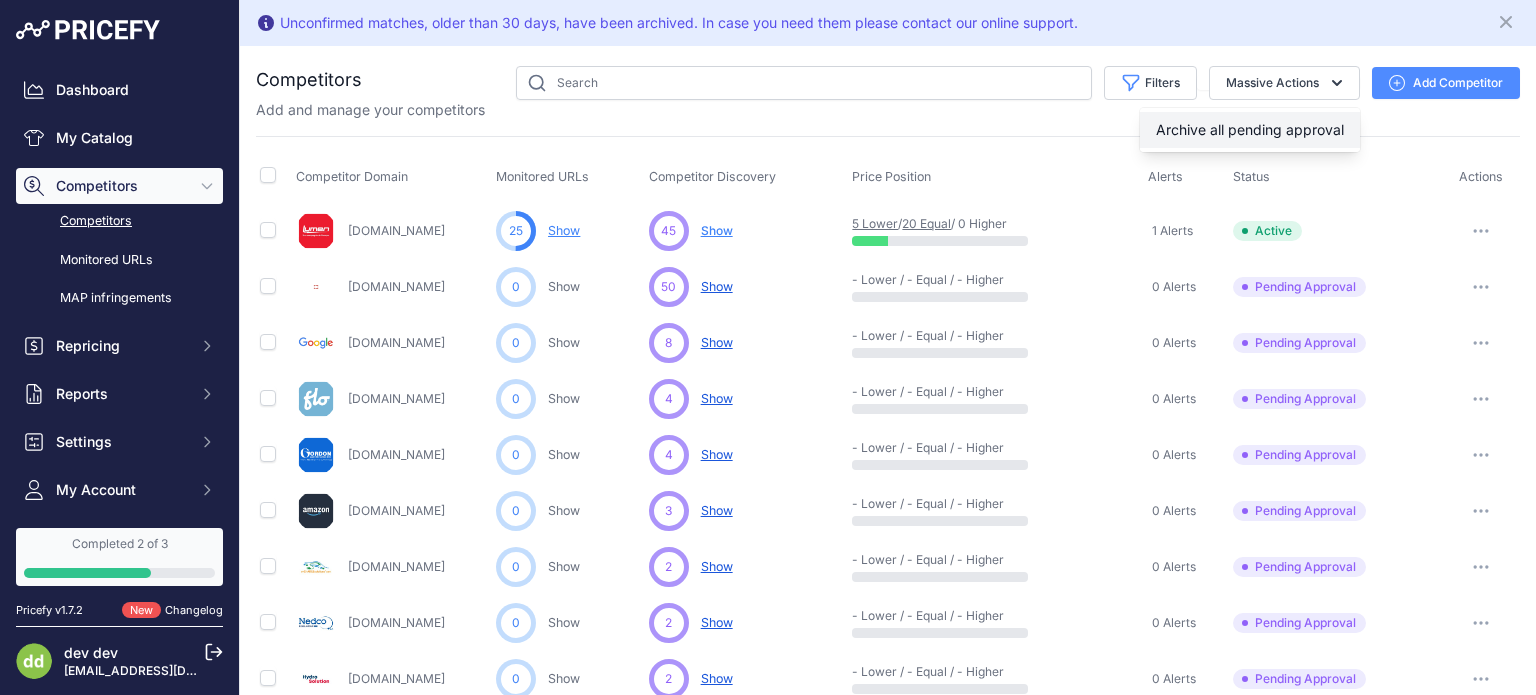 click on "Archive all pending approval" at bounding box center (1250, 129) 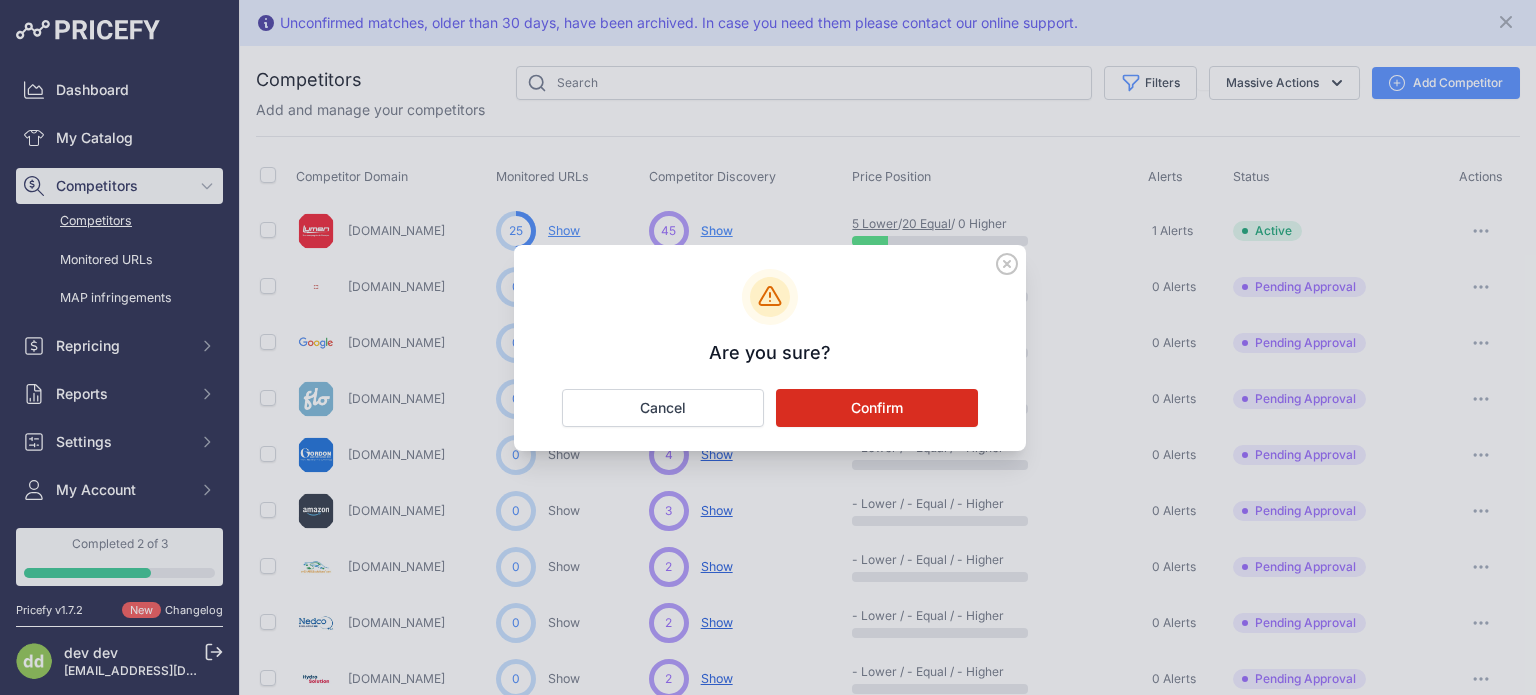 click on "Confirm" at bounding box center [877, 408] 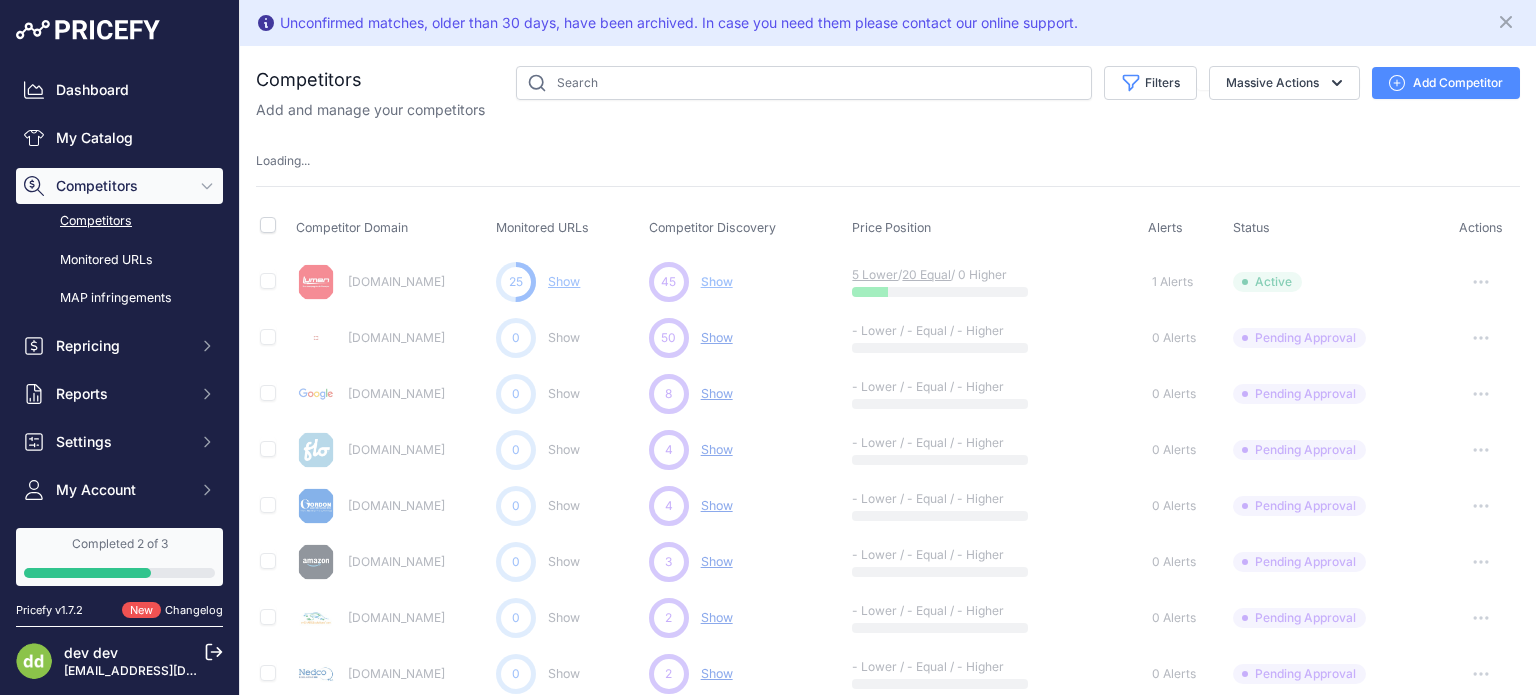 type 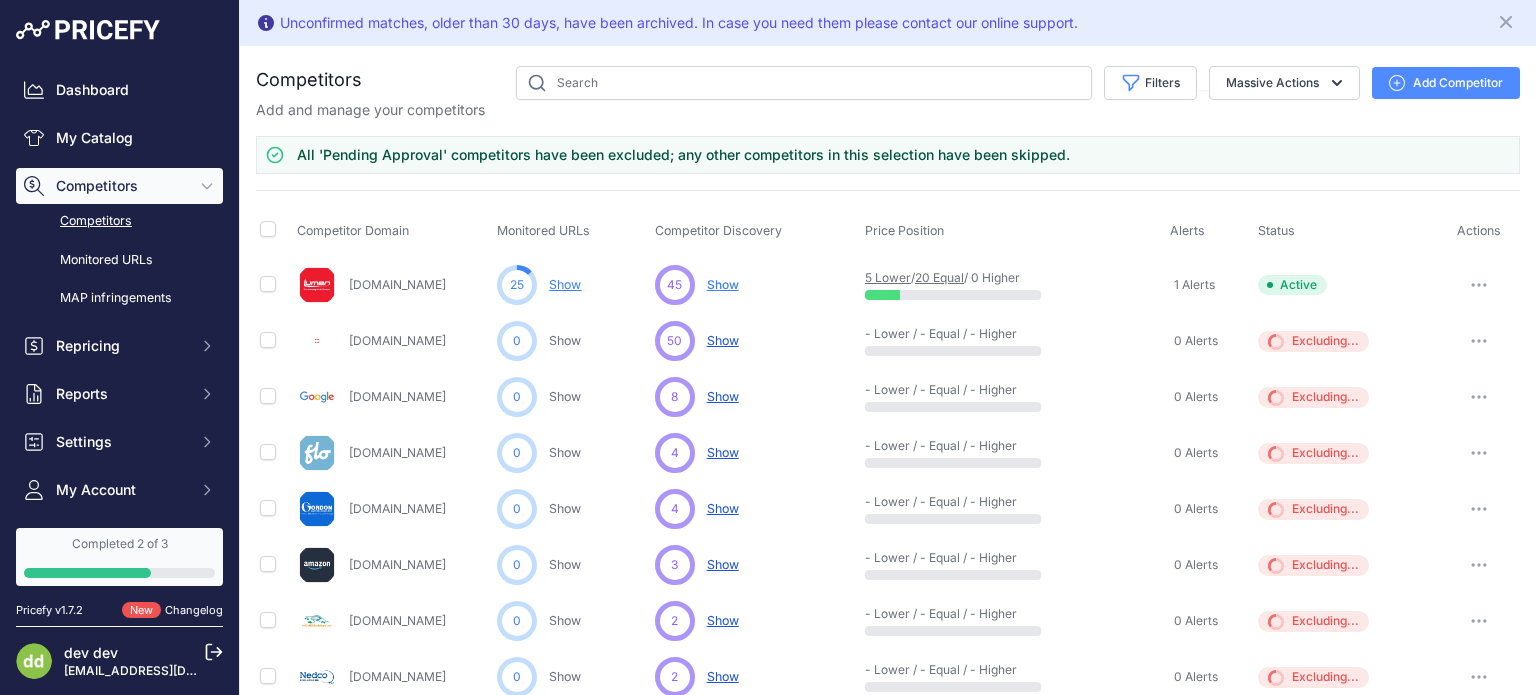 click at bounding box center (1479, 341) 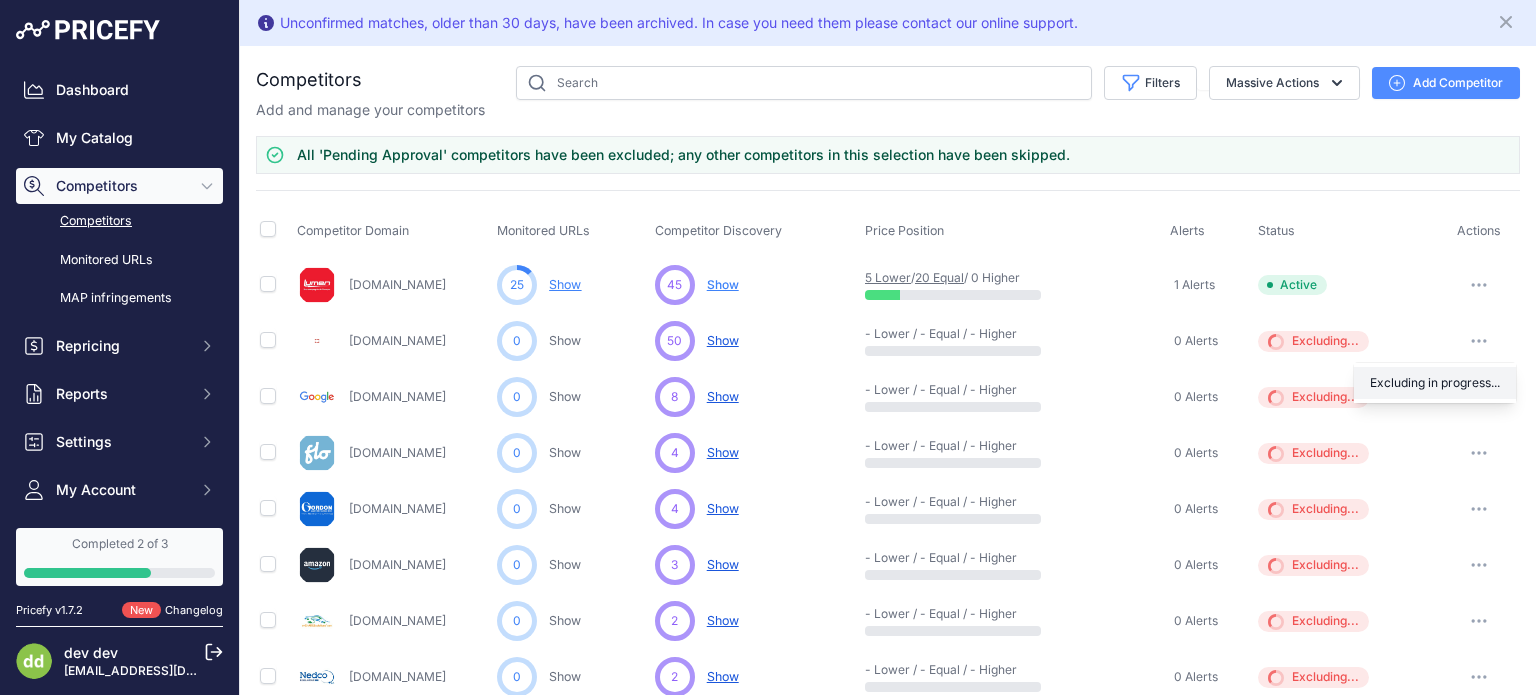 click on "Excluding in progress..." at bounding box center [1435, 383] 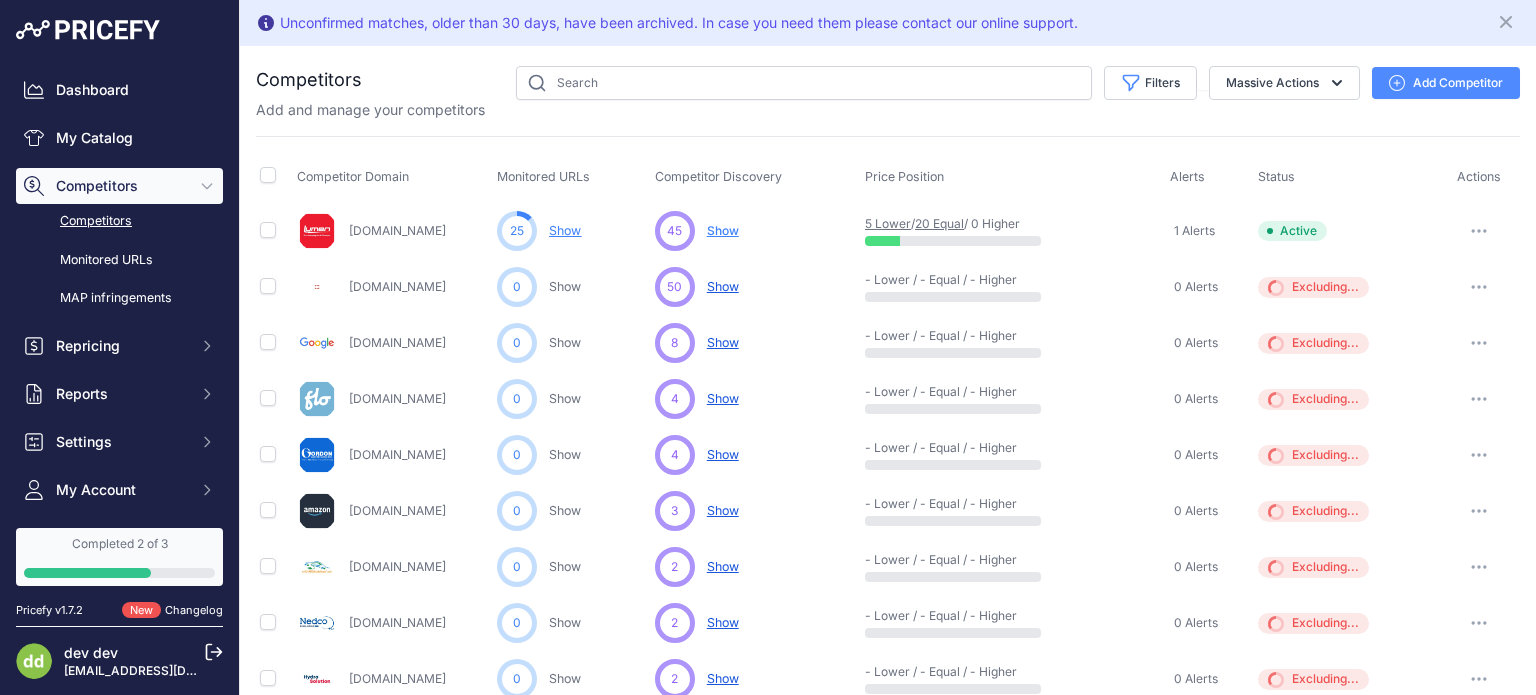 scroll, scrollTop: 0, scrollLeft: 0, axis: both 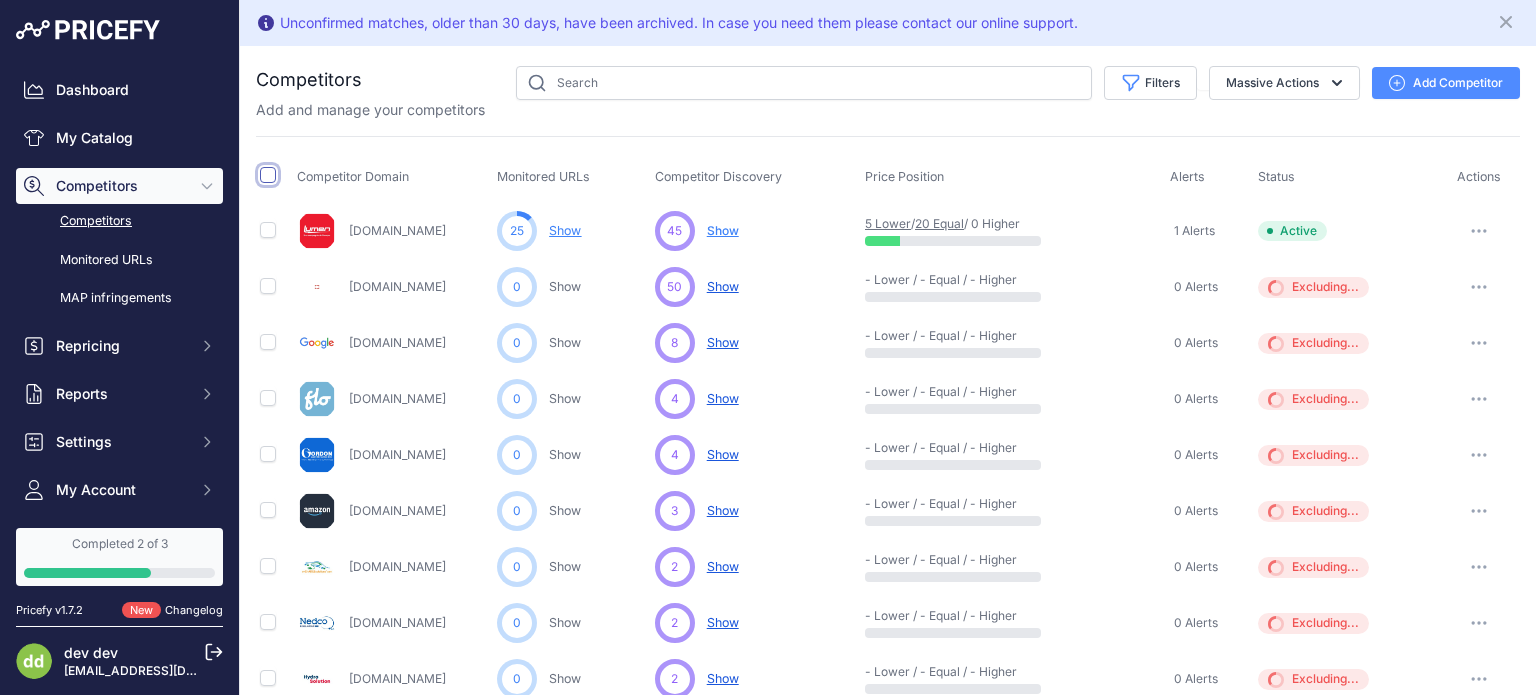 click at bounding box center (268, 175) 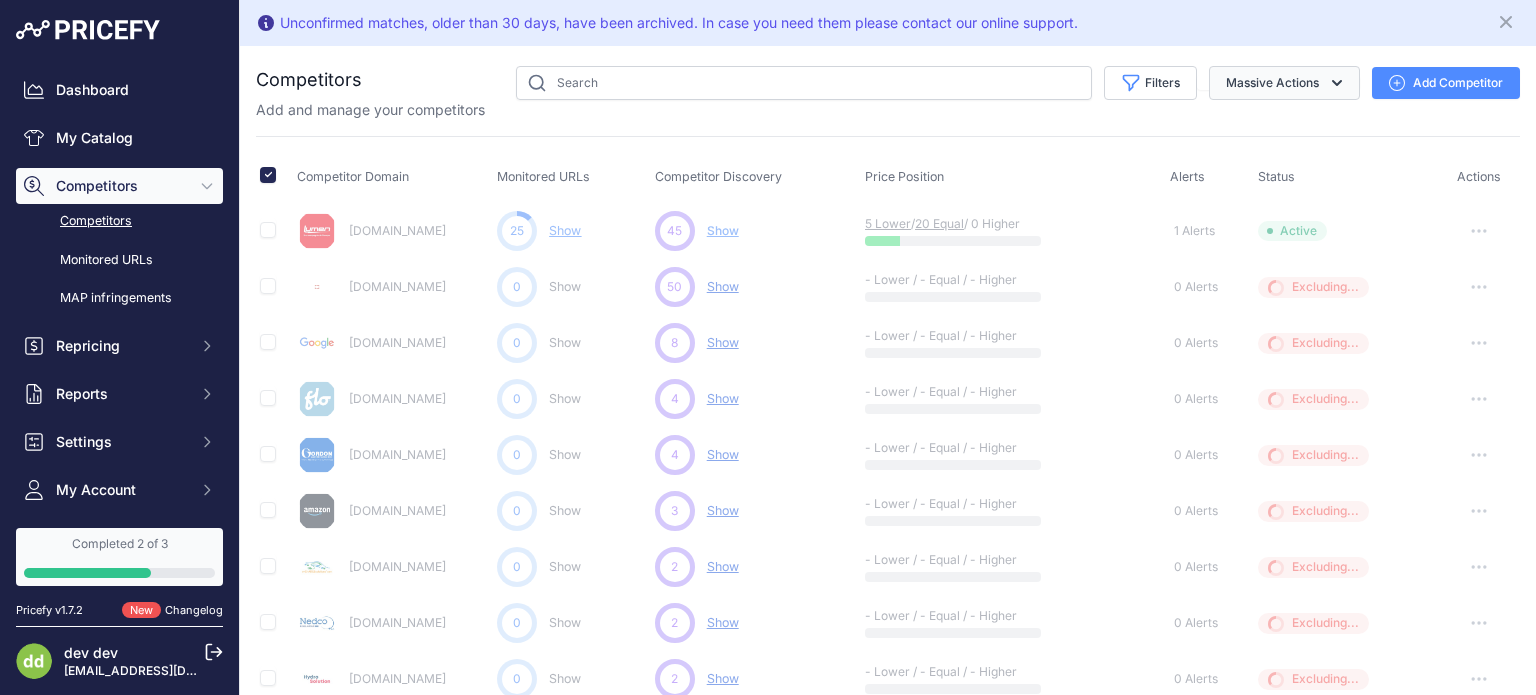 click on "Massive Actions" at bounding box center [1284, 83] 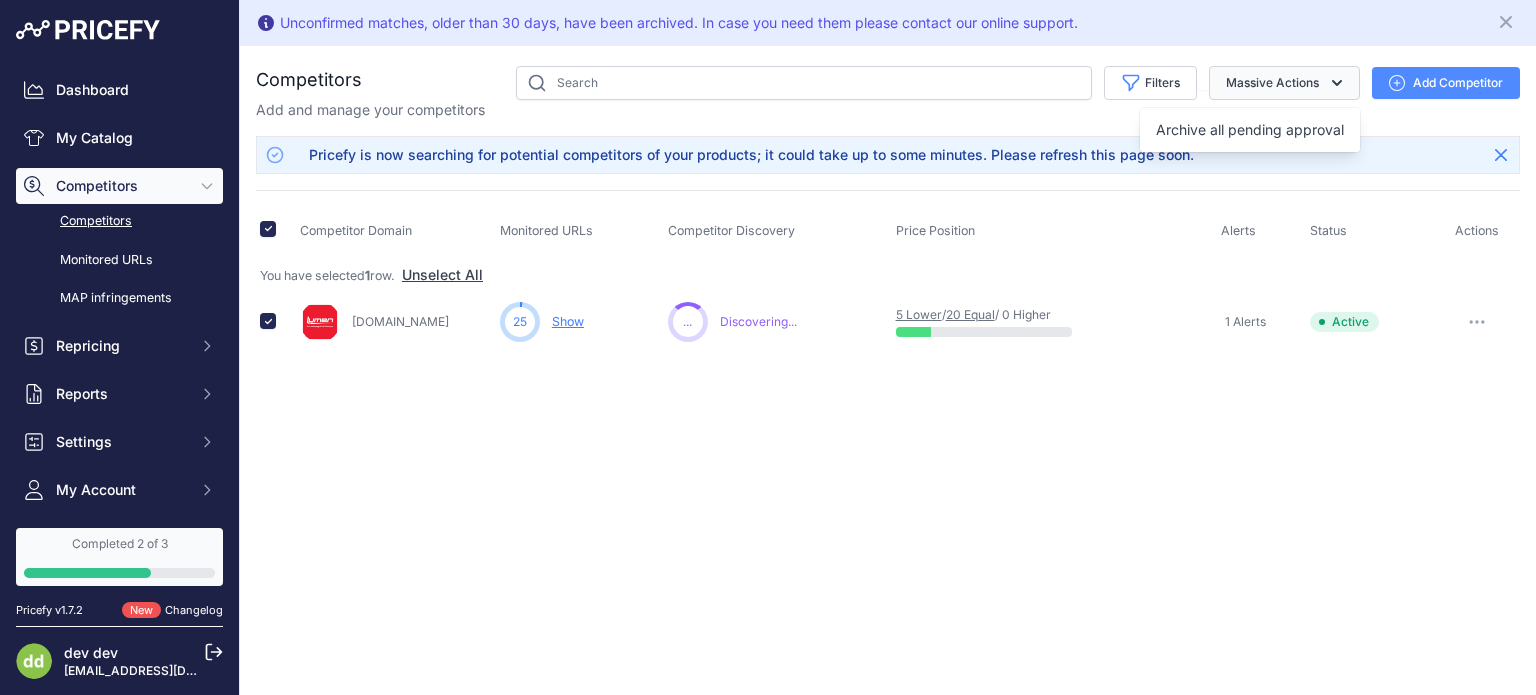 click on "Massive Actions" at bounding box center [1284, 83] 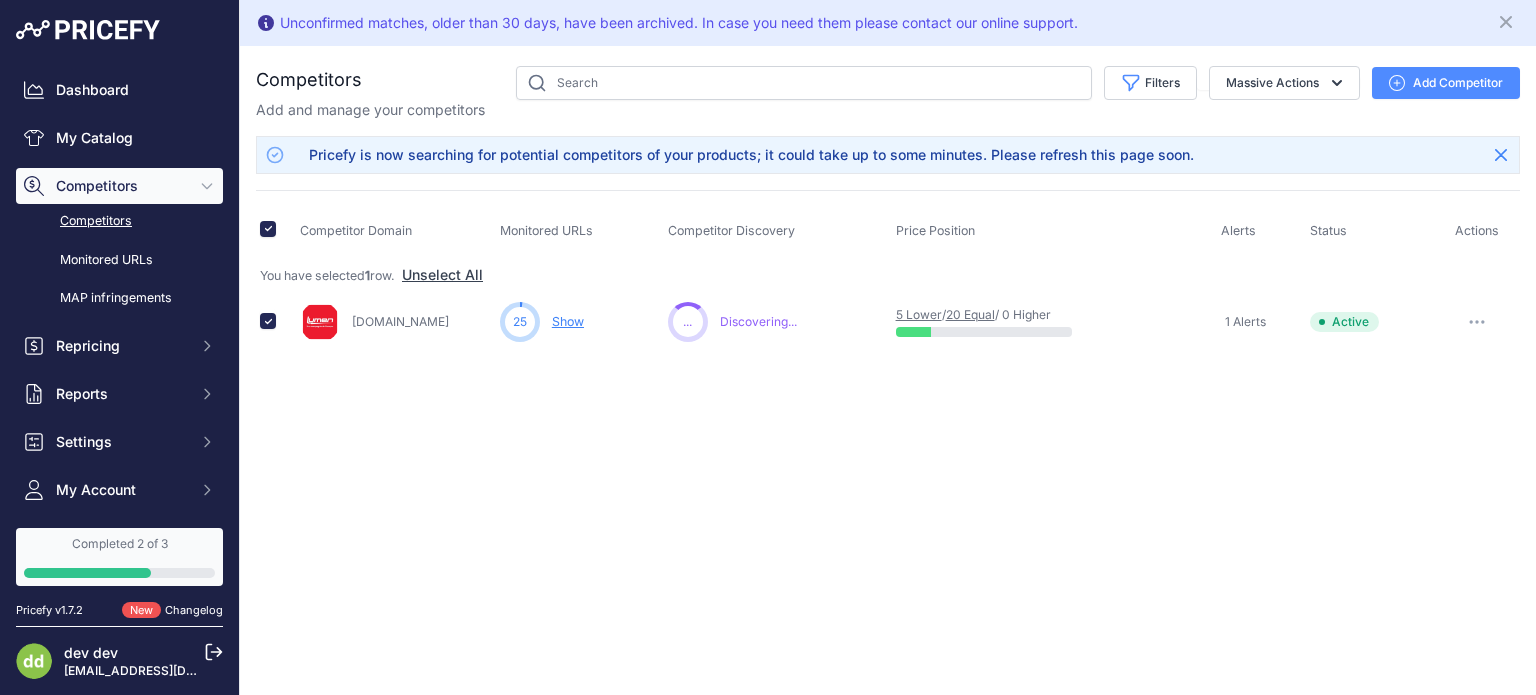 click on "Unconfirmed matches, older than 30 days, have been archived. In case you need them please contact our online support.
Close
You are not connected to the internet." at bounding box center [888, 347] 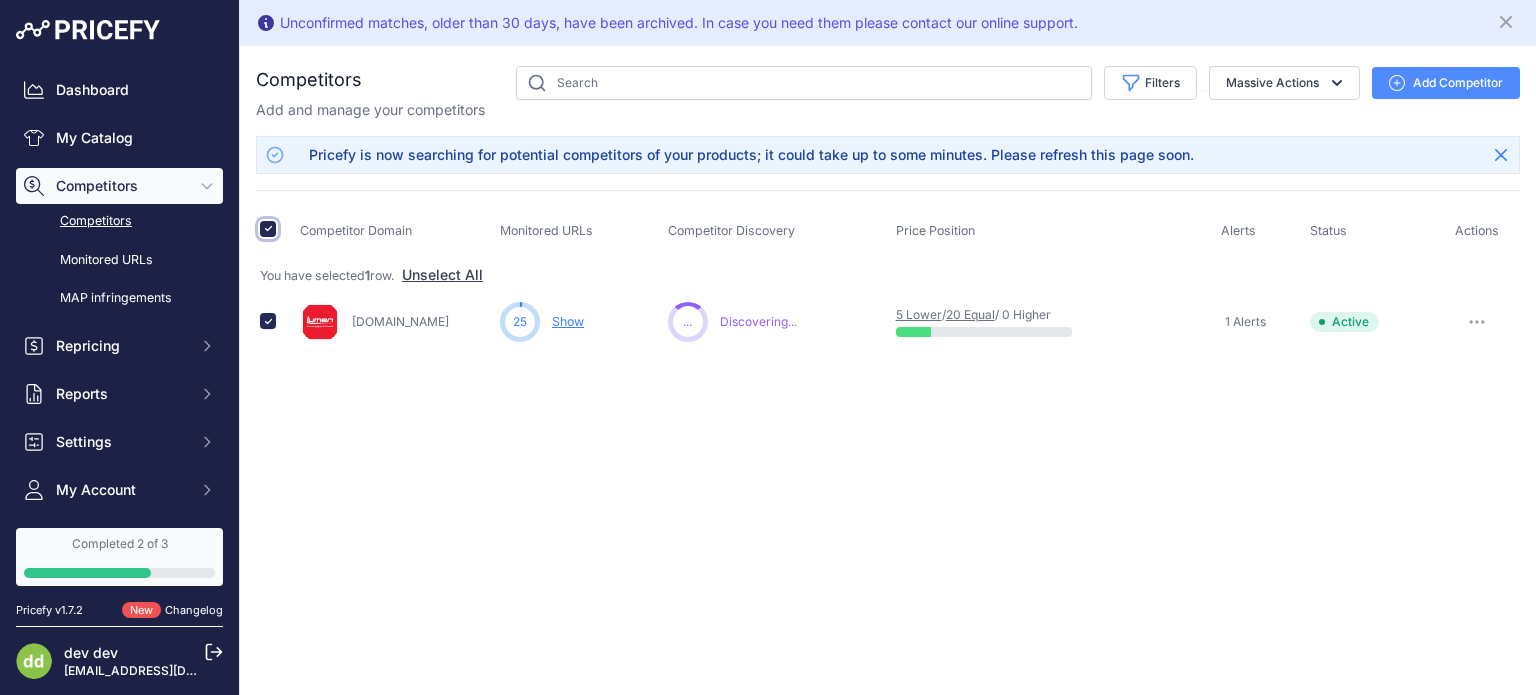 click at bounding box center [268, 229] 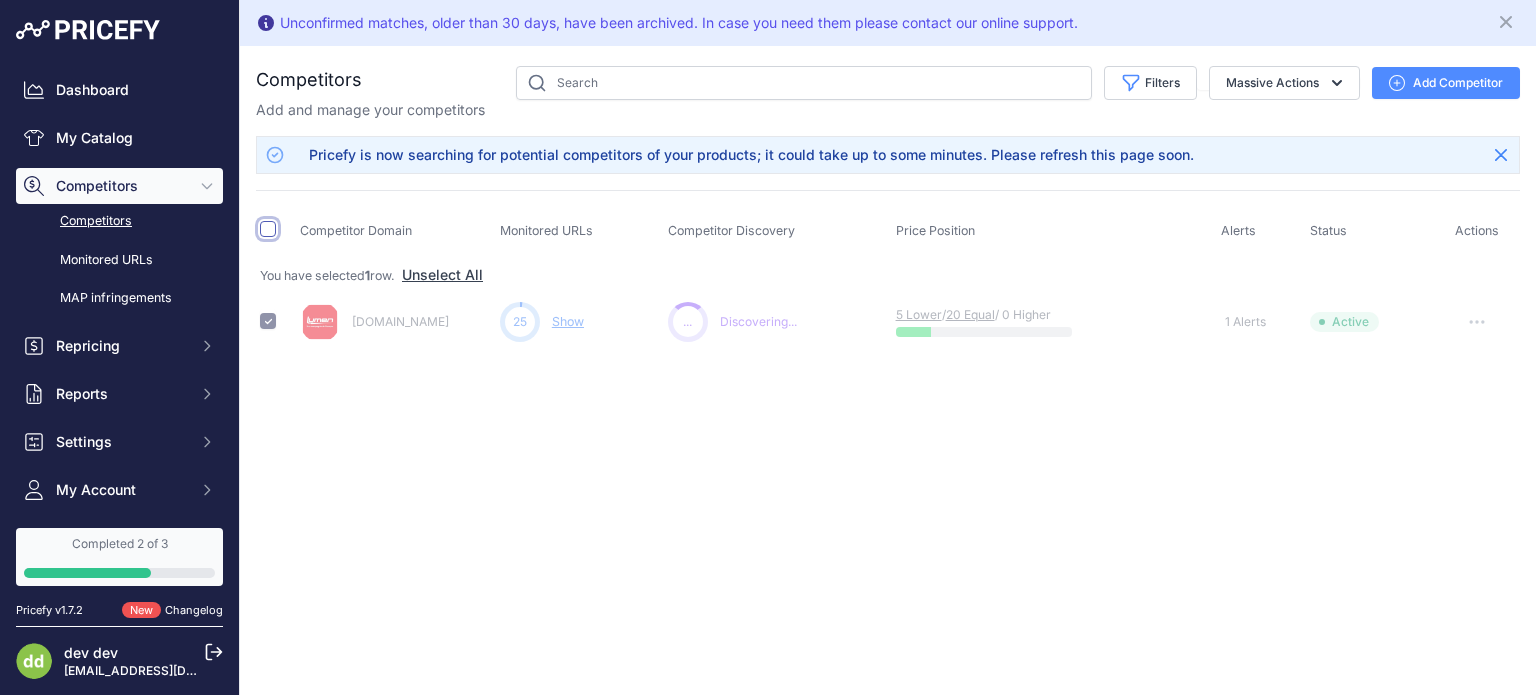 type 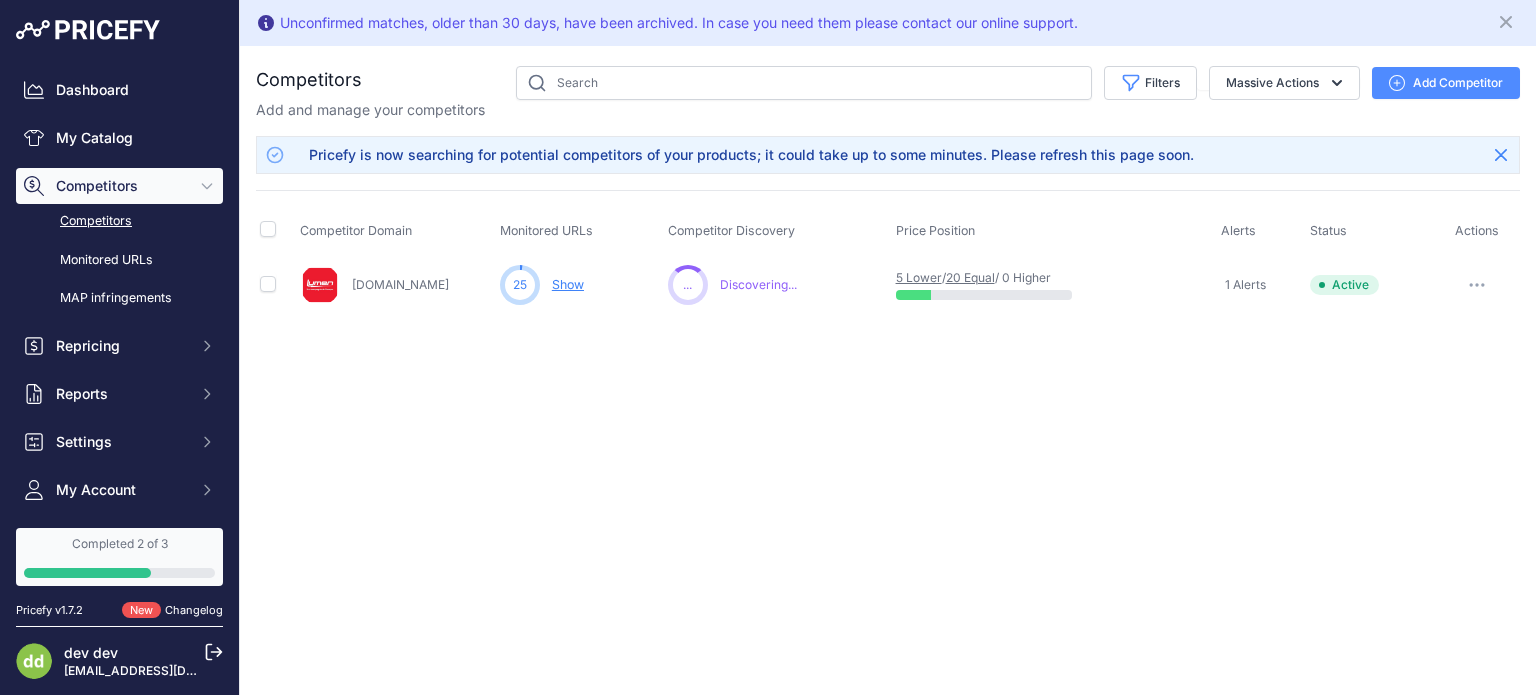 click on "Unconfirmed matches, older than 30 days, have been archived. In case you need them please contact our online support.
Close
You are not connected to the internet." at bounding box center [888, 347] 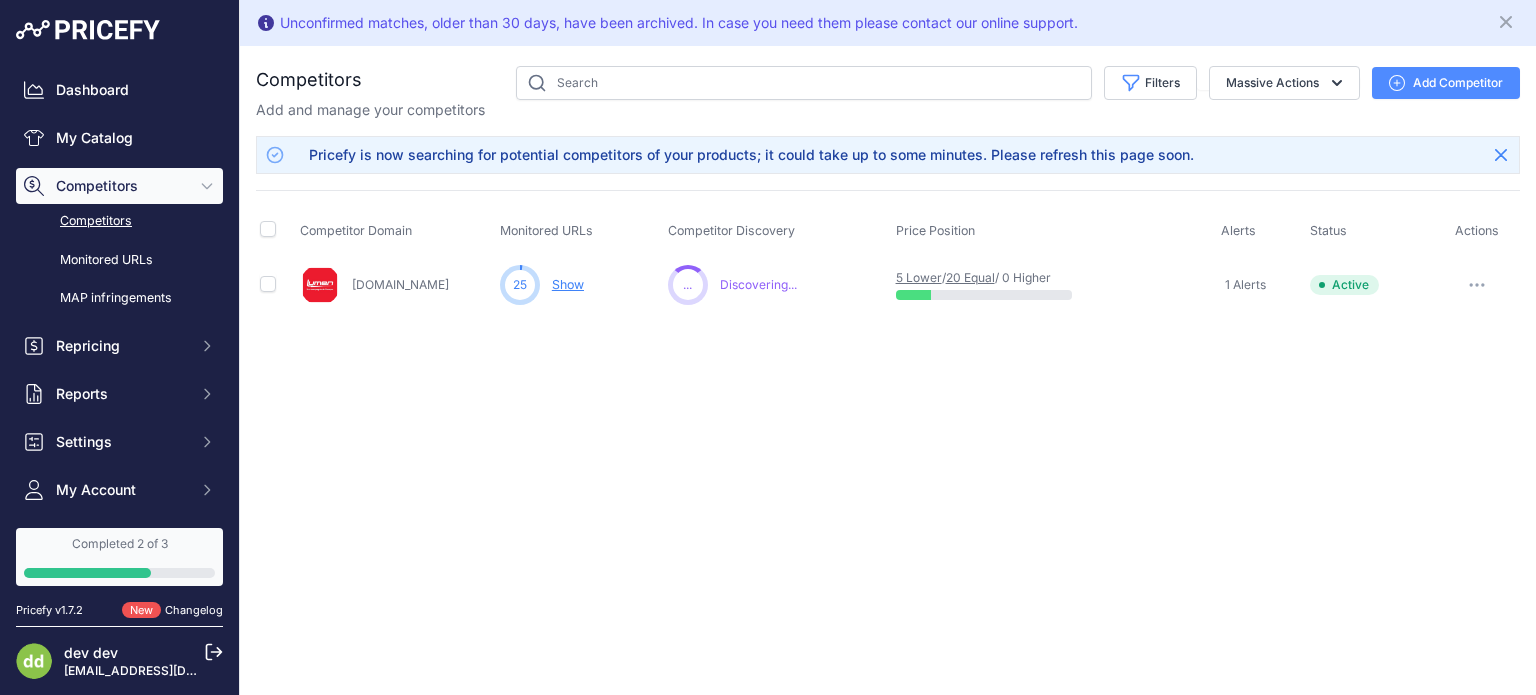 drag, startPoint x: 1232, startPoint y: 151, endPoint x: 288, endPoint y: 151, distance: 944 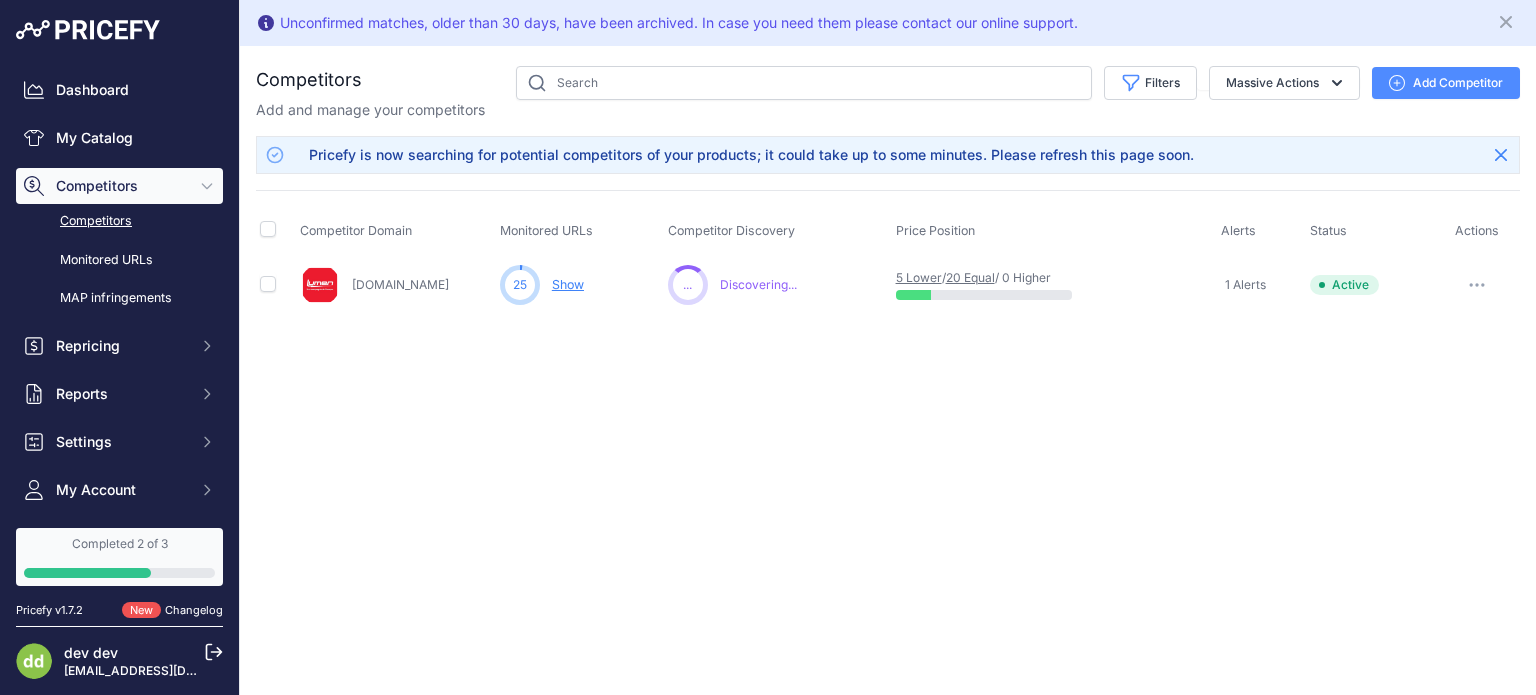 copy on "Pricefy is now searching for potential competitors of your products; it could take up to some minutes. Please refresh this page soon." 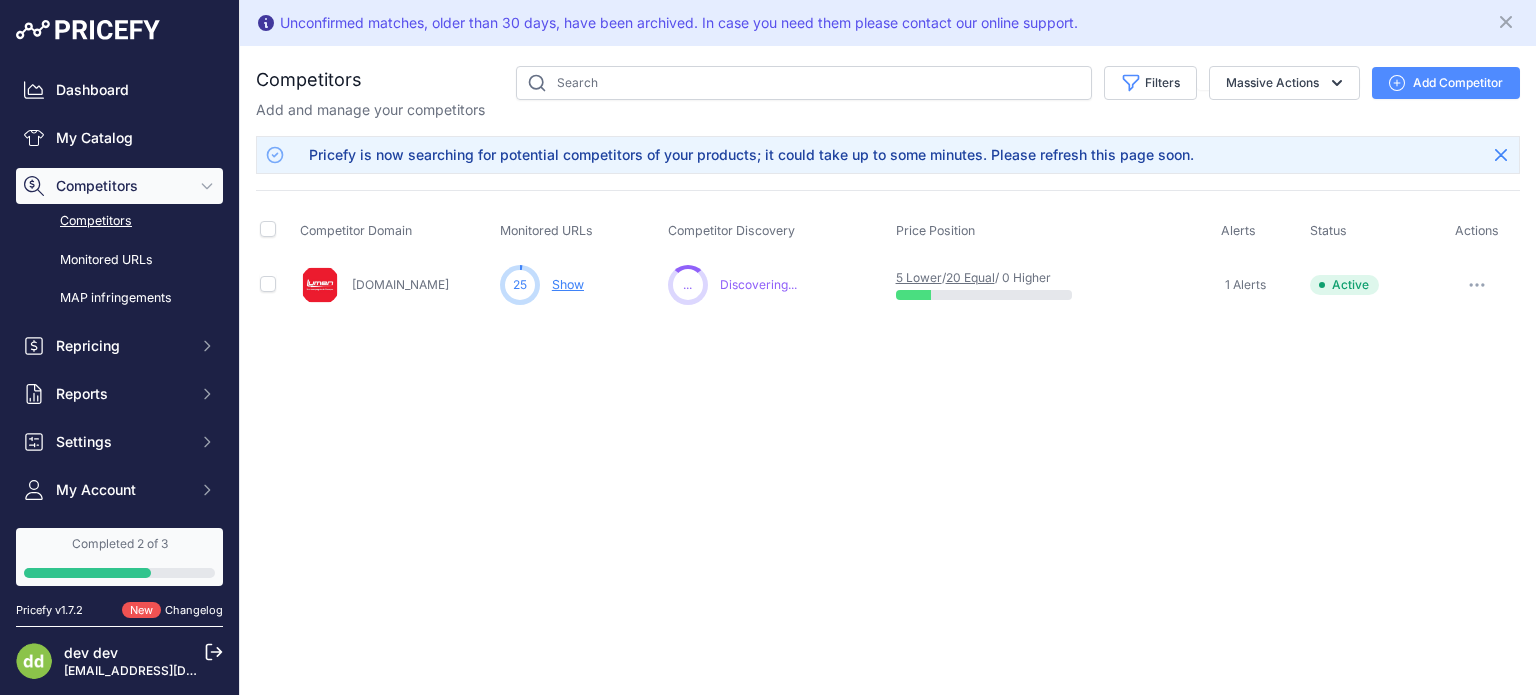 click on "Unconfirmed matches, older than 30 days, have been archived. In case you need them please contact our online support.
Close
You are not connected to the internet." at bounding box center [888, 347] 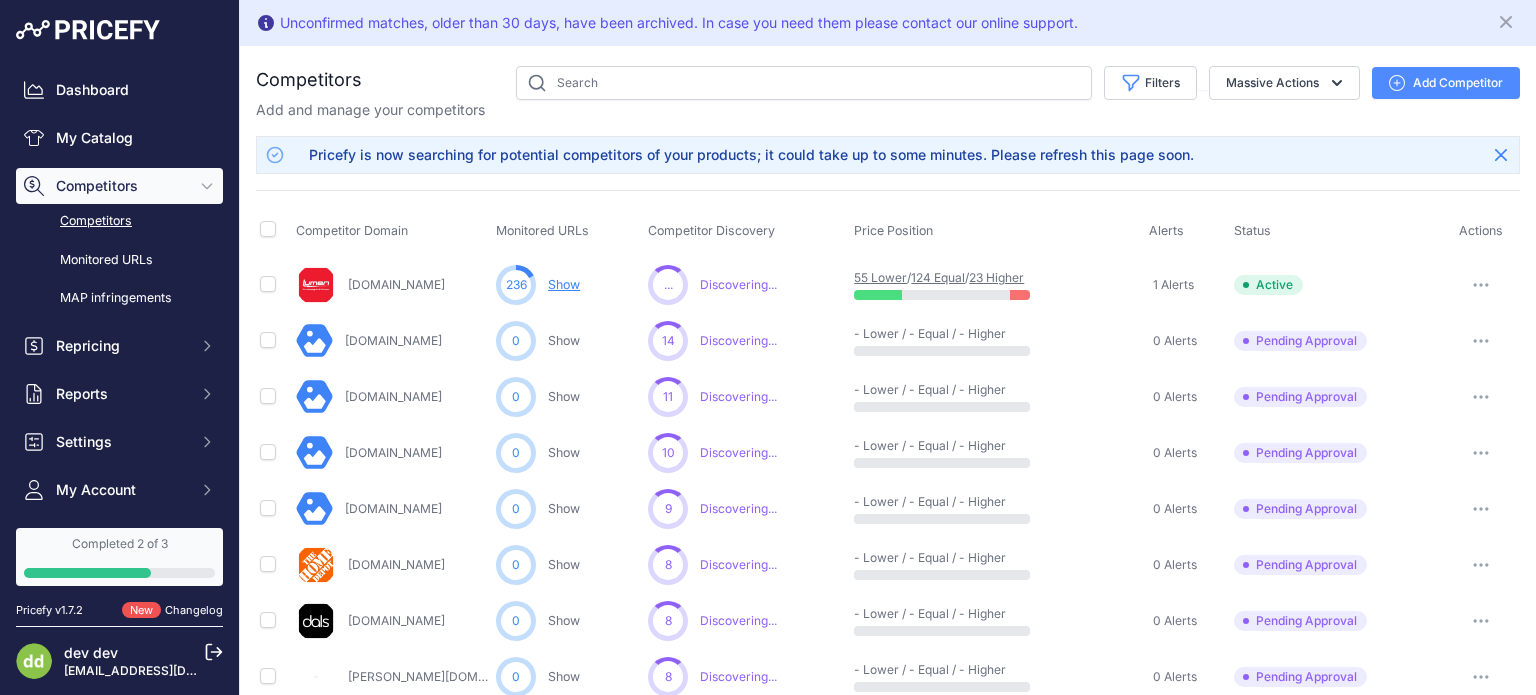 scroll, scrollTop: 0, scrollLeft: 0, axis: both 